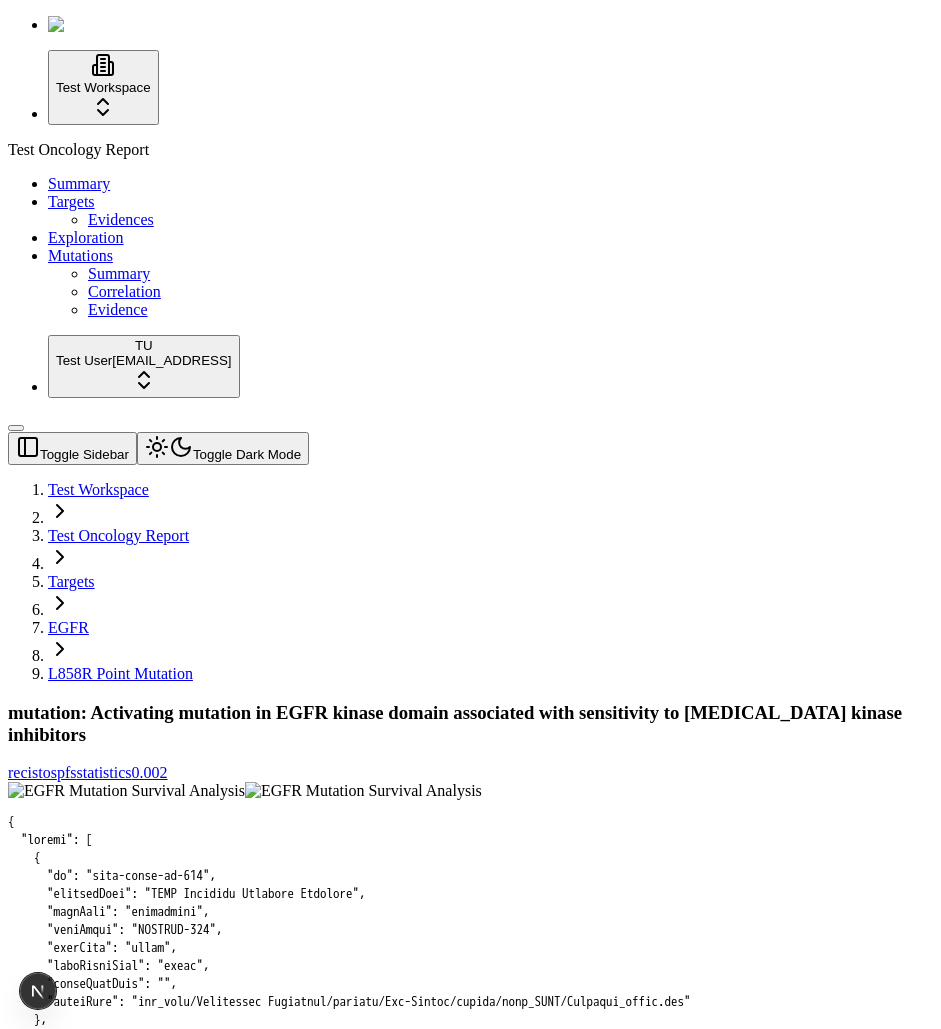 scroll, scrollTop: 0, scrollLeft: 0, axis: both 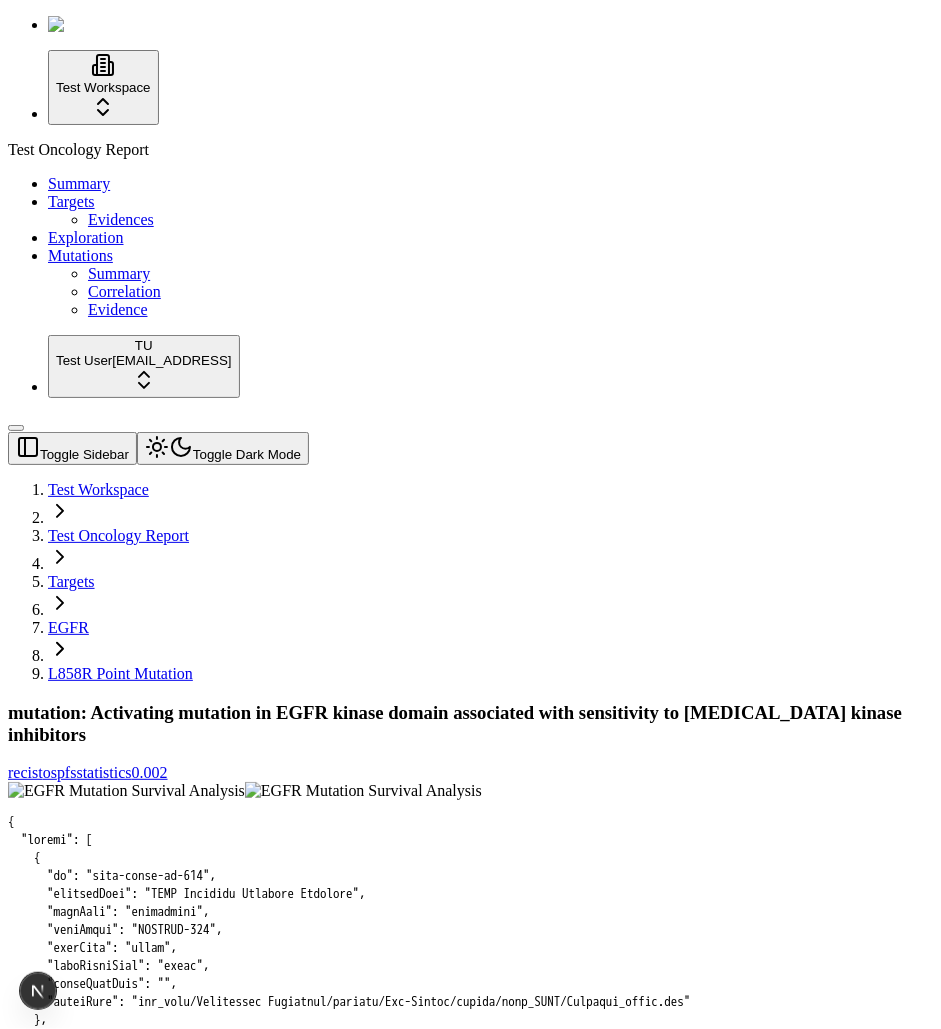 click at bounding box center [470, 1409] 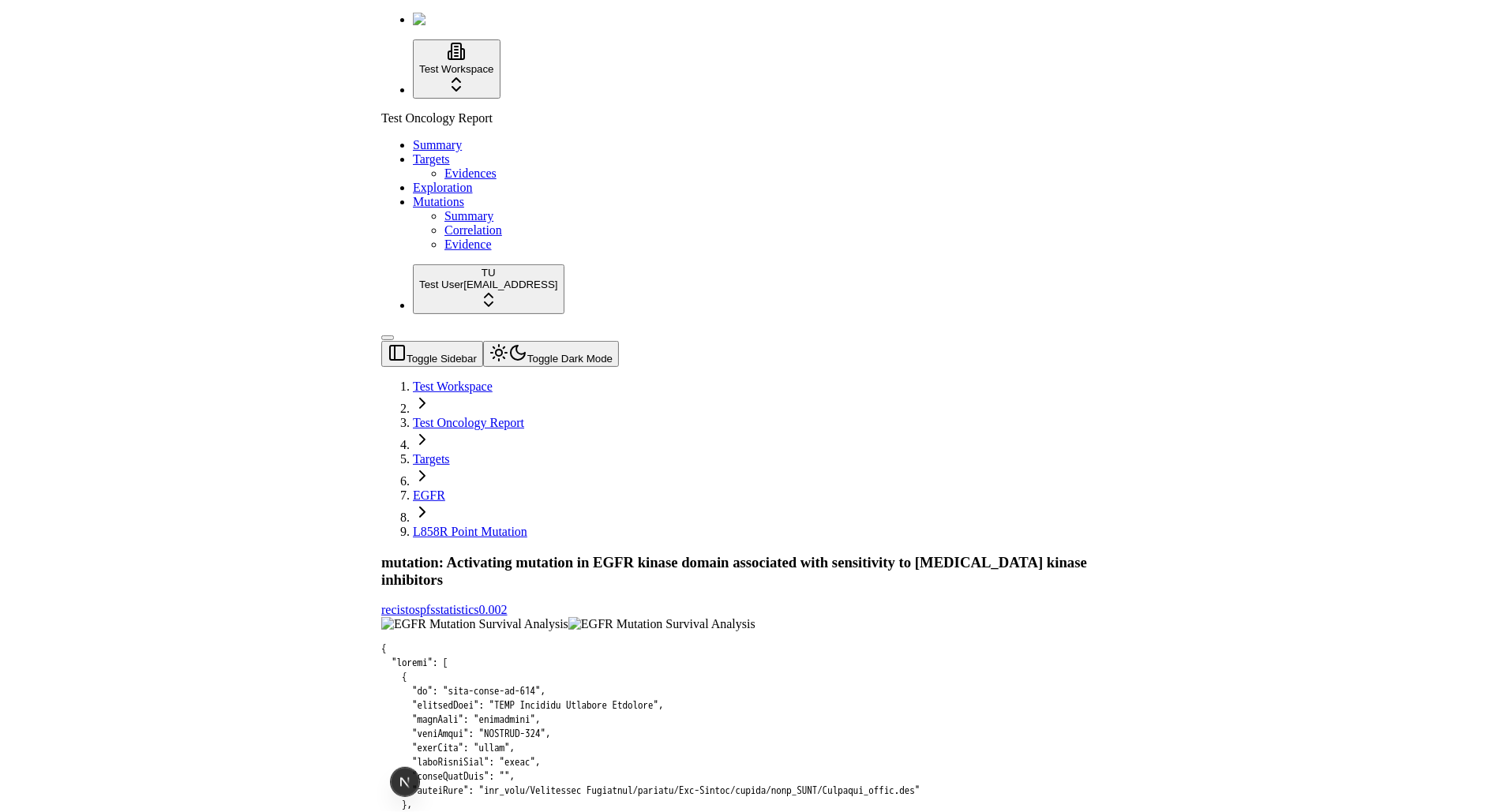 scroll, scrollTop: 0, scrollLeft: 0, axis: both 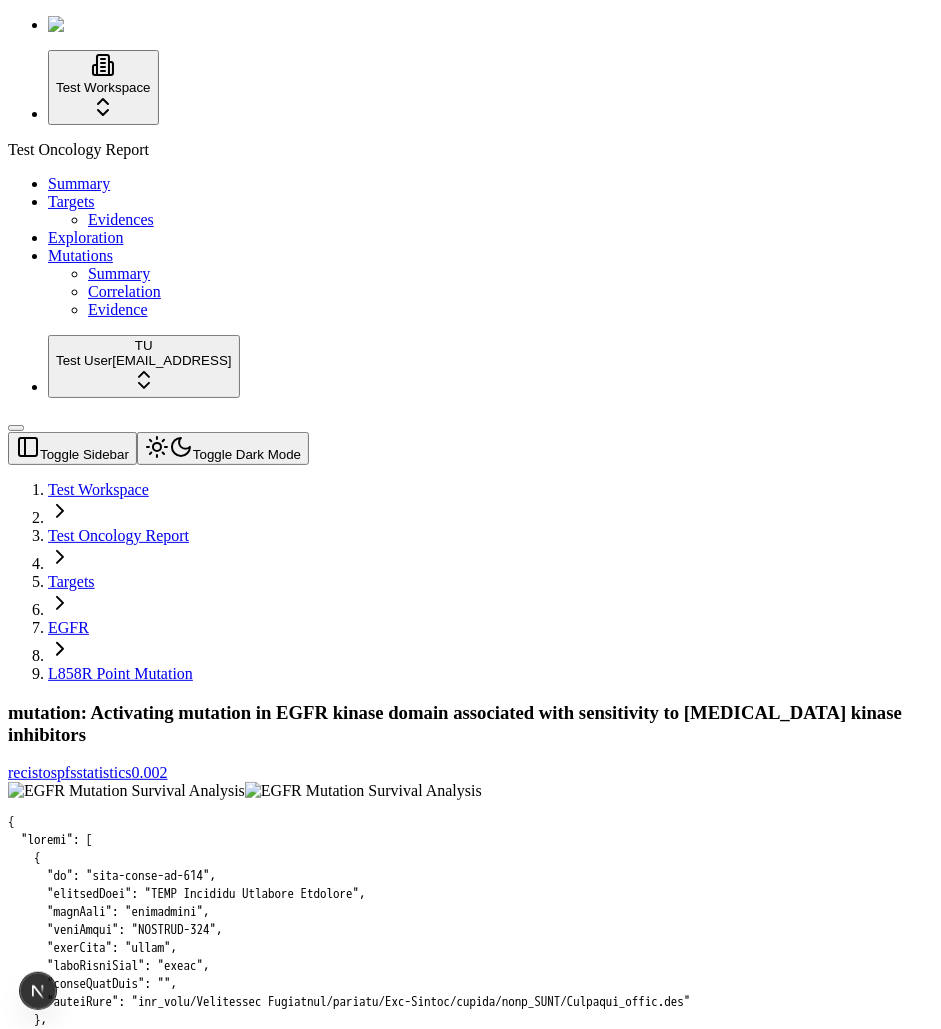 click at bounding box center [126, 791] 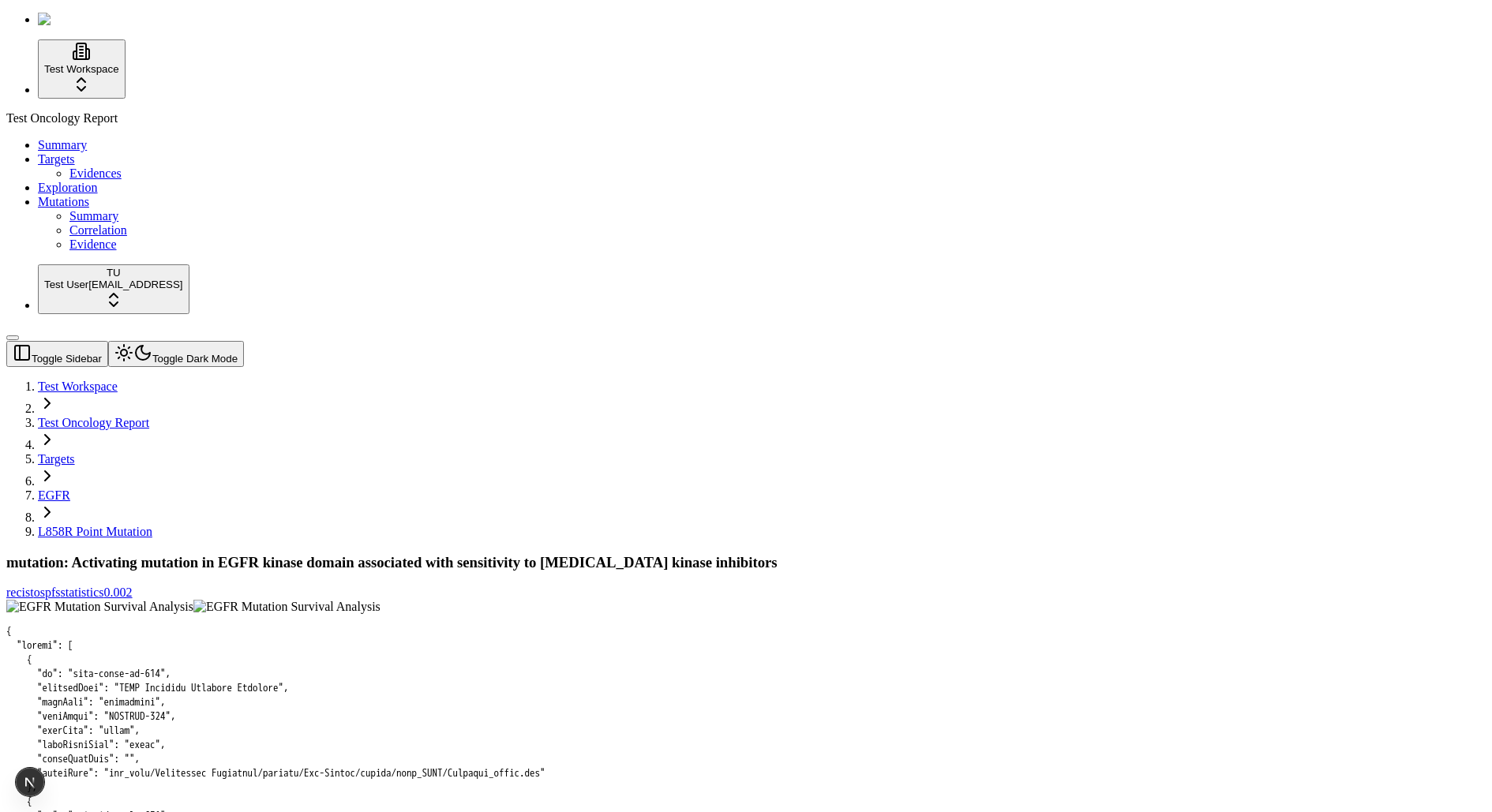 click at bounding box center (746, 1095) 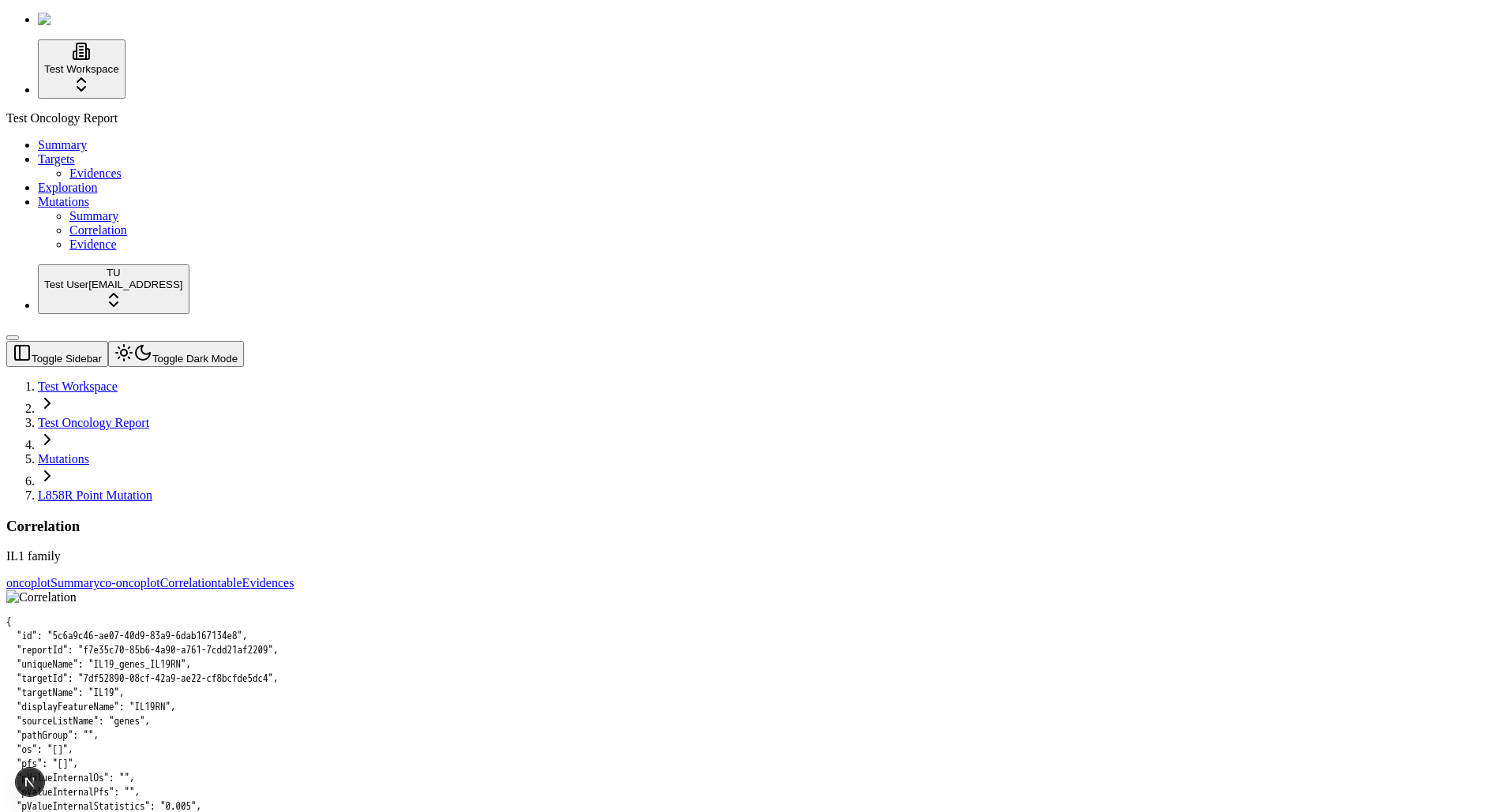 click on "Correlation IL1 family" at bounding box center (746, 541) 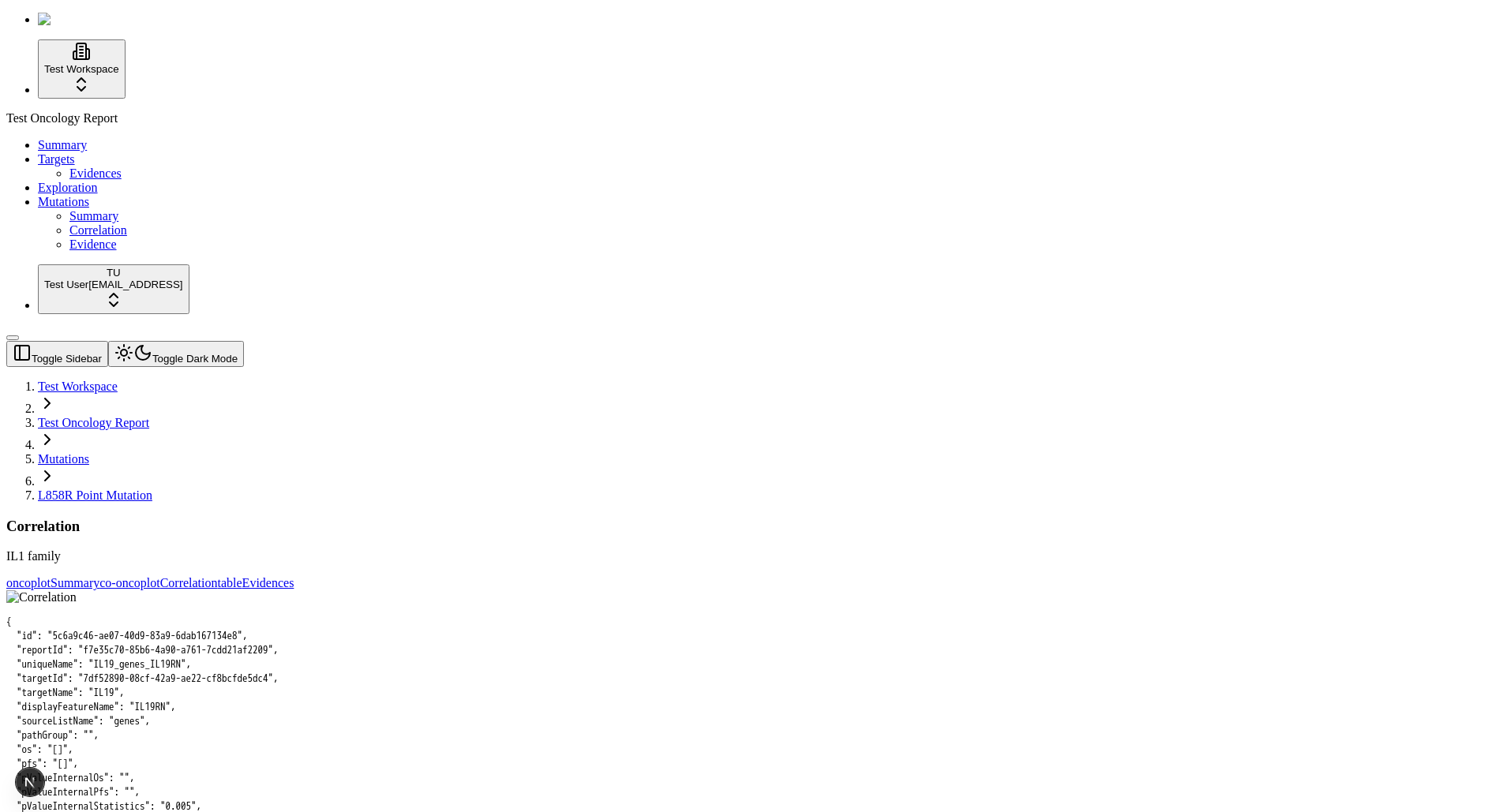 click on "Summary" at bounding box center (75, 582) 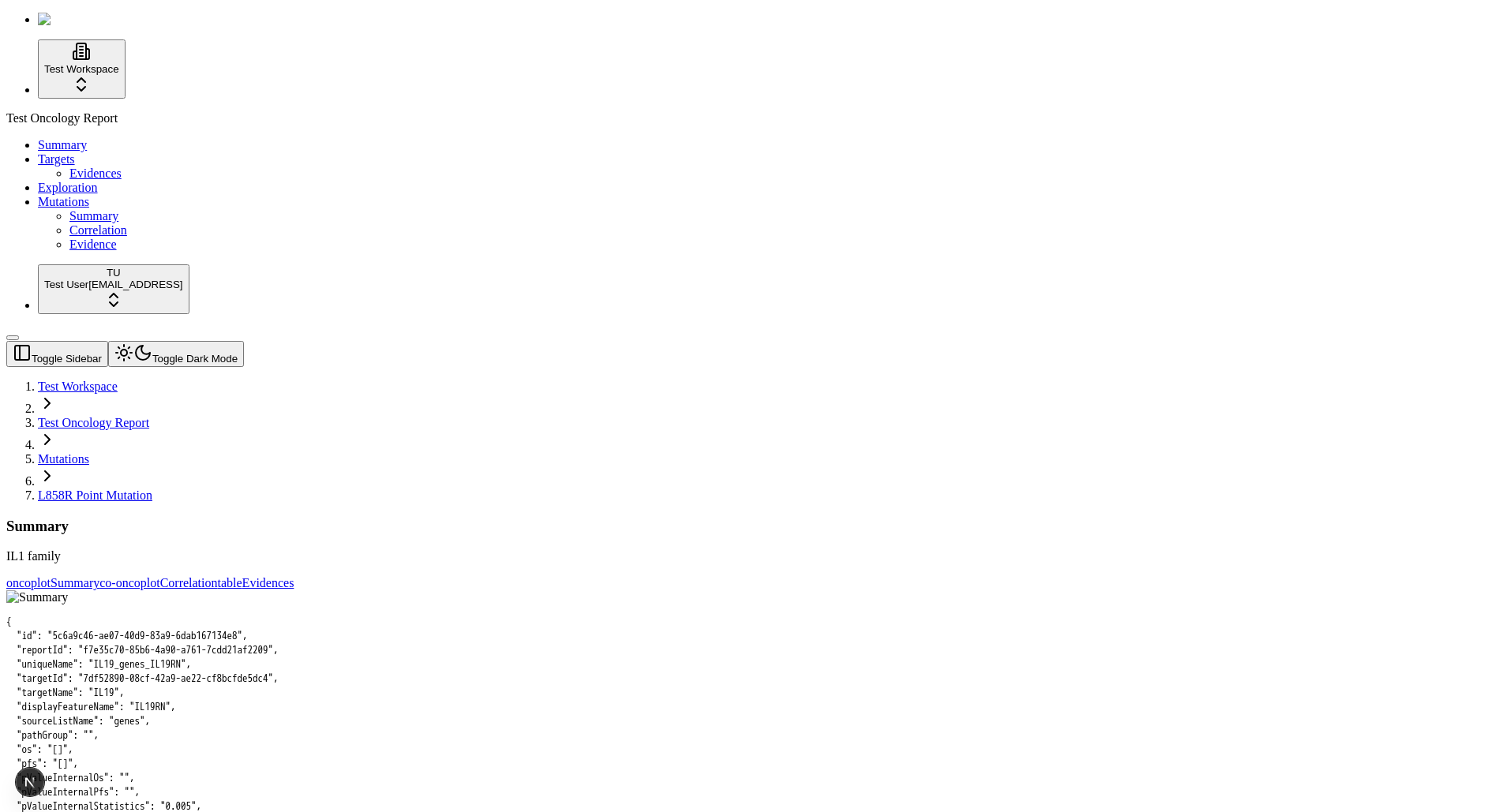 scroll, scrollTop: 0, scrollLeft: 0, axis: both 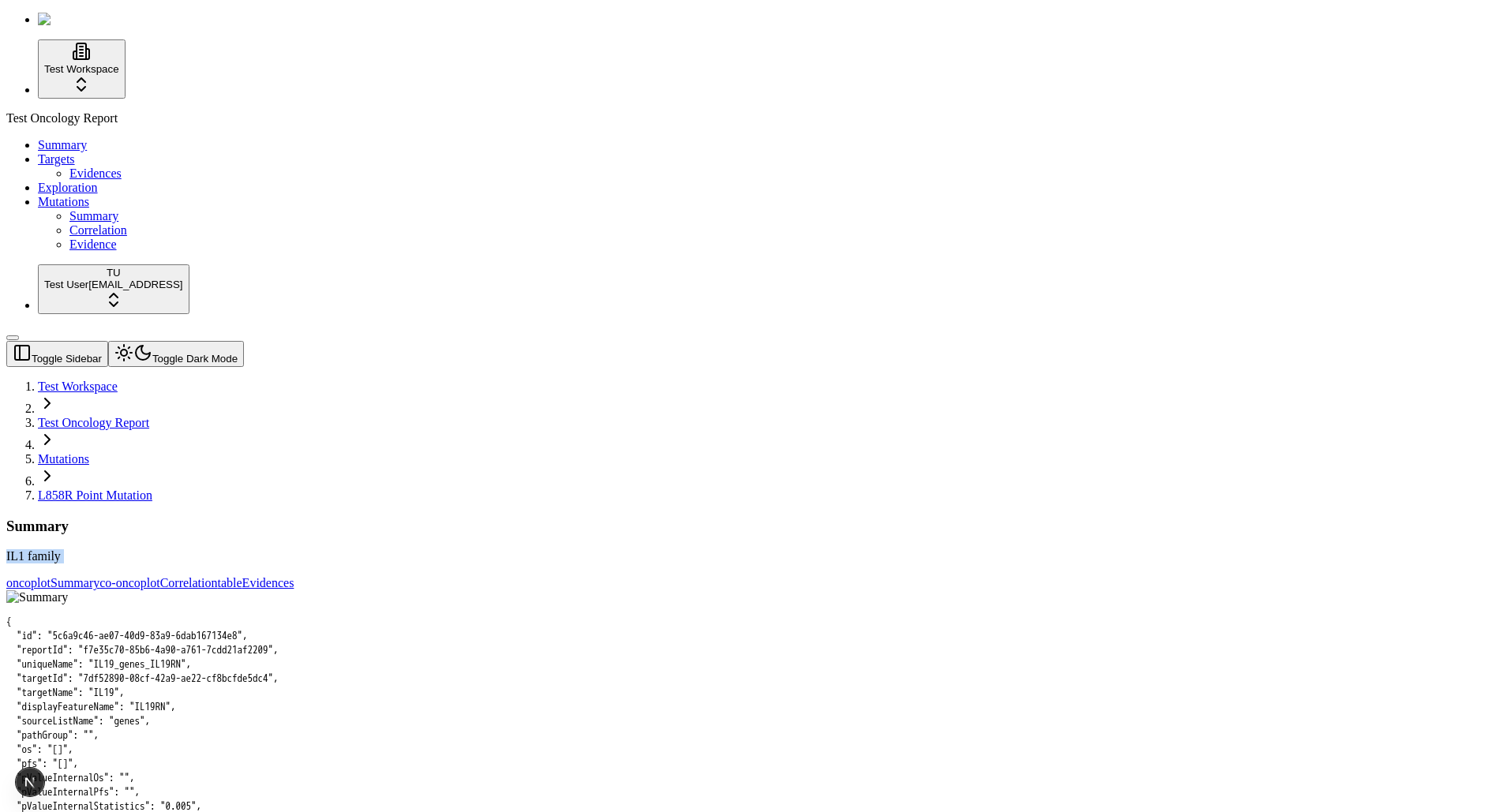 click on "Evidences" at bounding box center [268, 582] 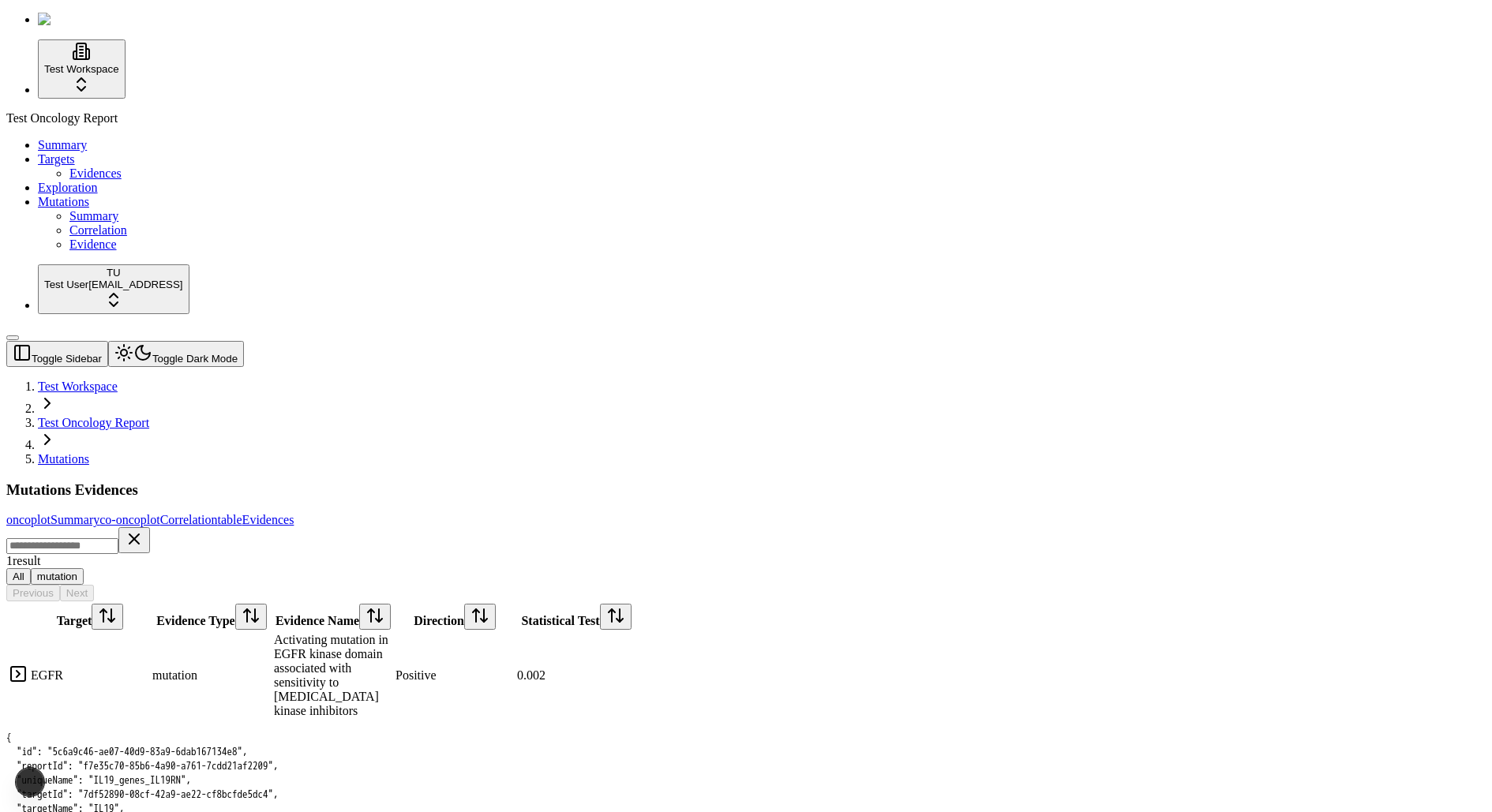 scroll, scrollTop: 0, scrollLeft: 0, axis: both 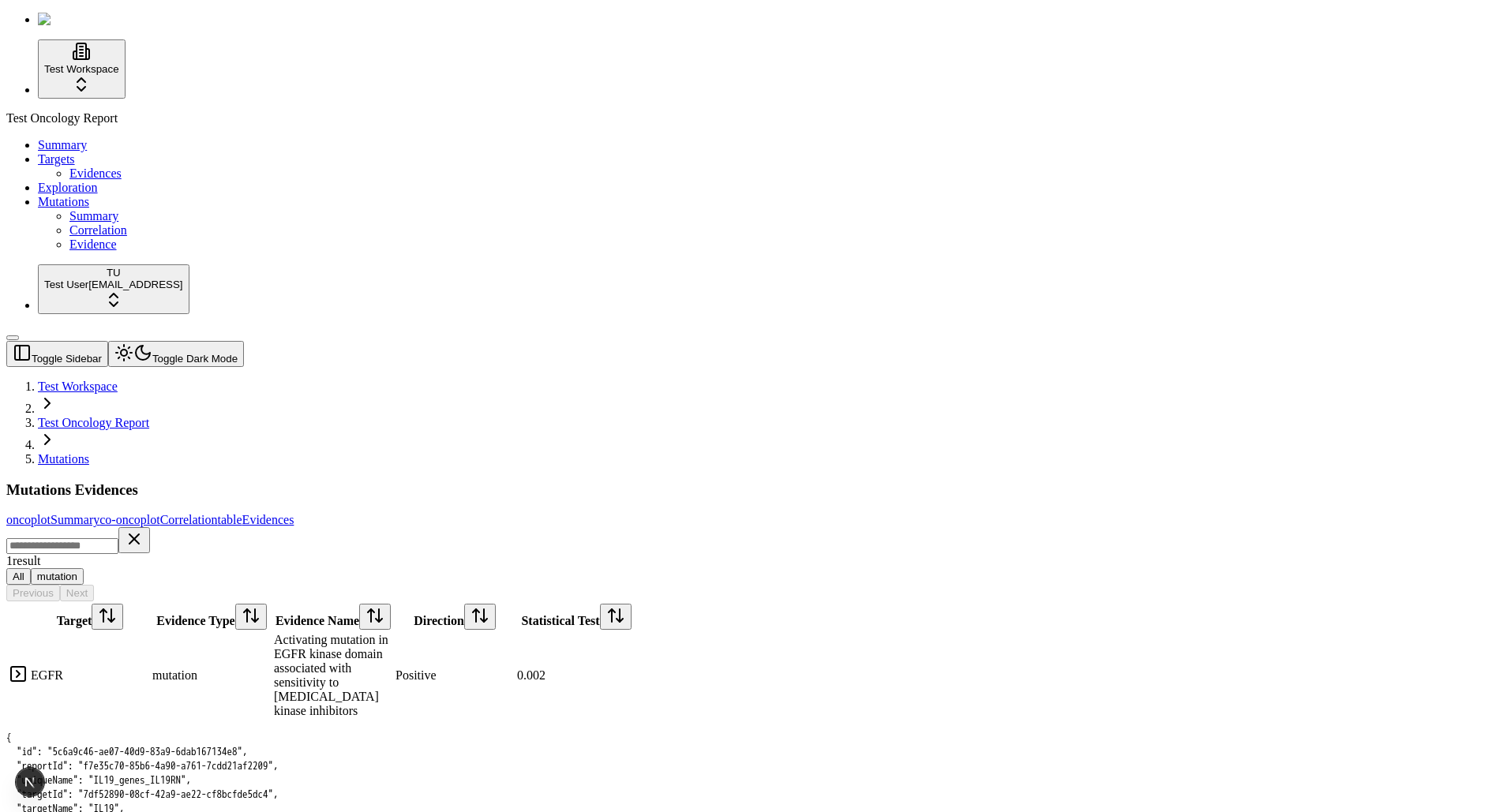 click on "oncoplot" at bounding box center (28, 519) 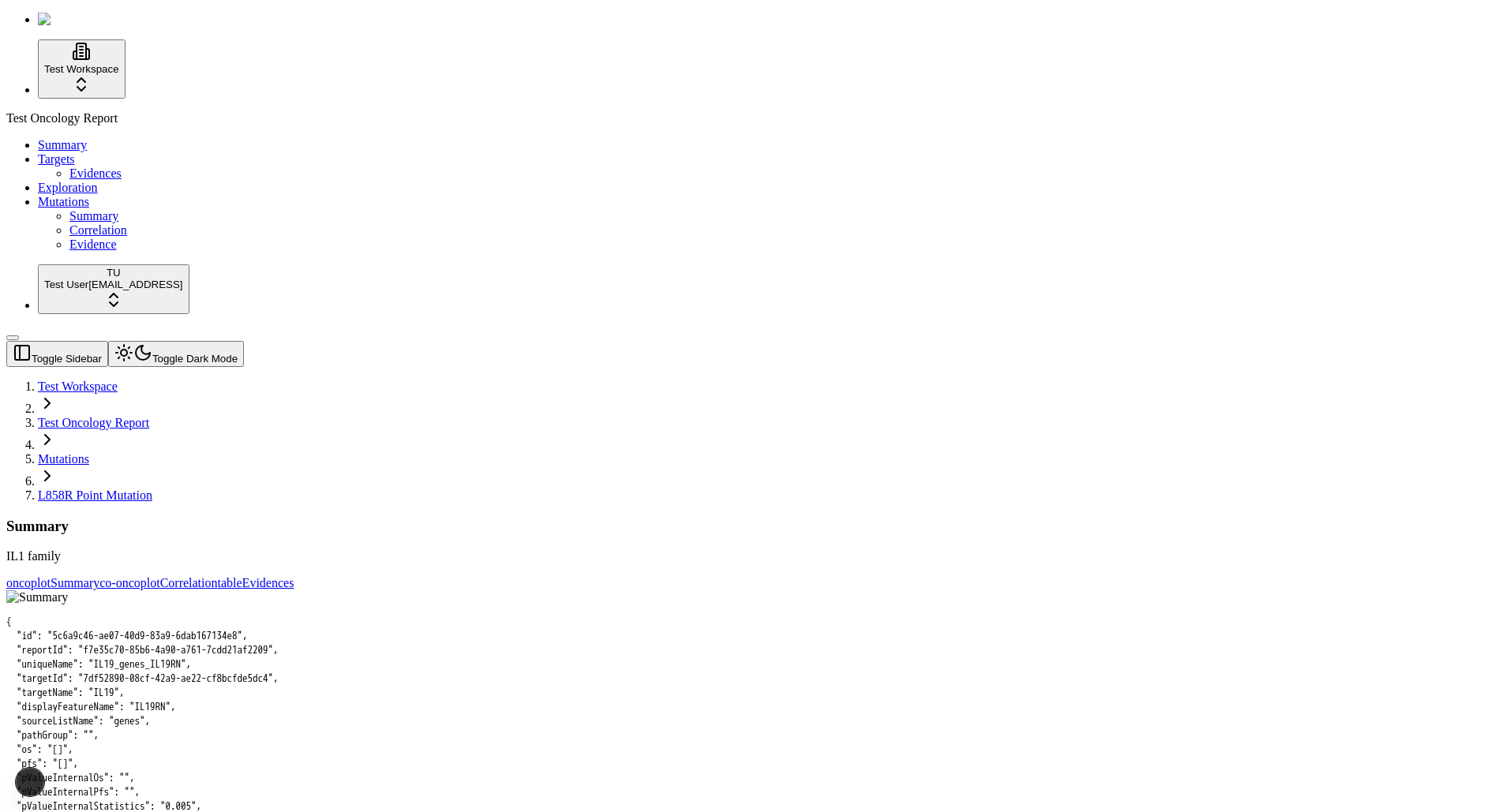 scroll, scrollTop: 0, scrollLeft: 0, axis: both 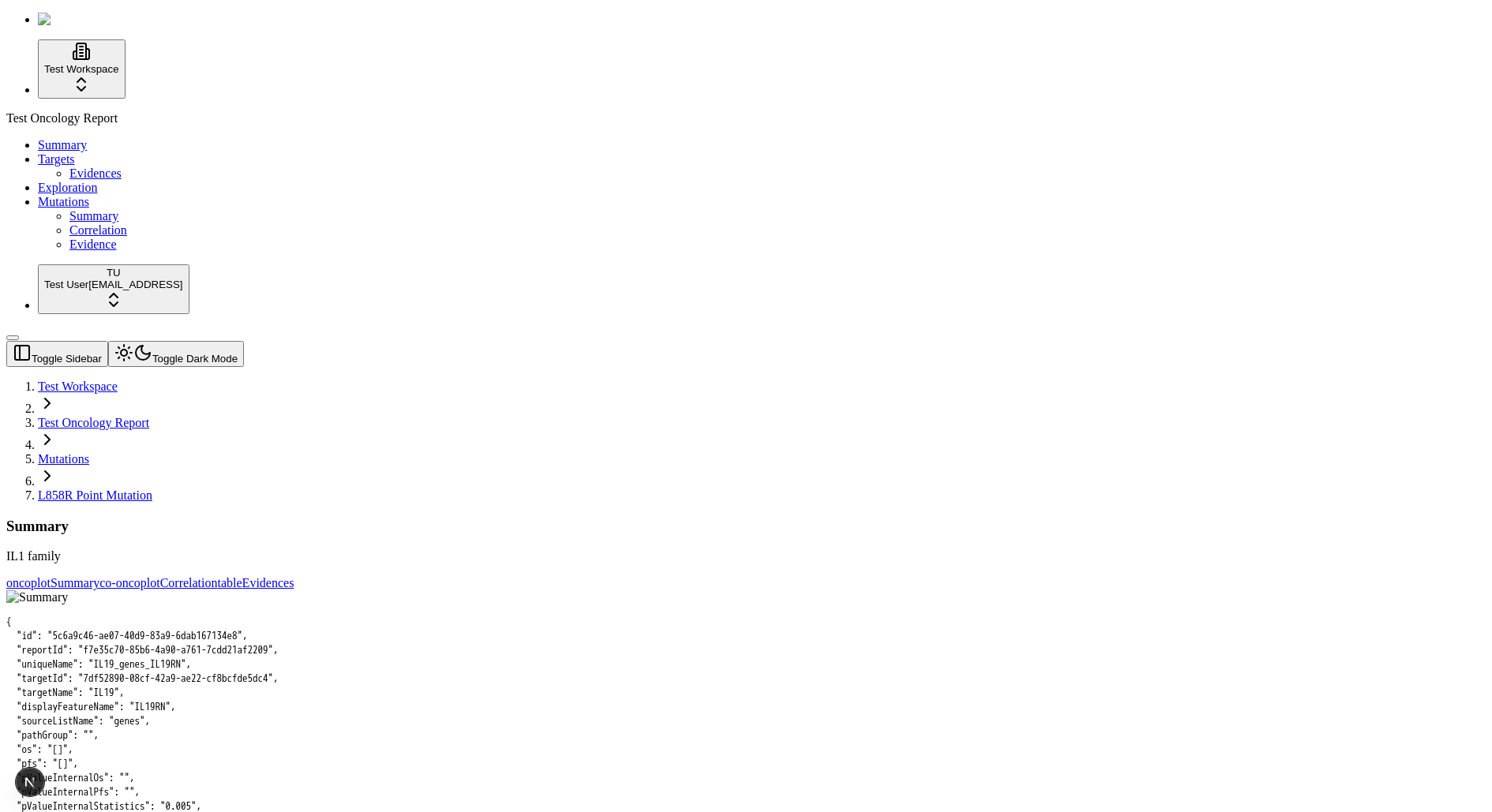 click on "Summary" at bounding box center [746, 526] 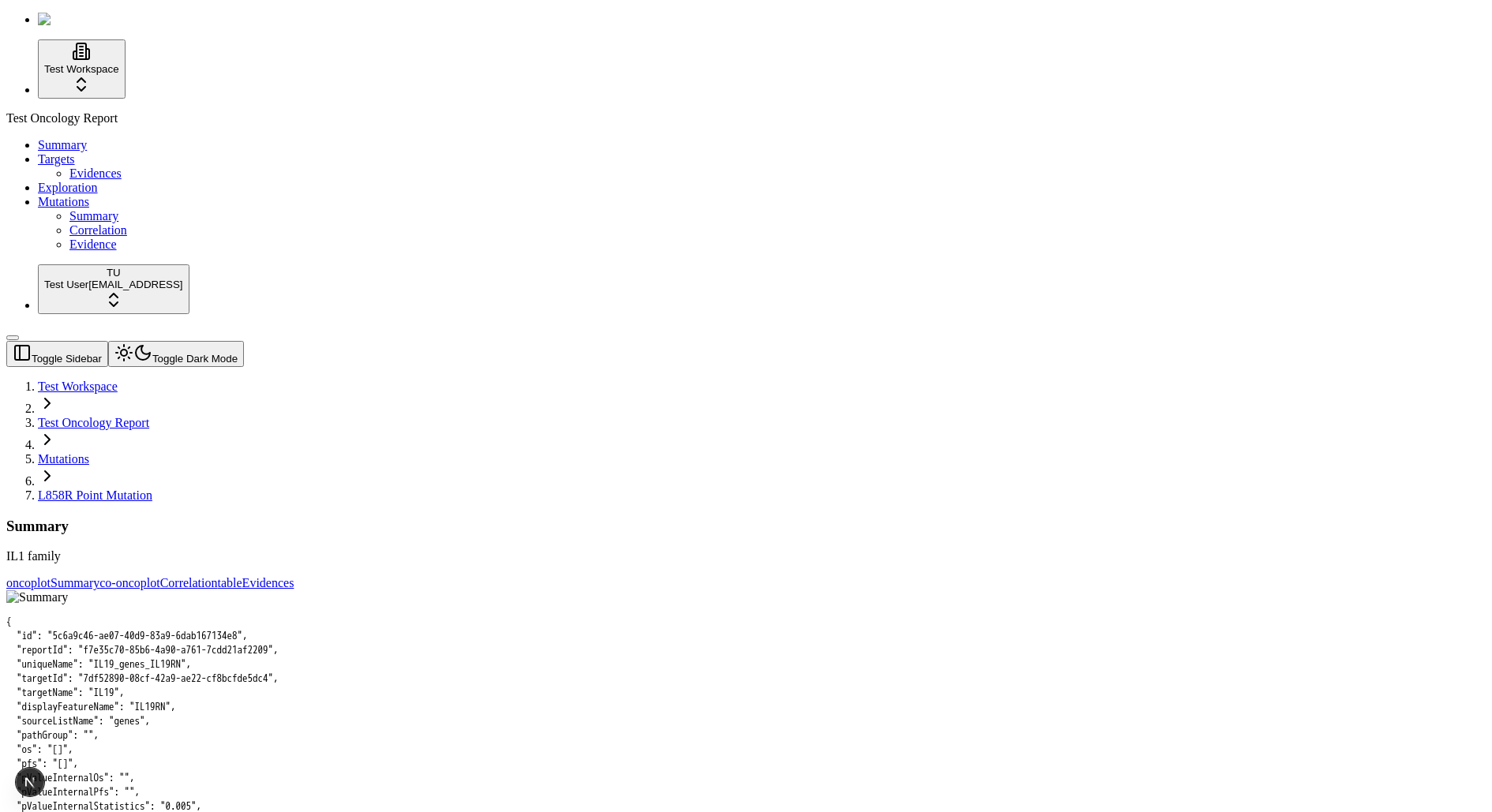 click on "Toggle Sidebar" at bounding box center (57, 354) 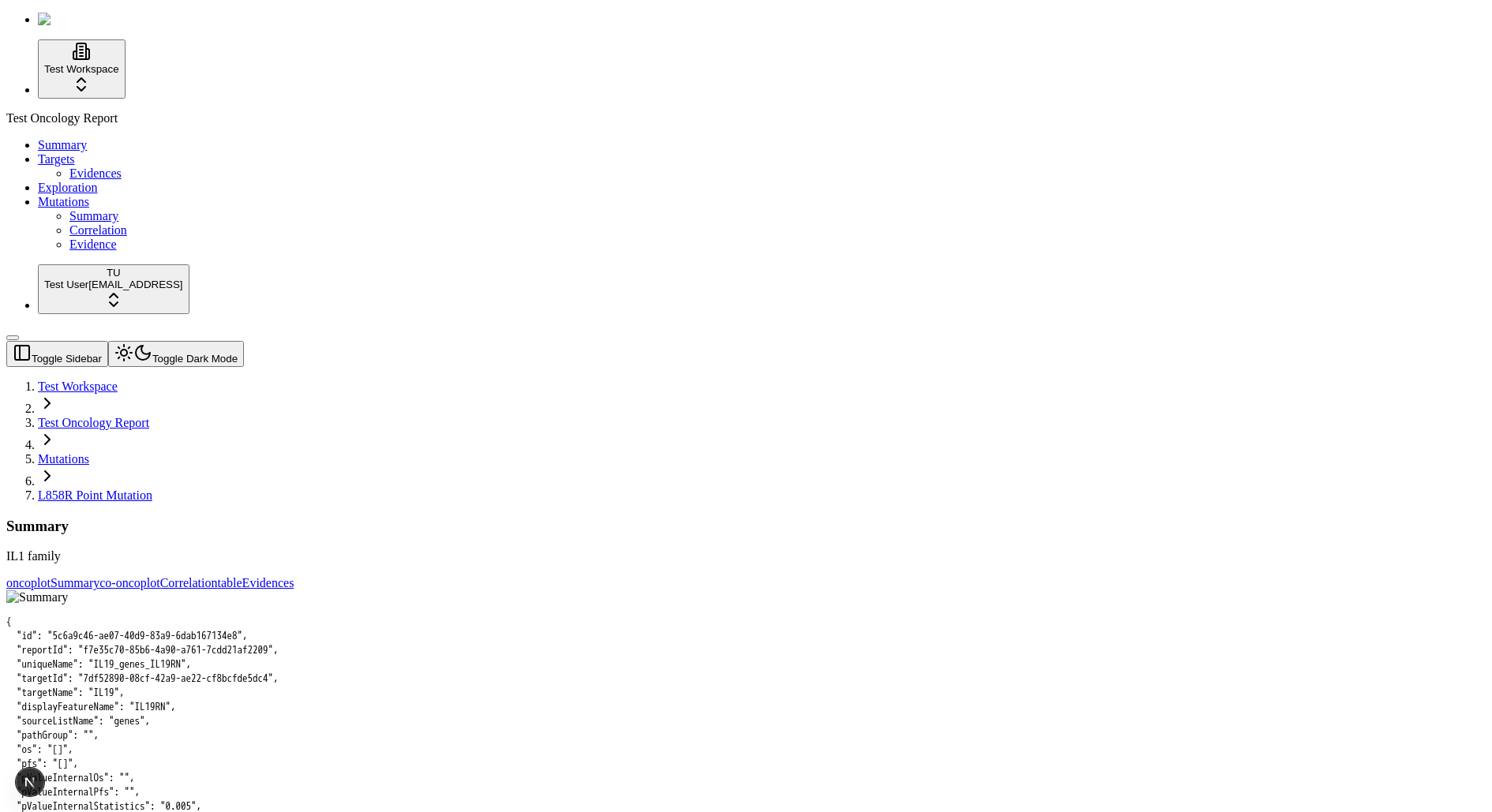 click on "IL1 family" at bounding box center (746, 556) 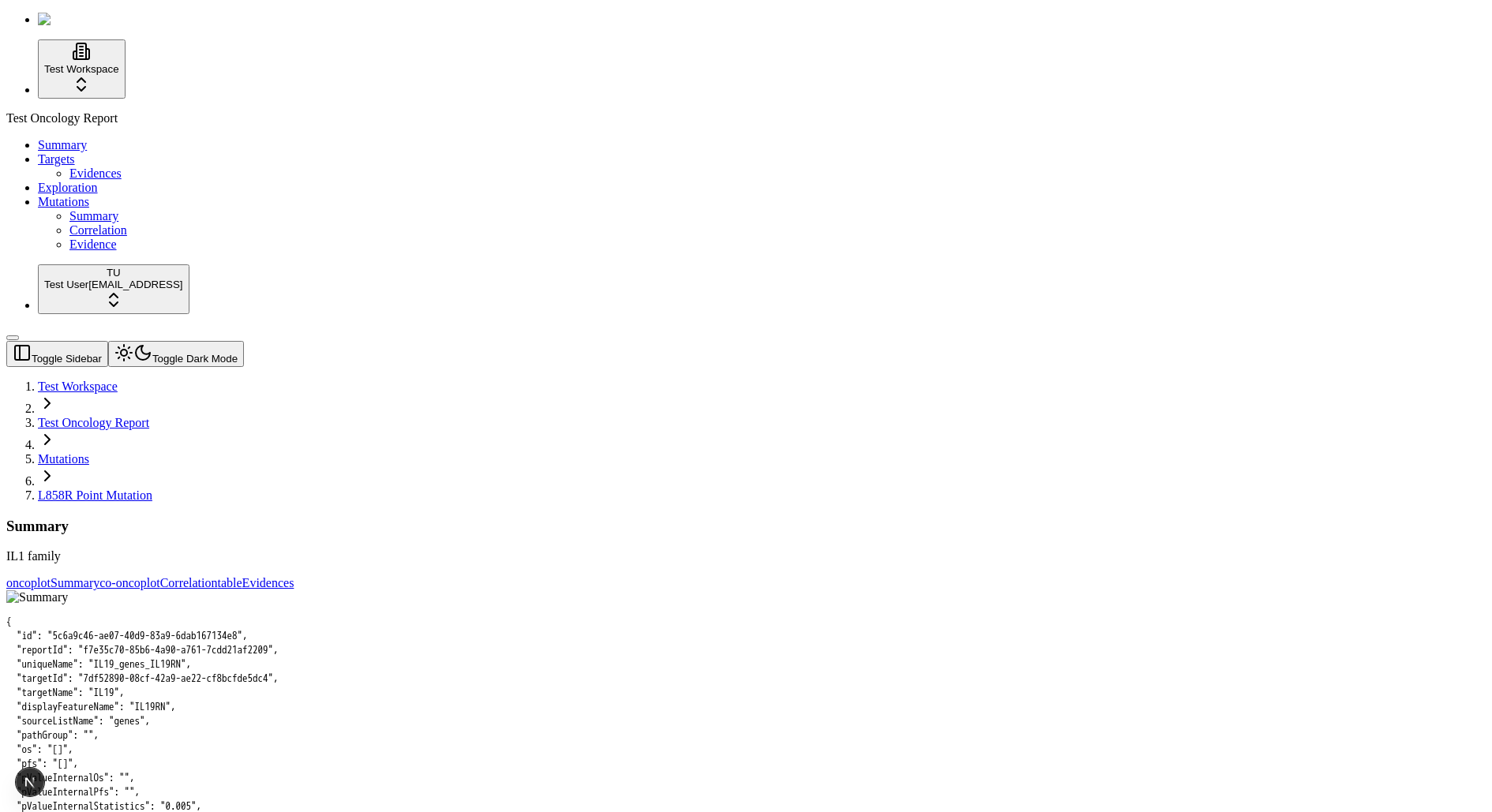 click on "IL1 family" at bounding box center (746, 556) 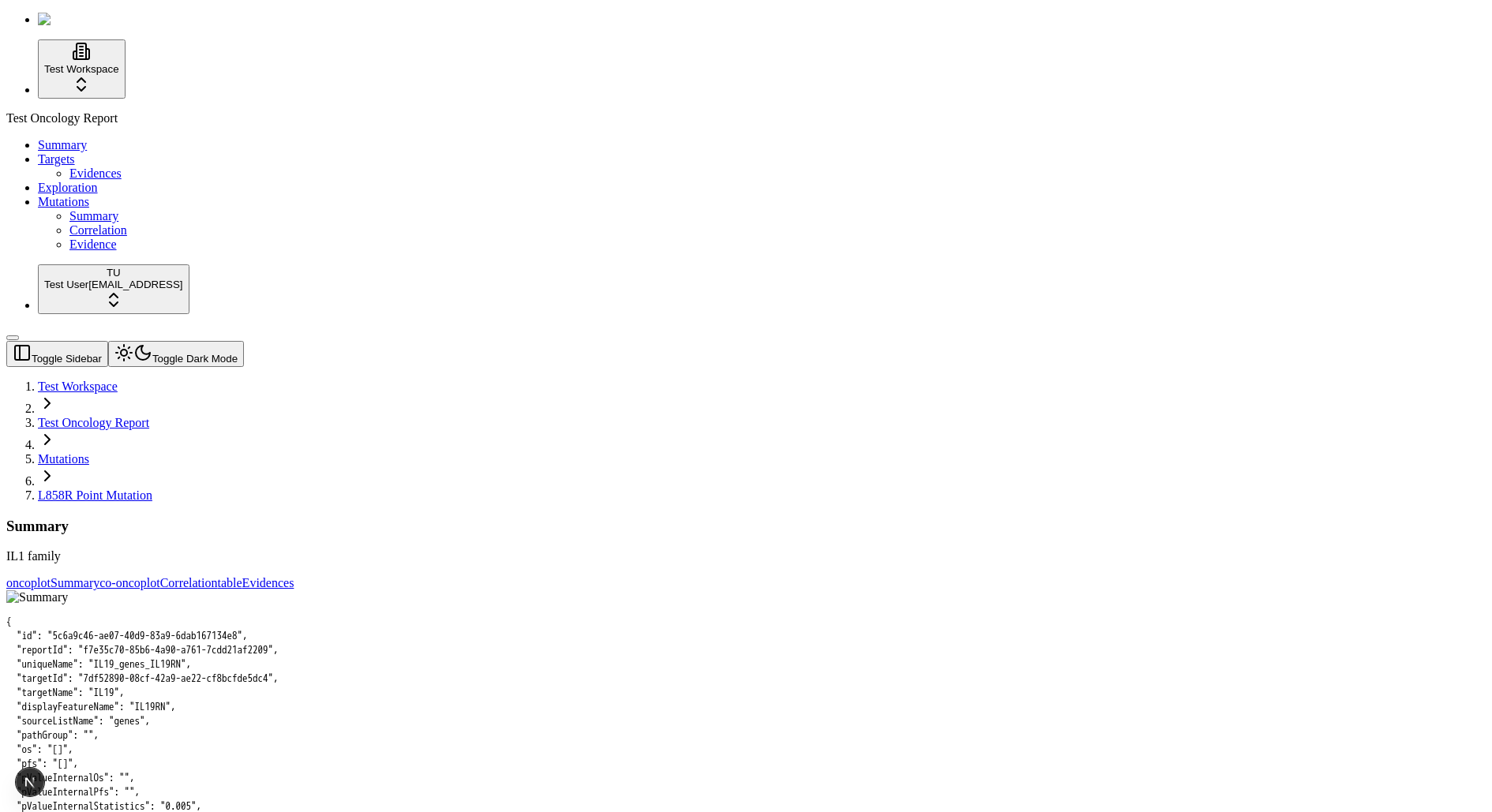 click on "IL1 family" at bounding box center (746, 556) 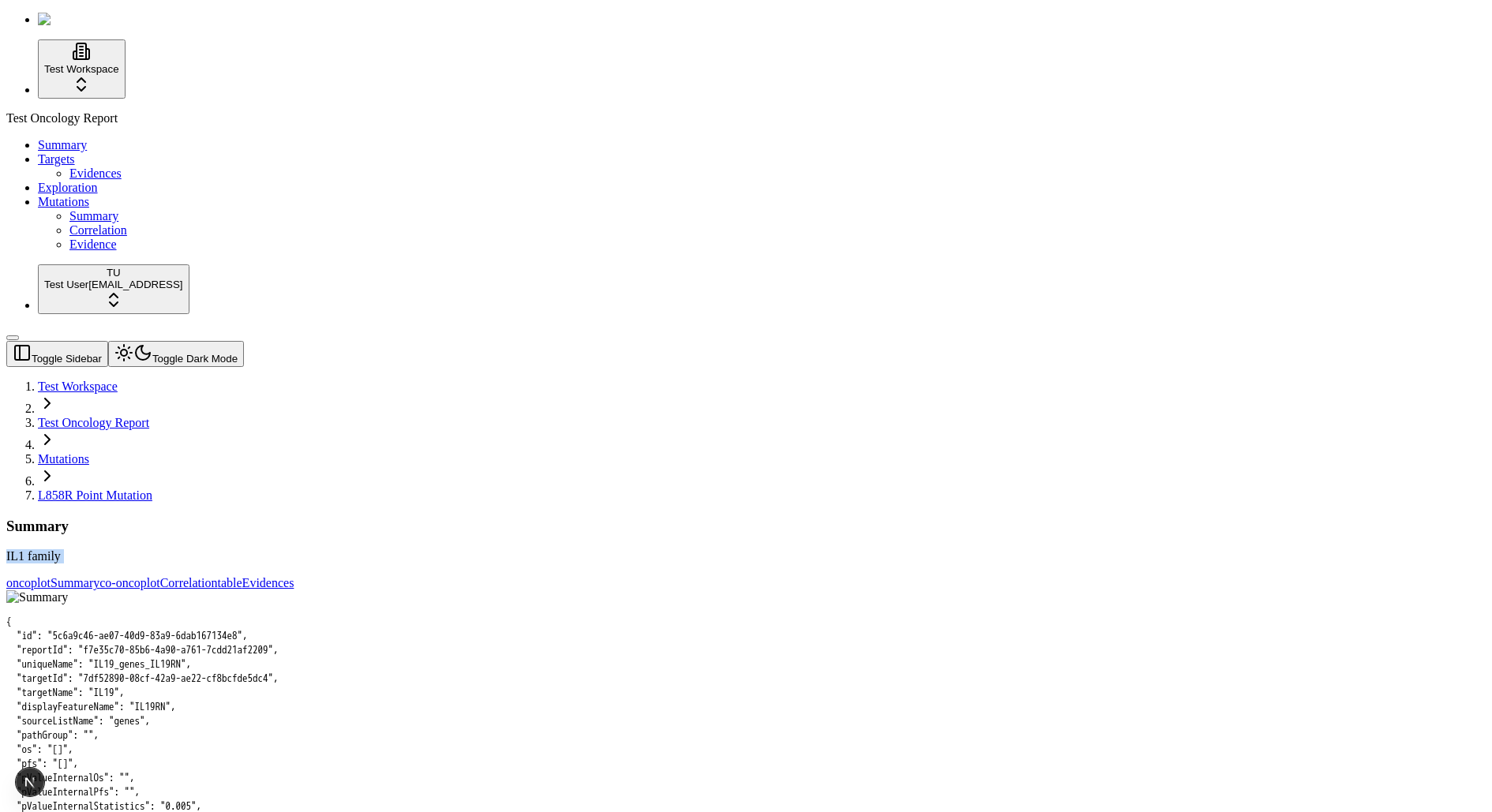 click on "IL1 family" at bounding box center [746, 556] 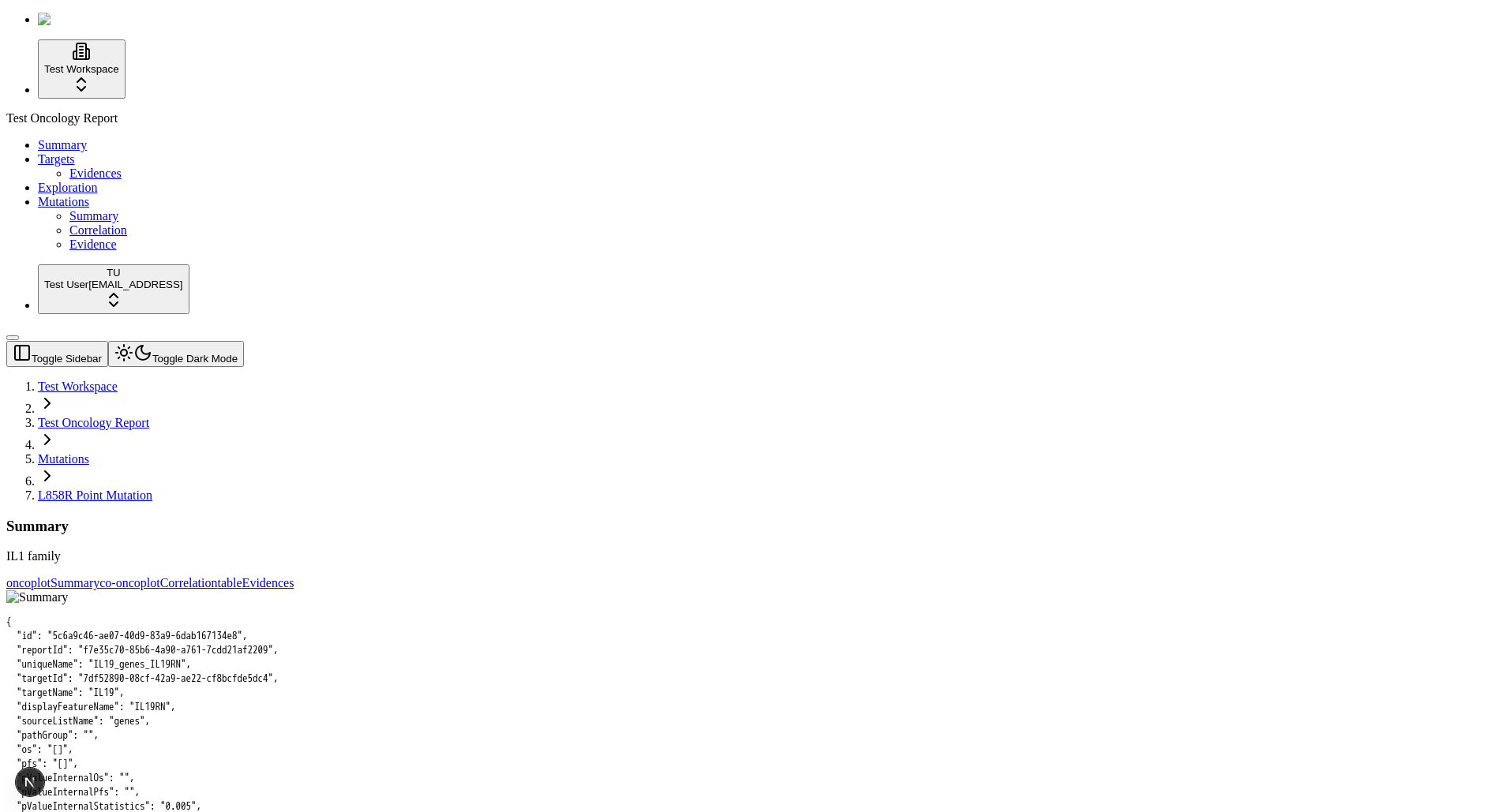 click on "Summary" at bounding box center [746, 526] 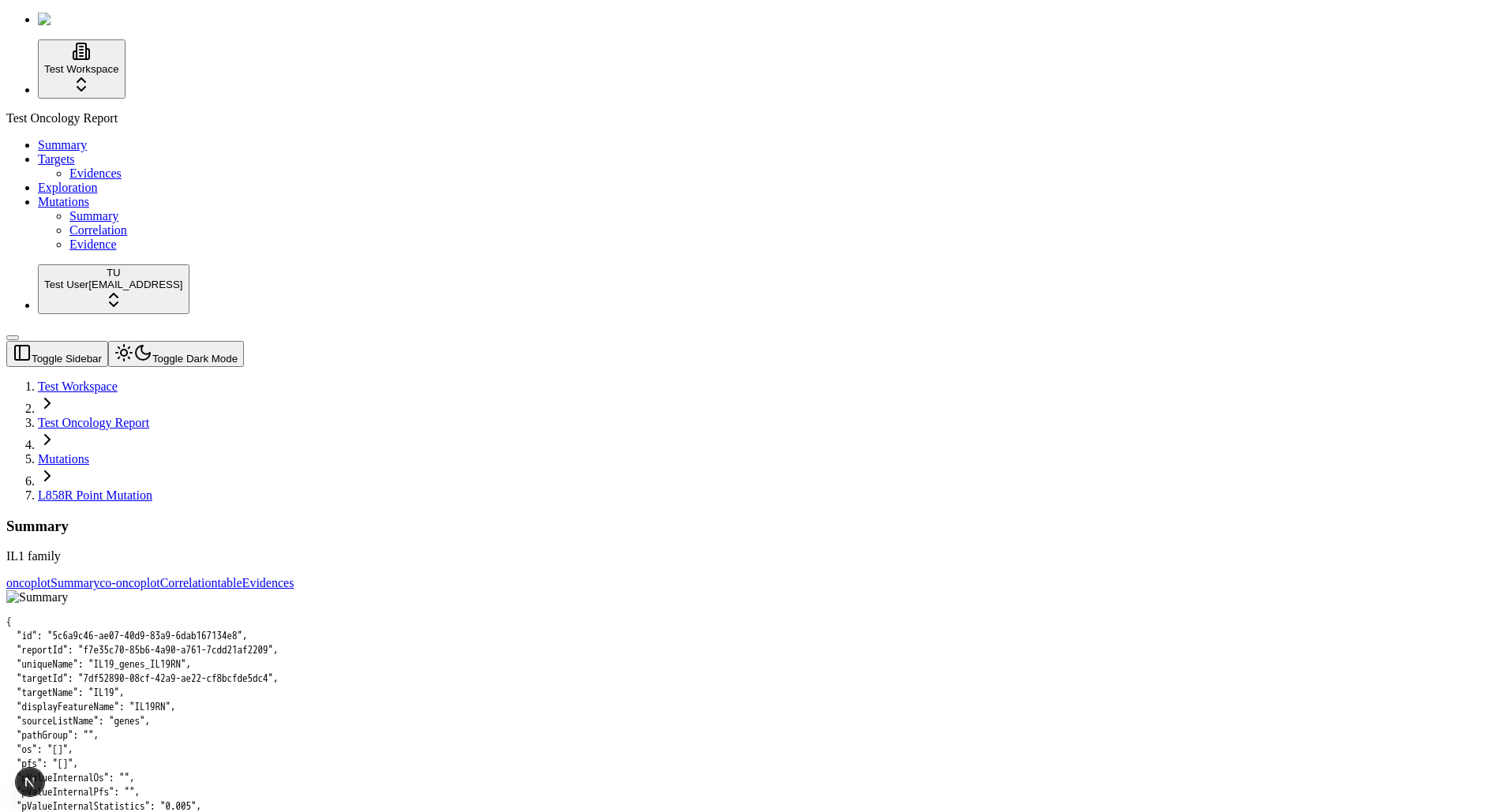 click on "Summary" at bounding box center (746, 526) 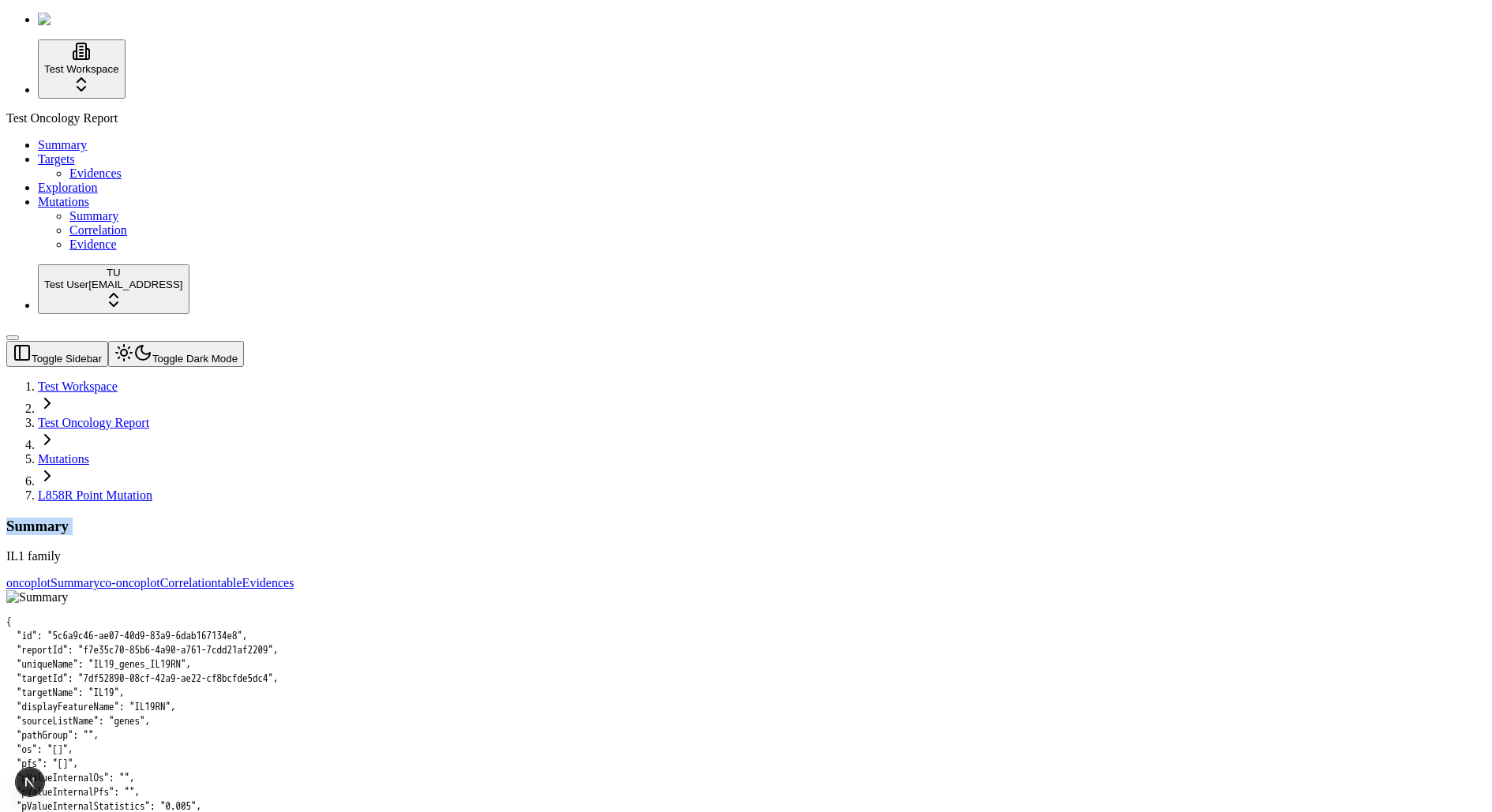 click on "Summary" at bounding box center (746, 526) 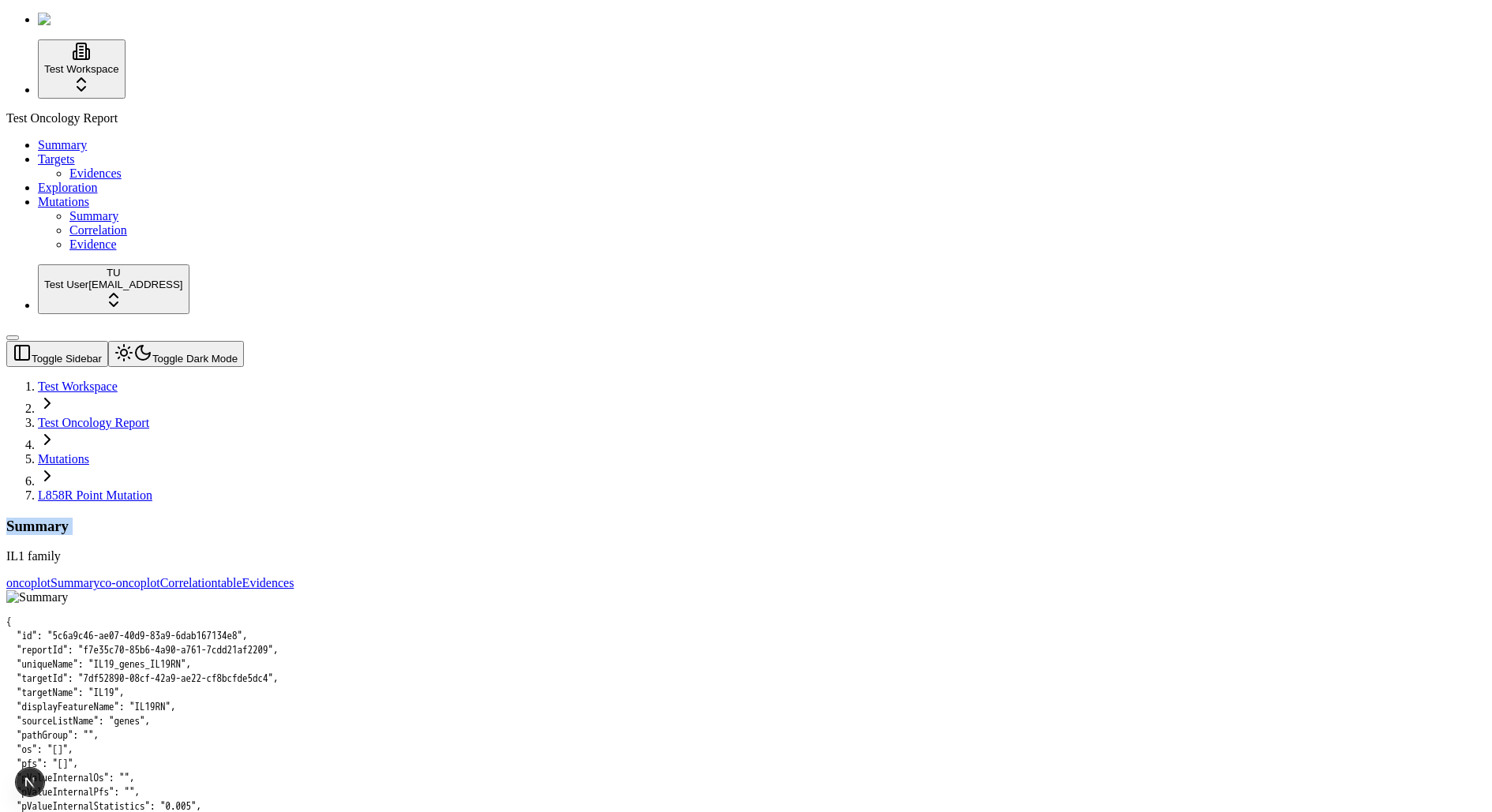 click on "Summary" at bounding box center (746, 526) 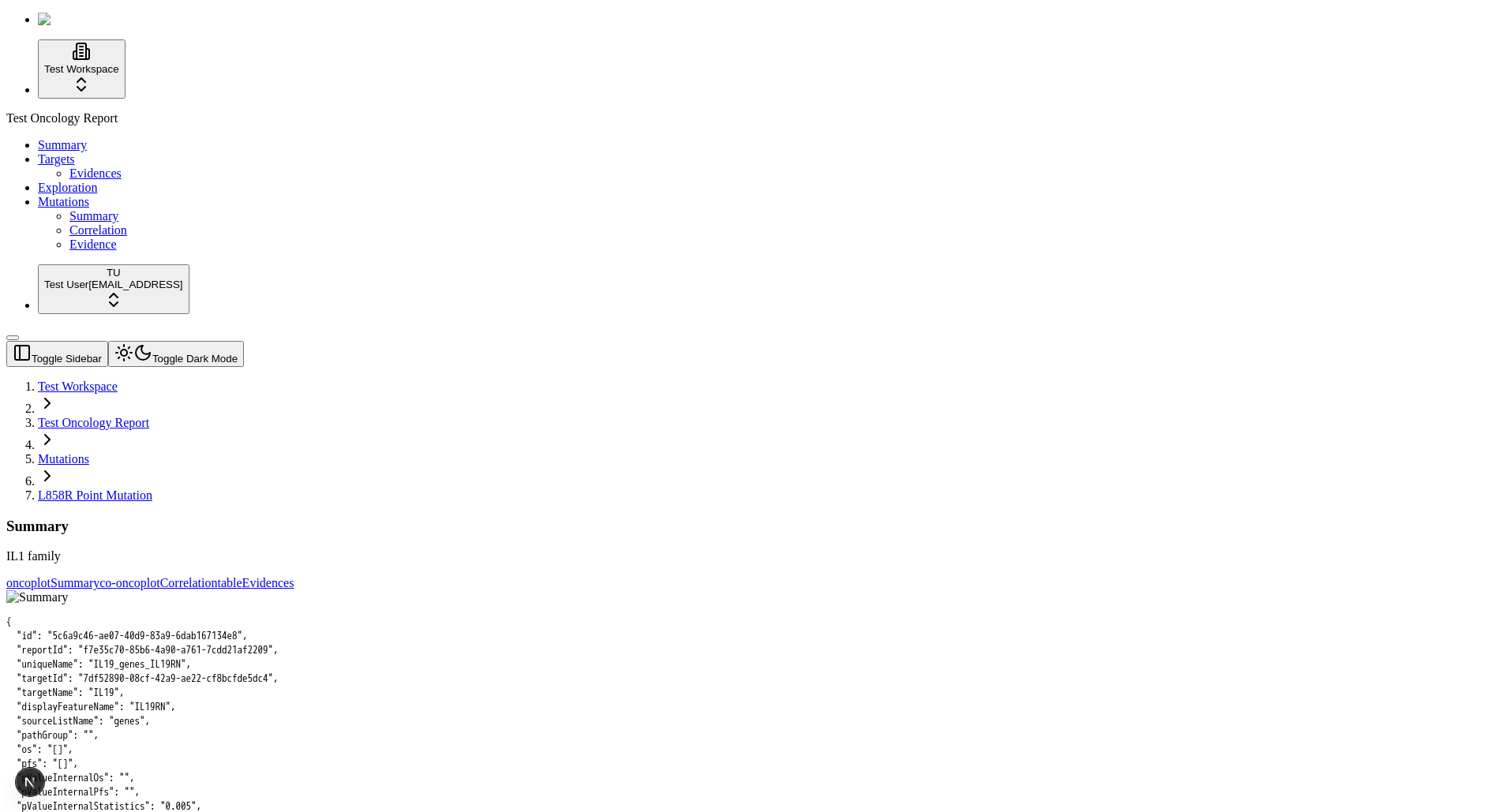 click on "Summary" at bounding box center [746, 526] 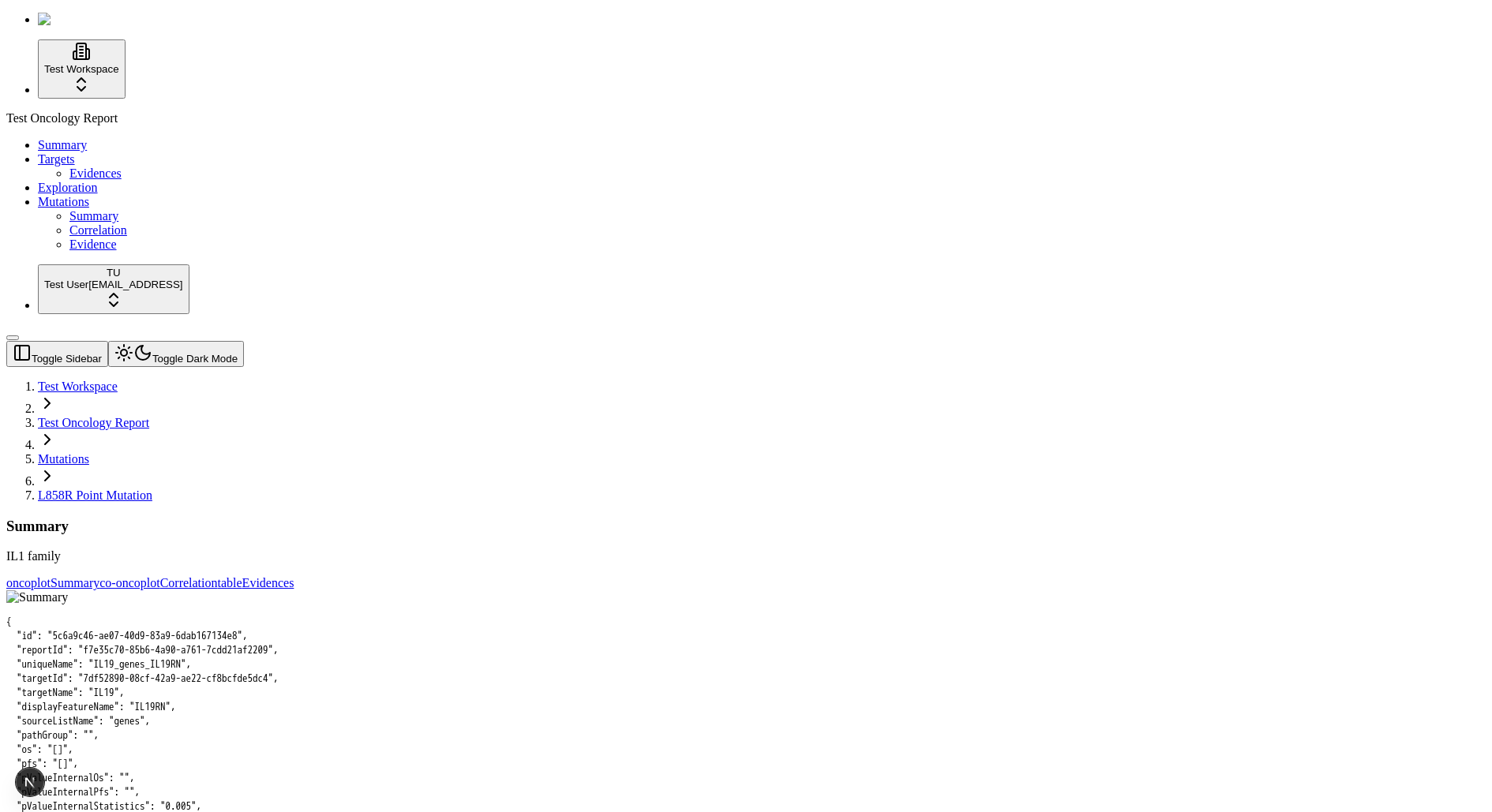 click on "Summary" at bounding box center (746, 526) 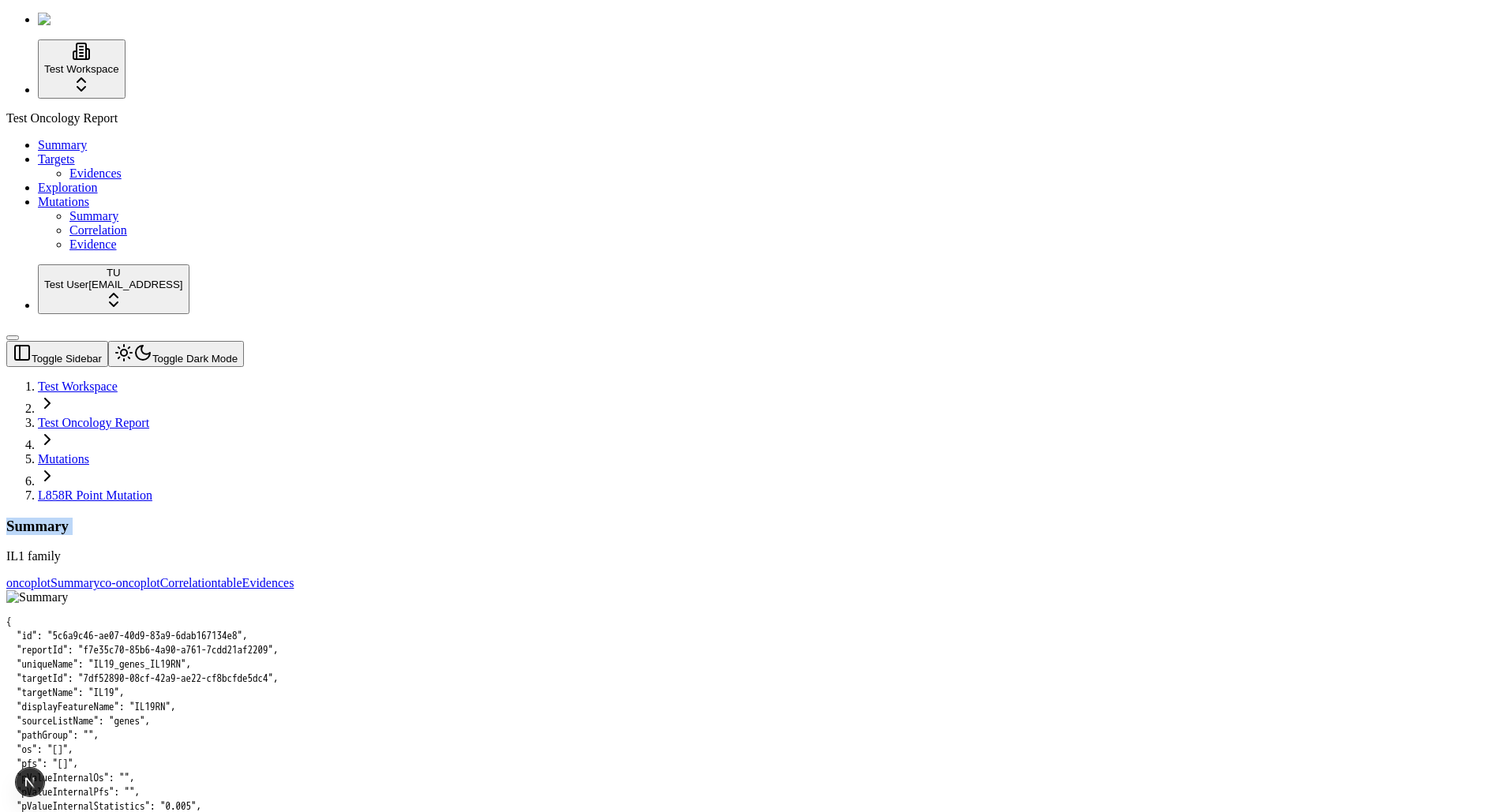 click on "Summary" at bounding box center (746, 526) 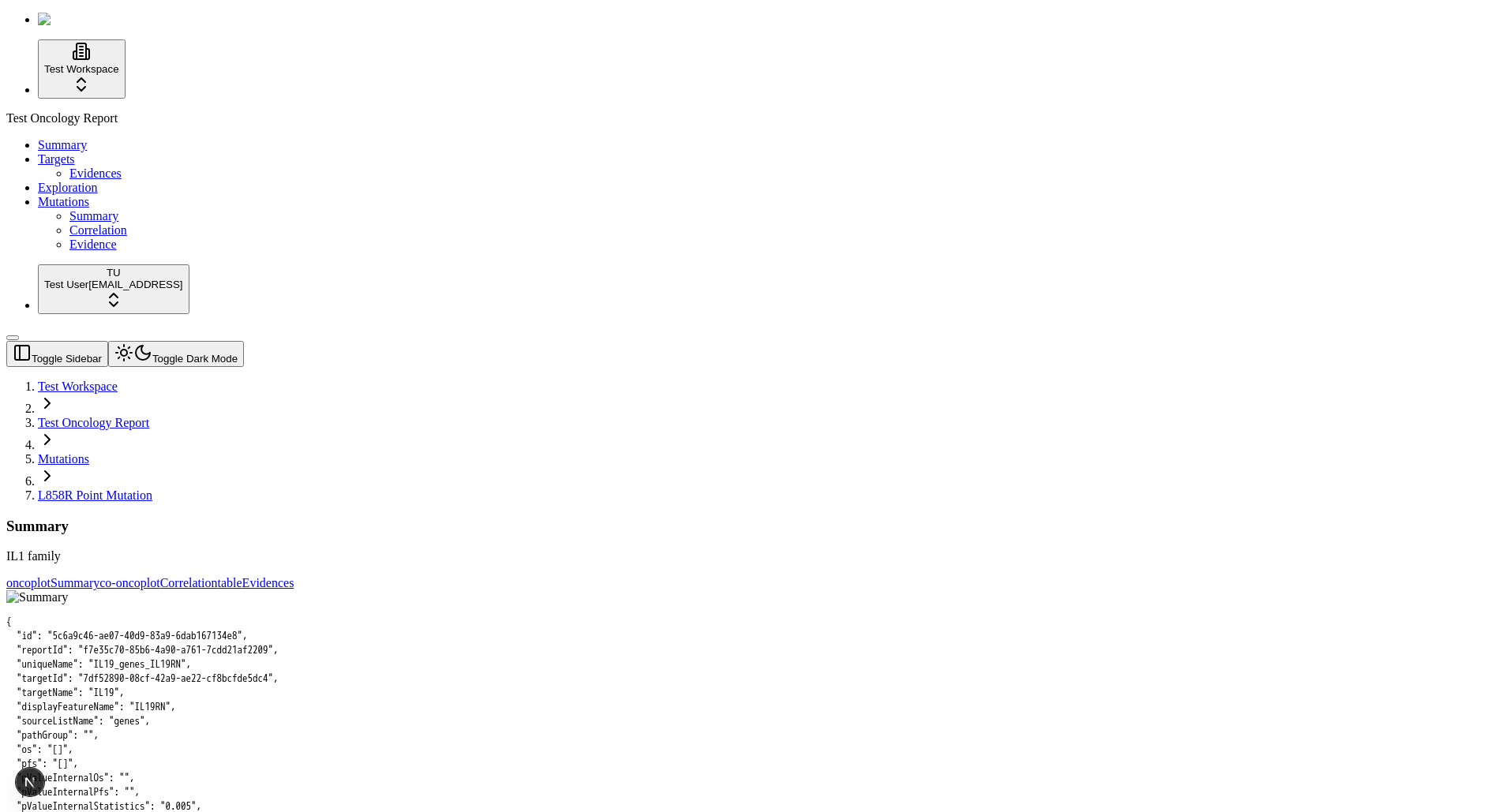 click on "Summary" at bounding box center [746, 526] 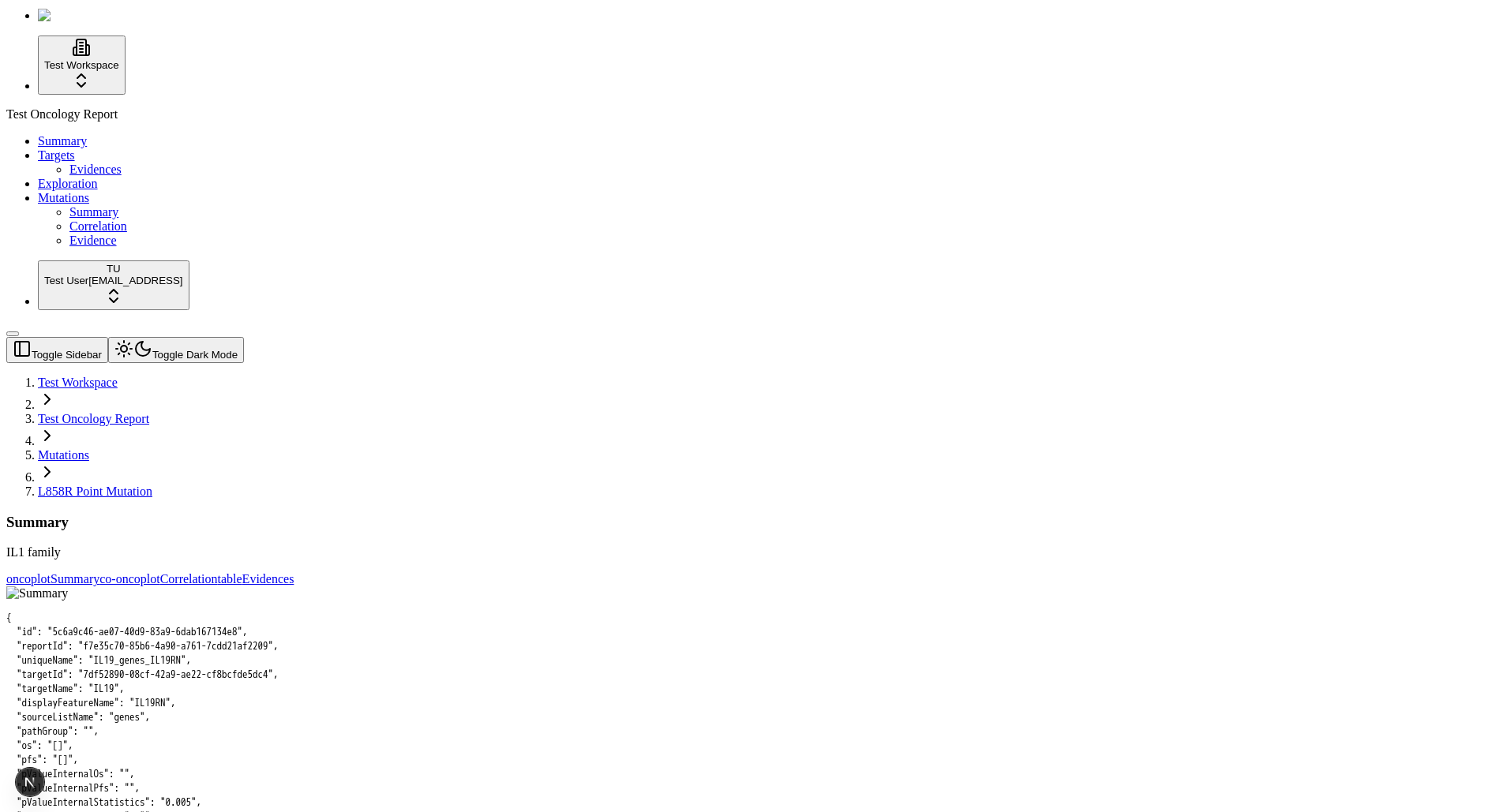 scroll, scrollTop: 0, scrollLeft: 0, axis: both 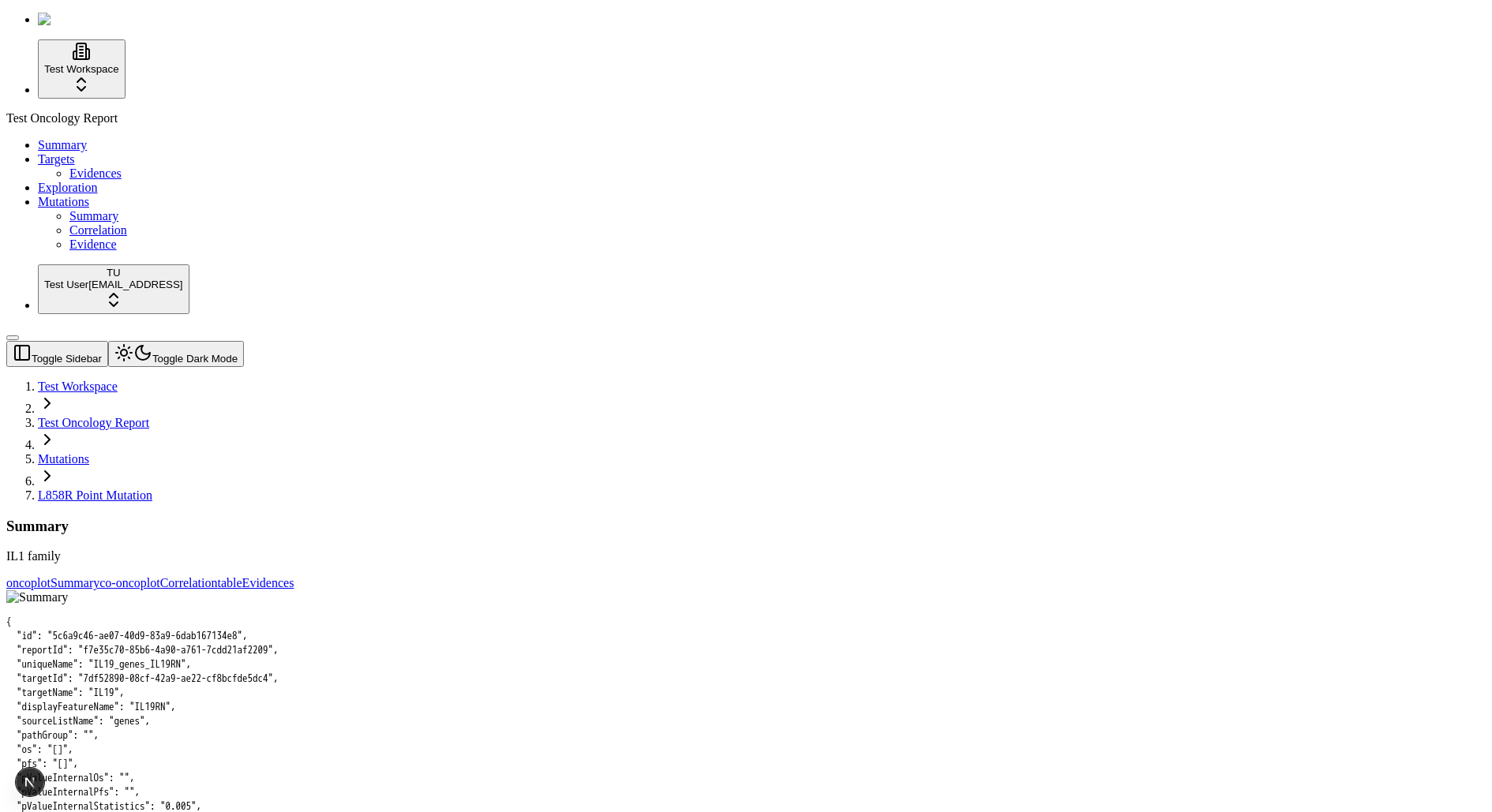 click on "Summary IL1 family" at bounding box center [746, 541] 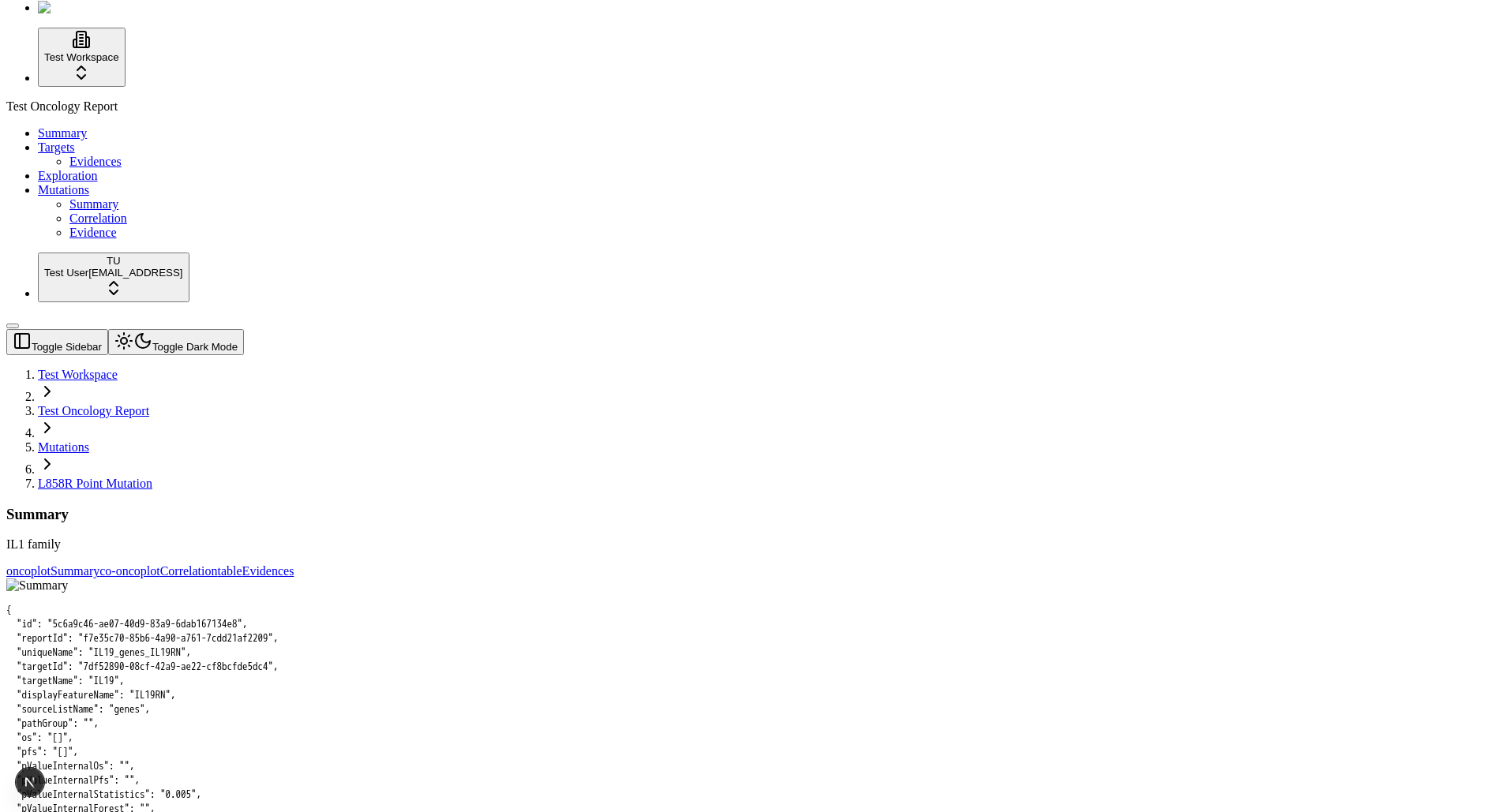 scroll, scrollTop: 0, scrollLeft: 0, axis: both 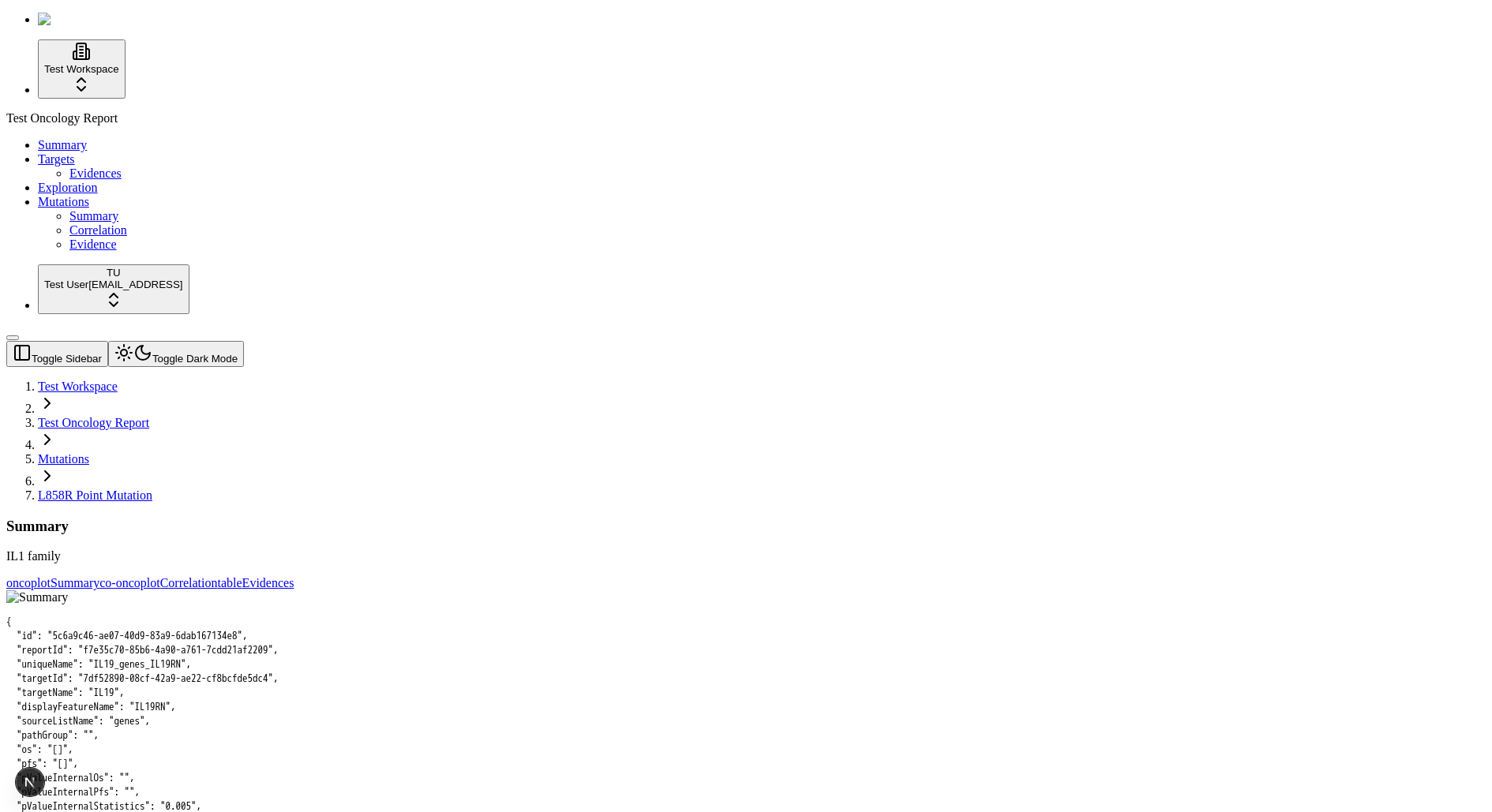 click on "Summary IL1 family" at bounding box center [746, 541] 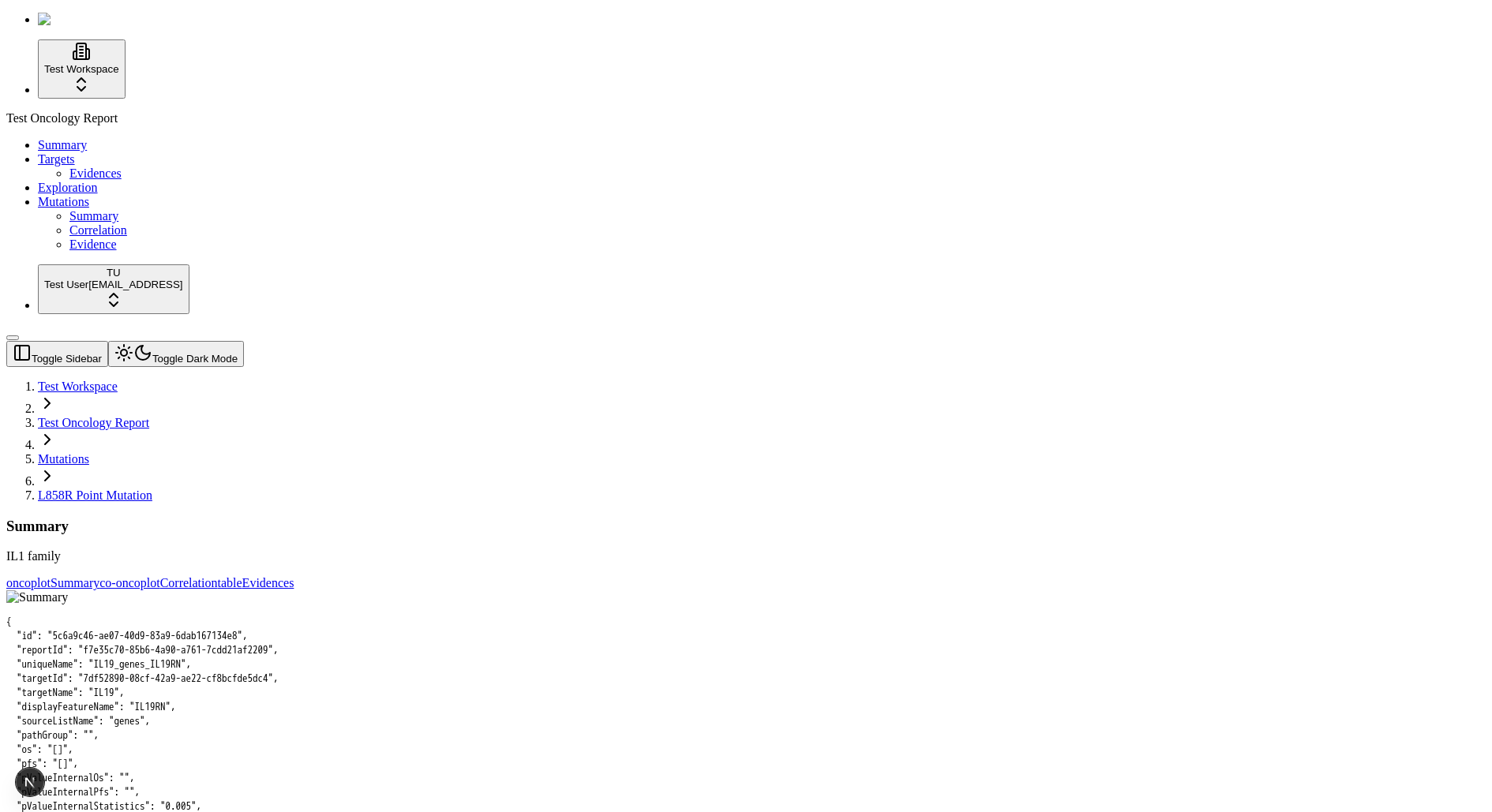 click on "Summary" at bounding box center (746, 526) 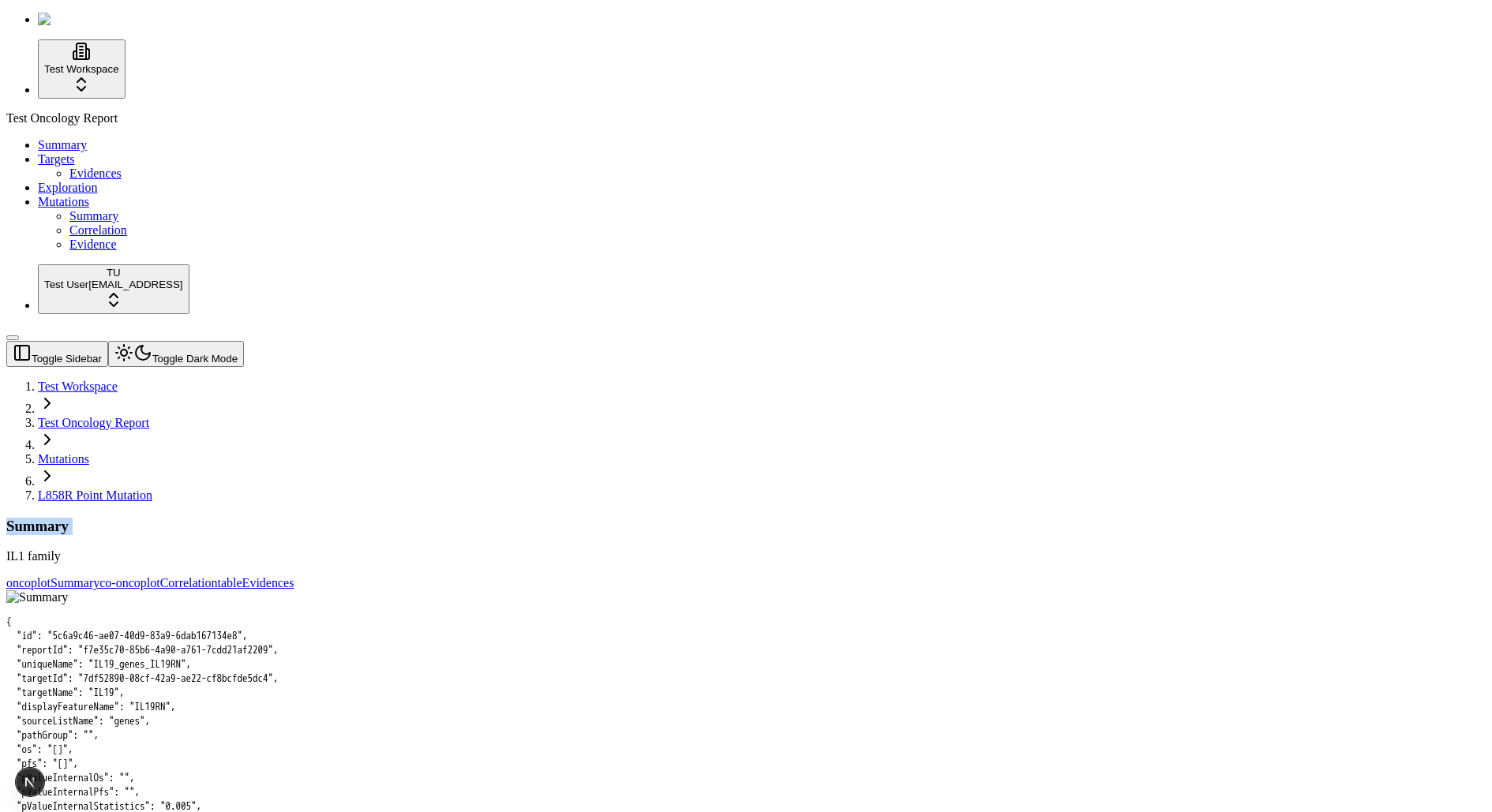 click on "Summary" at bounding box center (746, 526) 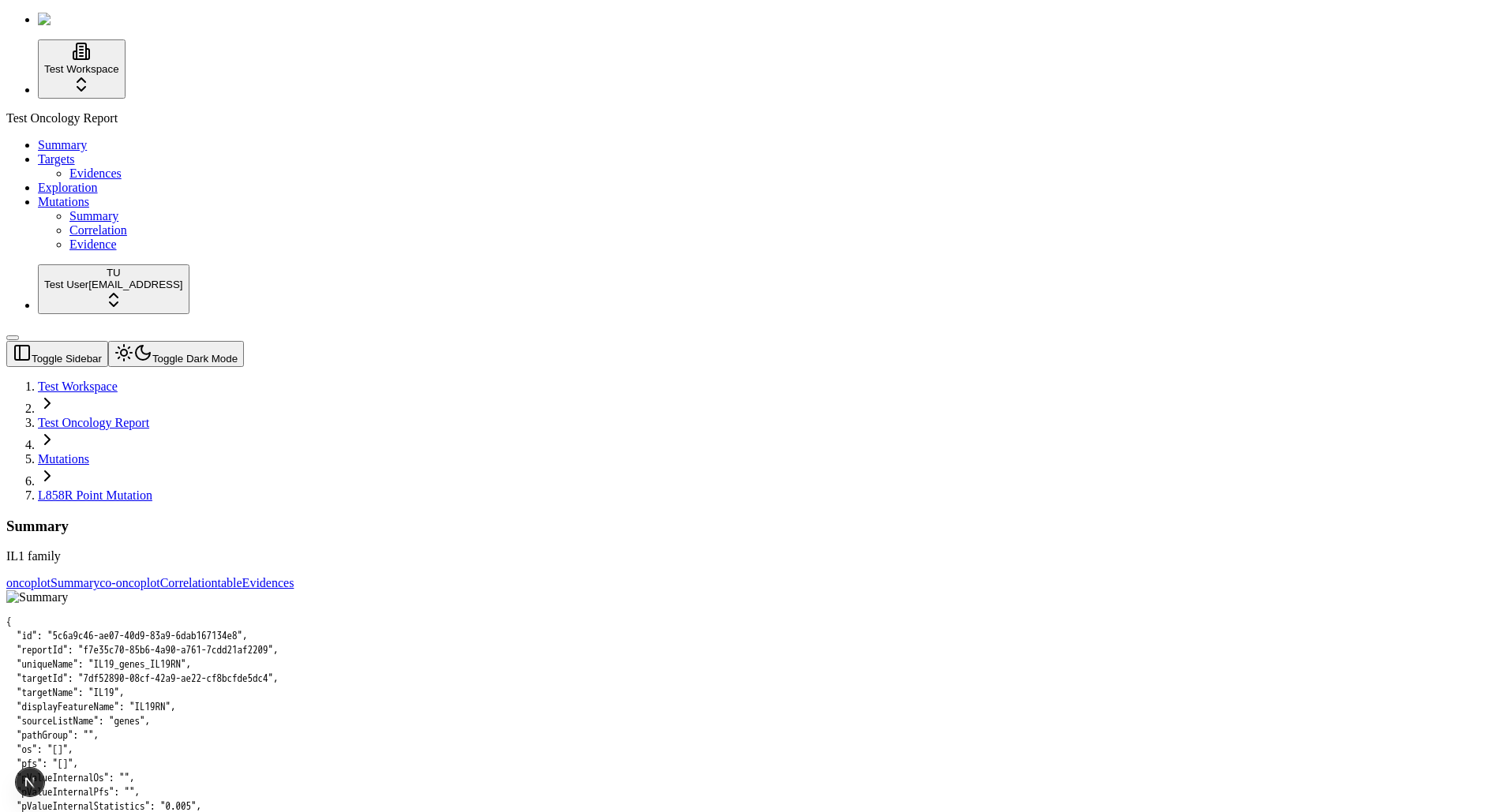 click on "Summary" at bounding box center [746, 526] 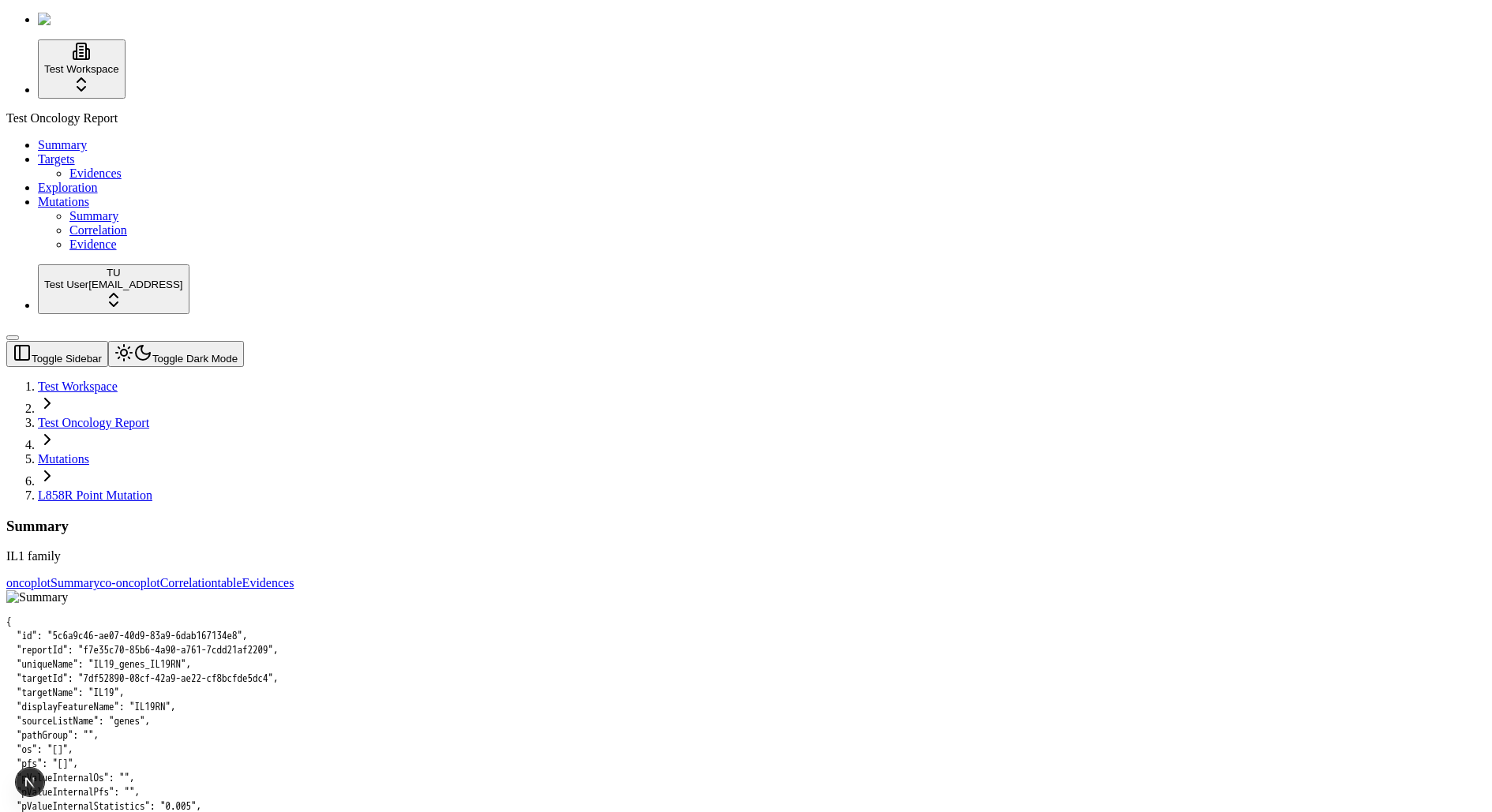 click on "Summary" at bounding box center [746, 526] 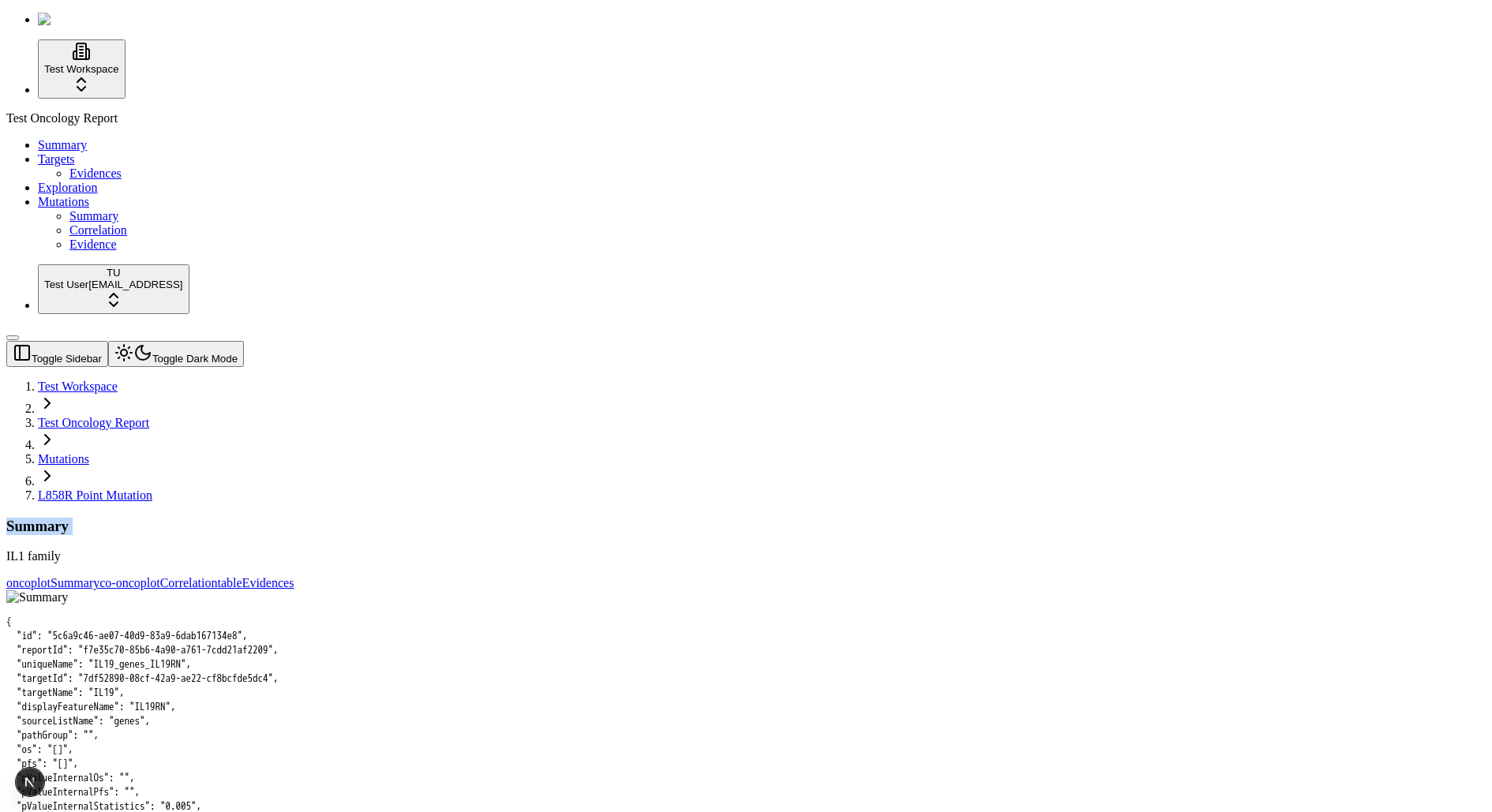 click on "Summary" at bounding box center [746, 526] 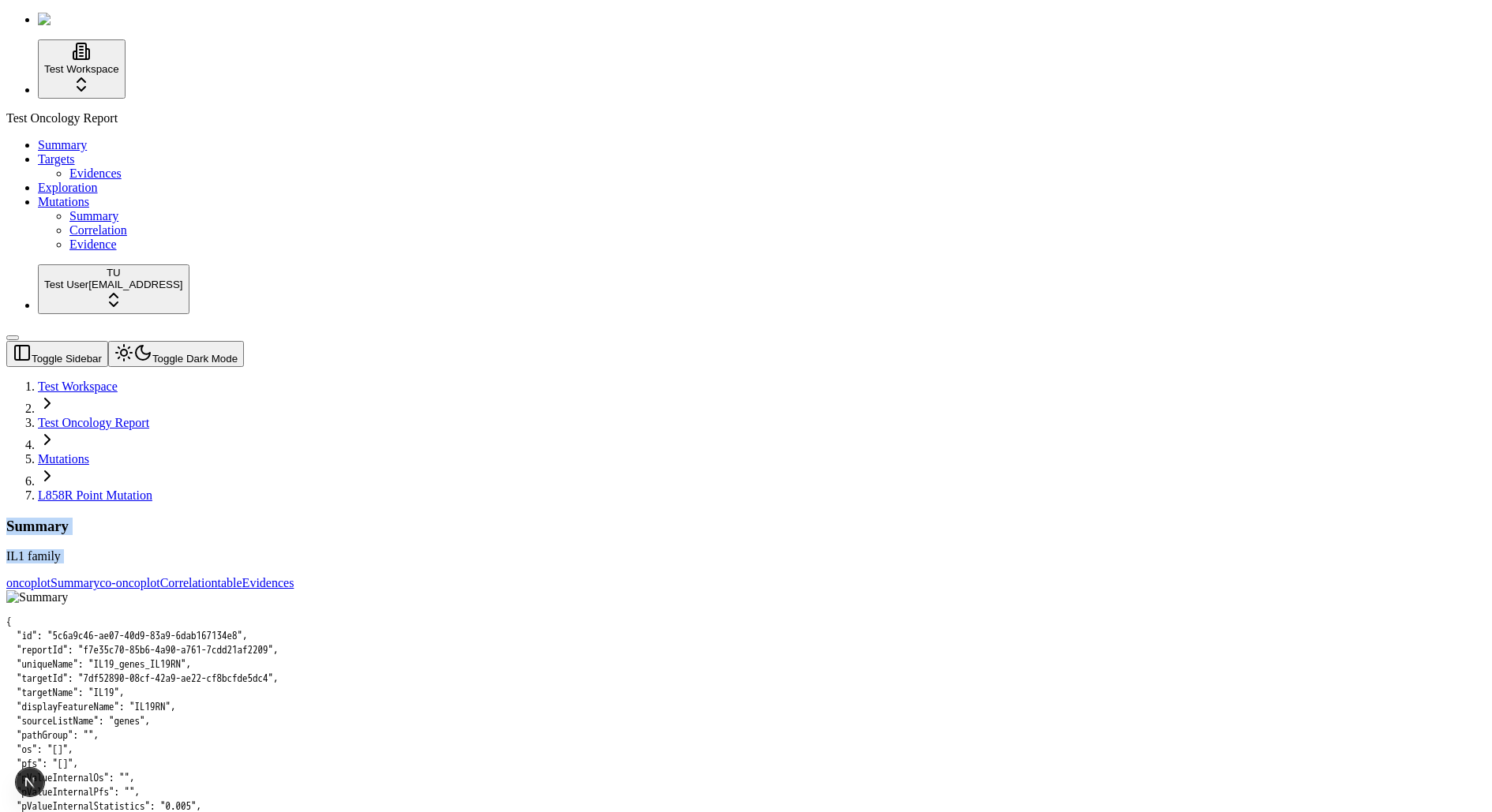 click on "Summary" at bounding box center (746, 526) 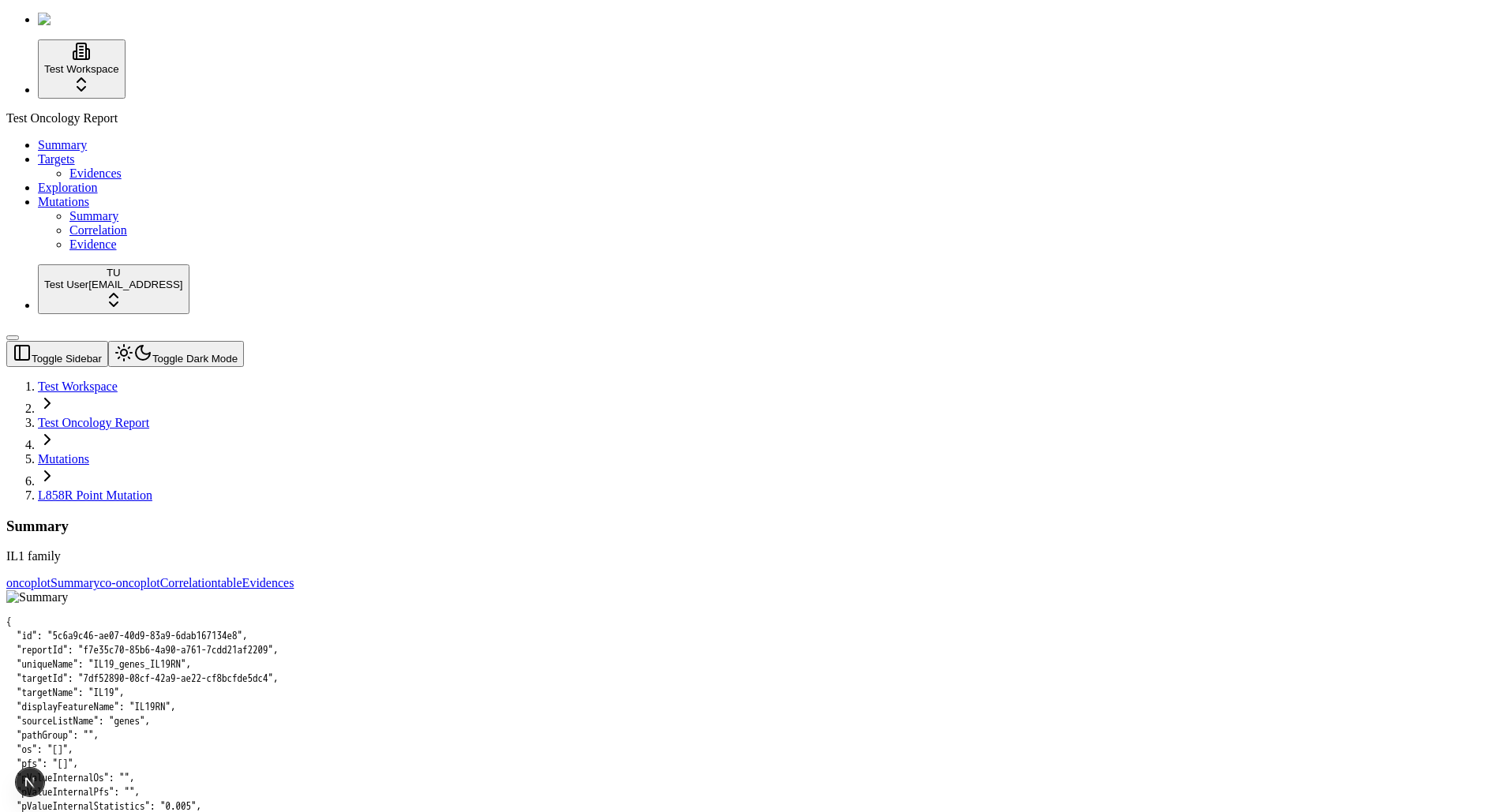 click on "Summary" at bounding box center (746, 526) 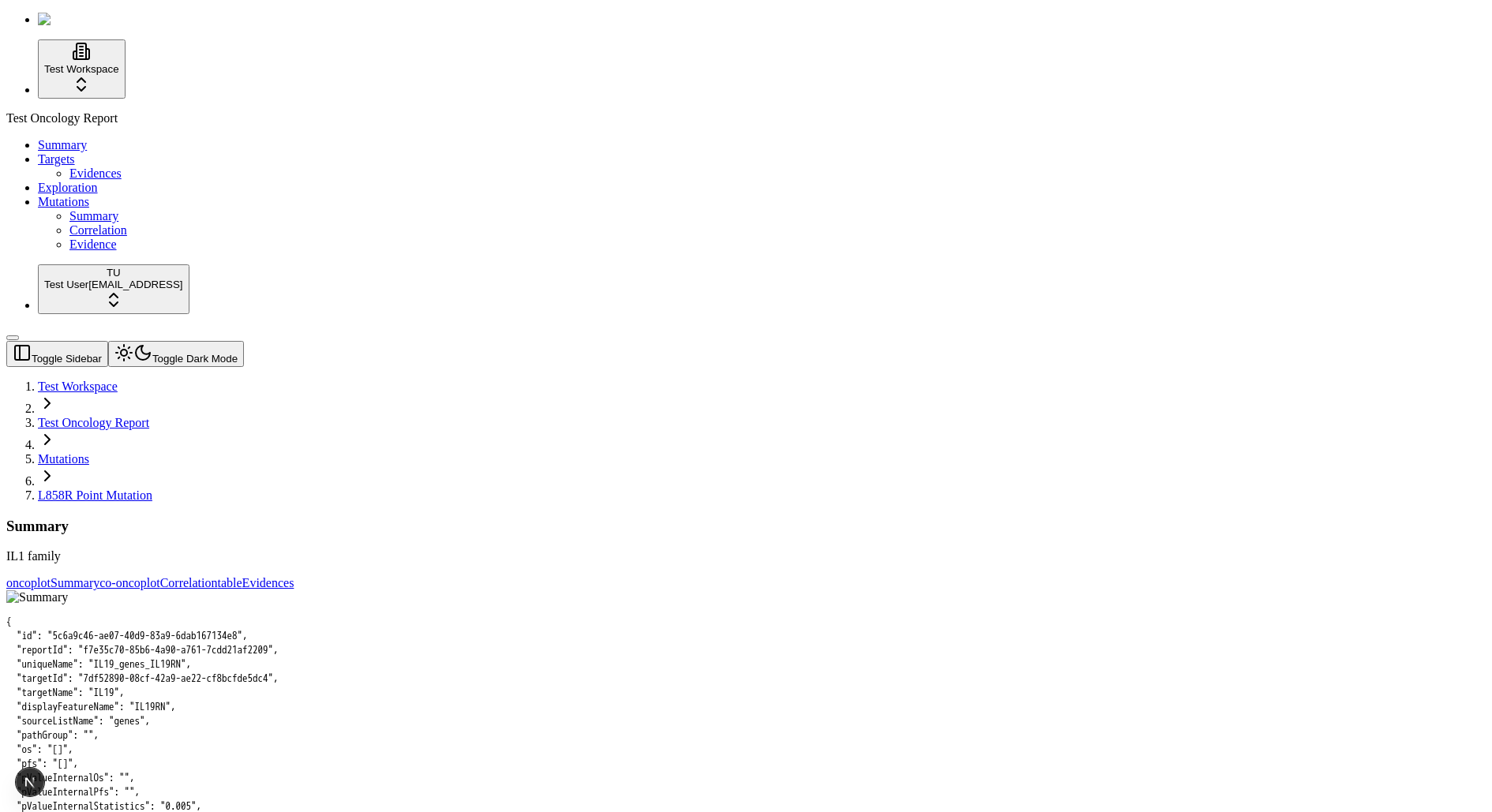 click on "Summary" at bounding box center [746, 526] 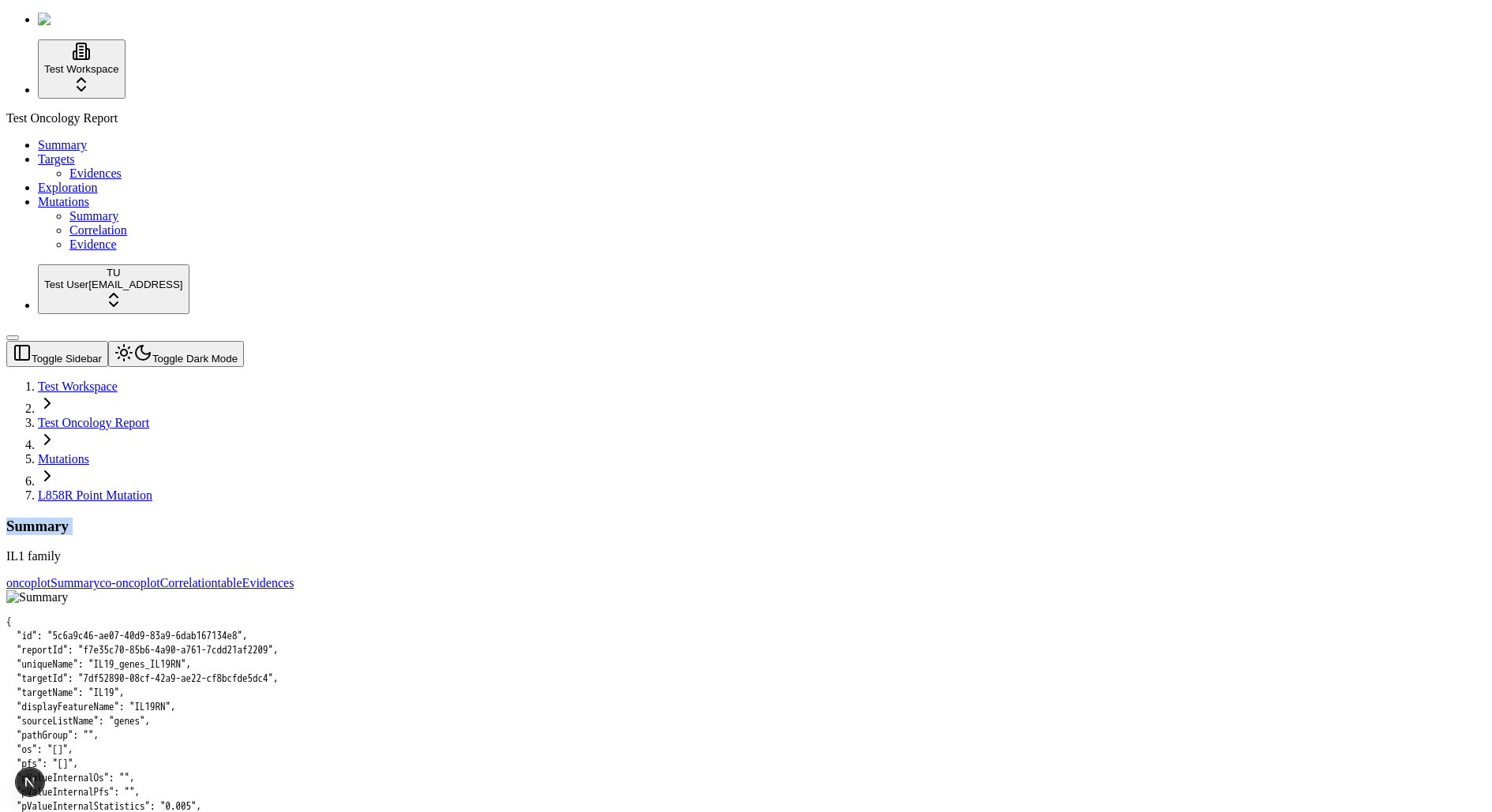 click on "Summary" at bounding box center [746, 526] 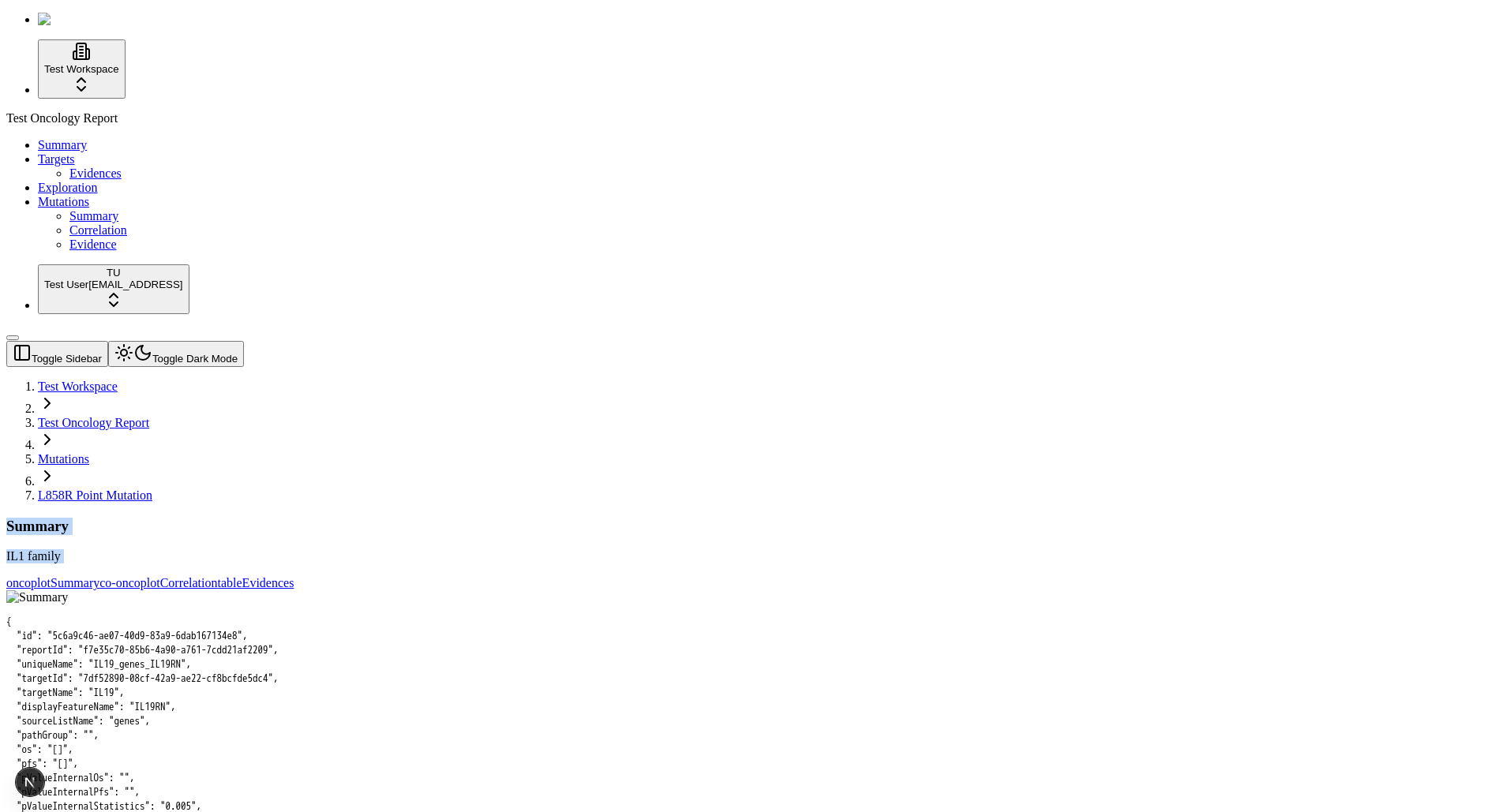 click on "IL1 family" at bounding box center [746, 556] 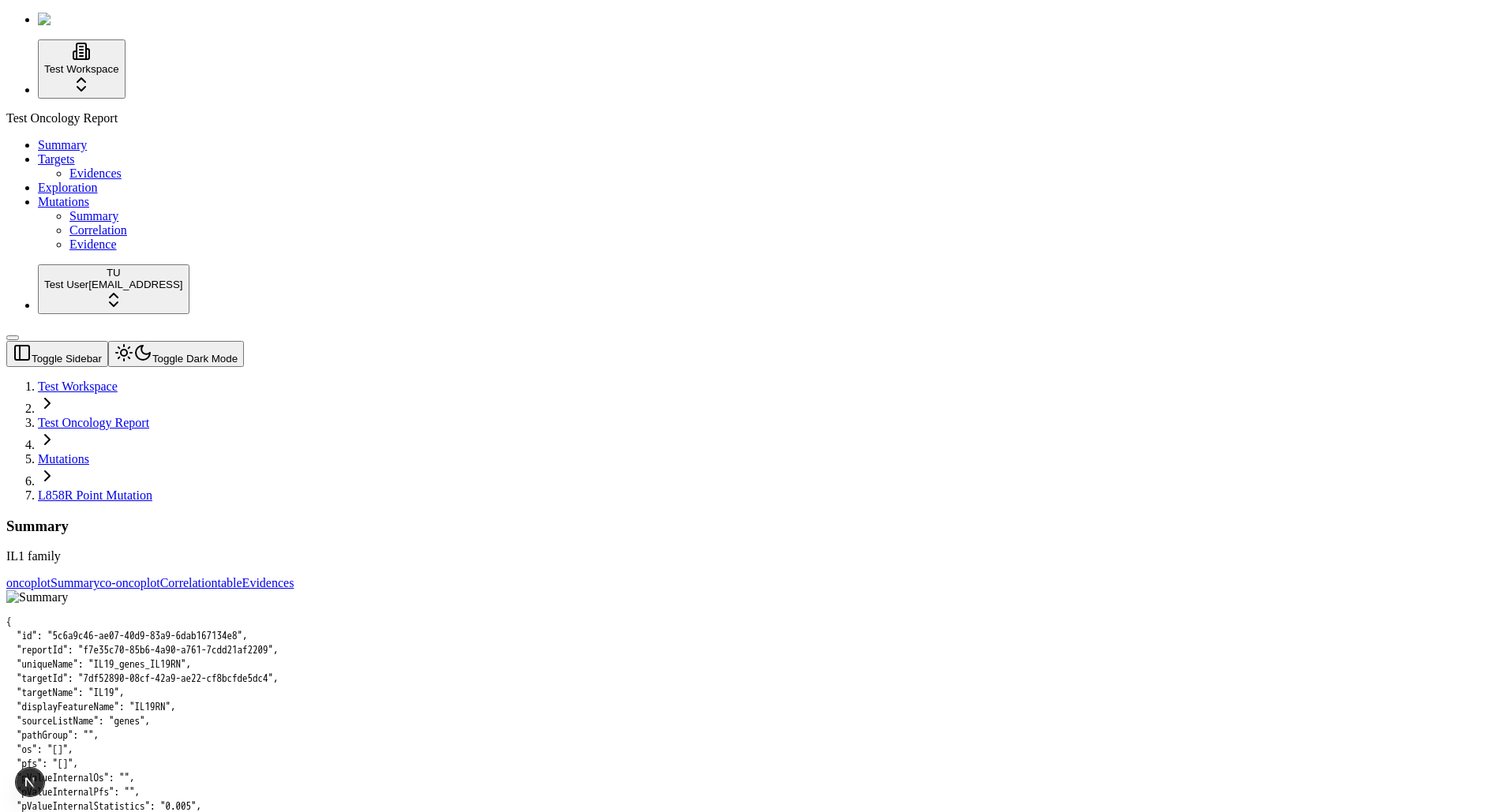 click on "IL1 family" at bounding box center [746, 556] 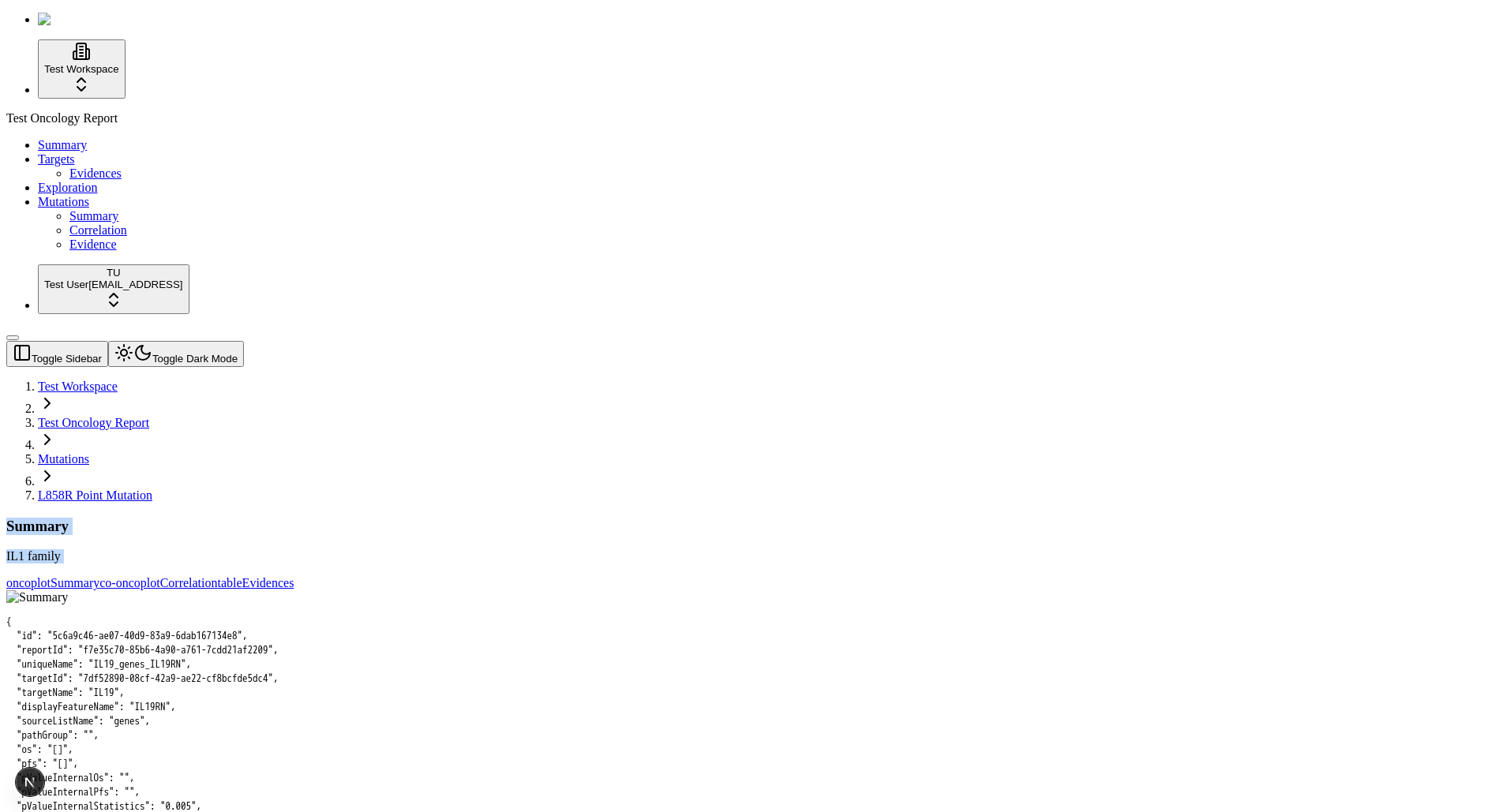 drag, startPoint x: 291, startPoint y: 110, endPoint x: 211, endPoint y: 90, distance: 82.46211 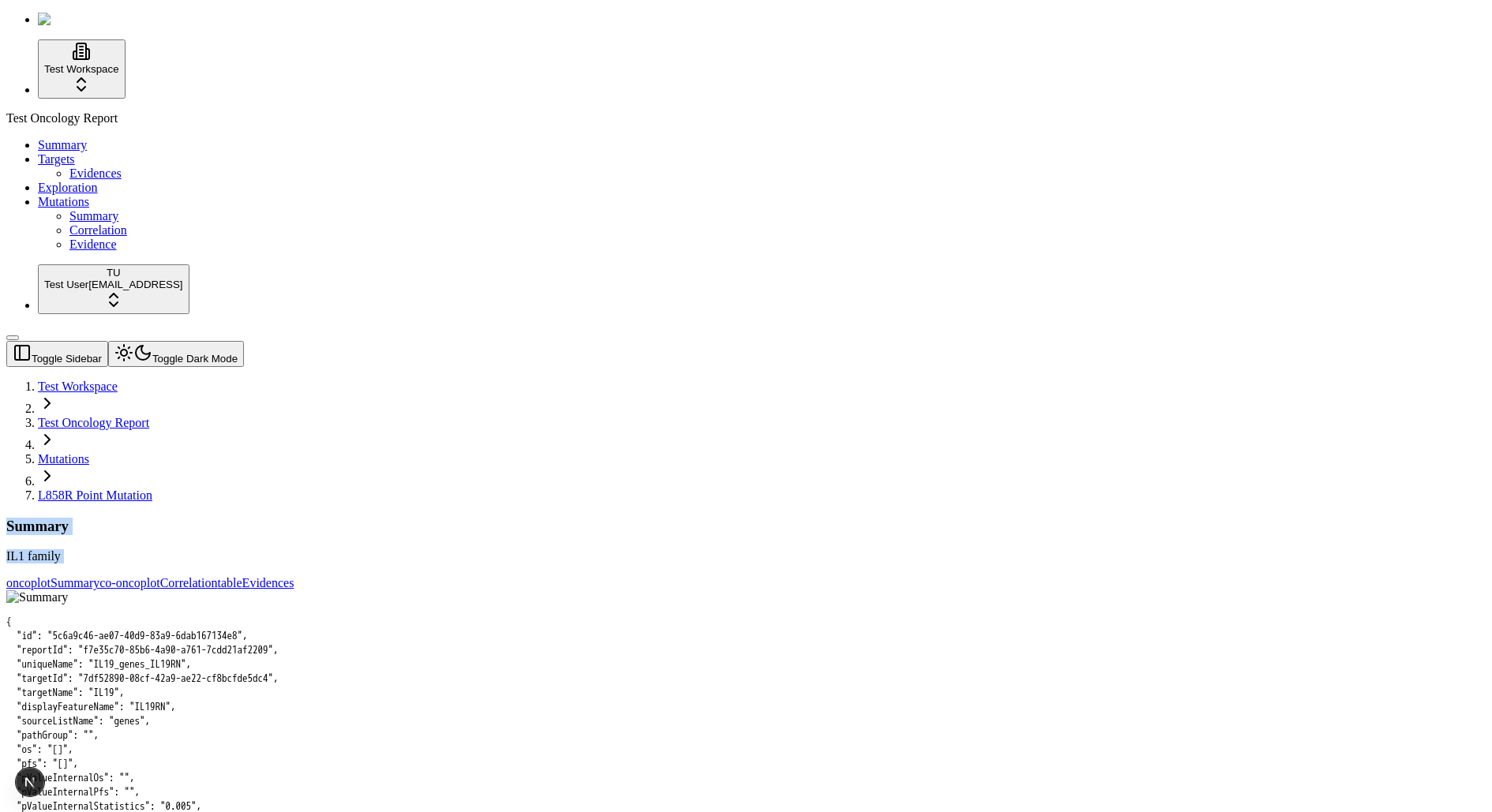 click on "Summary IL1 family" at bounding box center [746, 541] 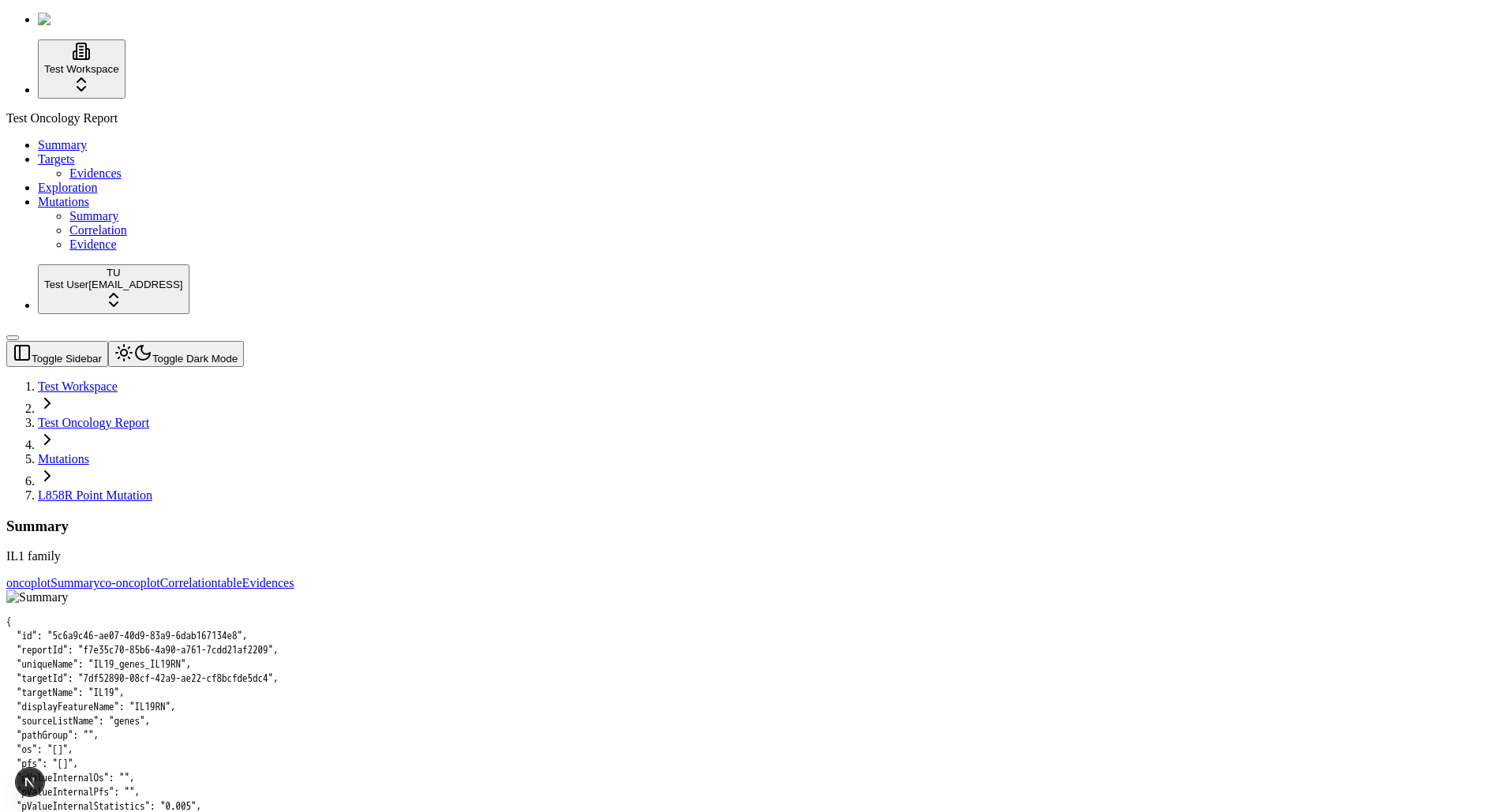 click on "Summary" at bounding box center [746, 526] 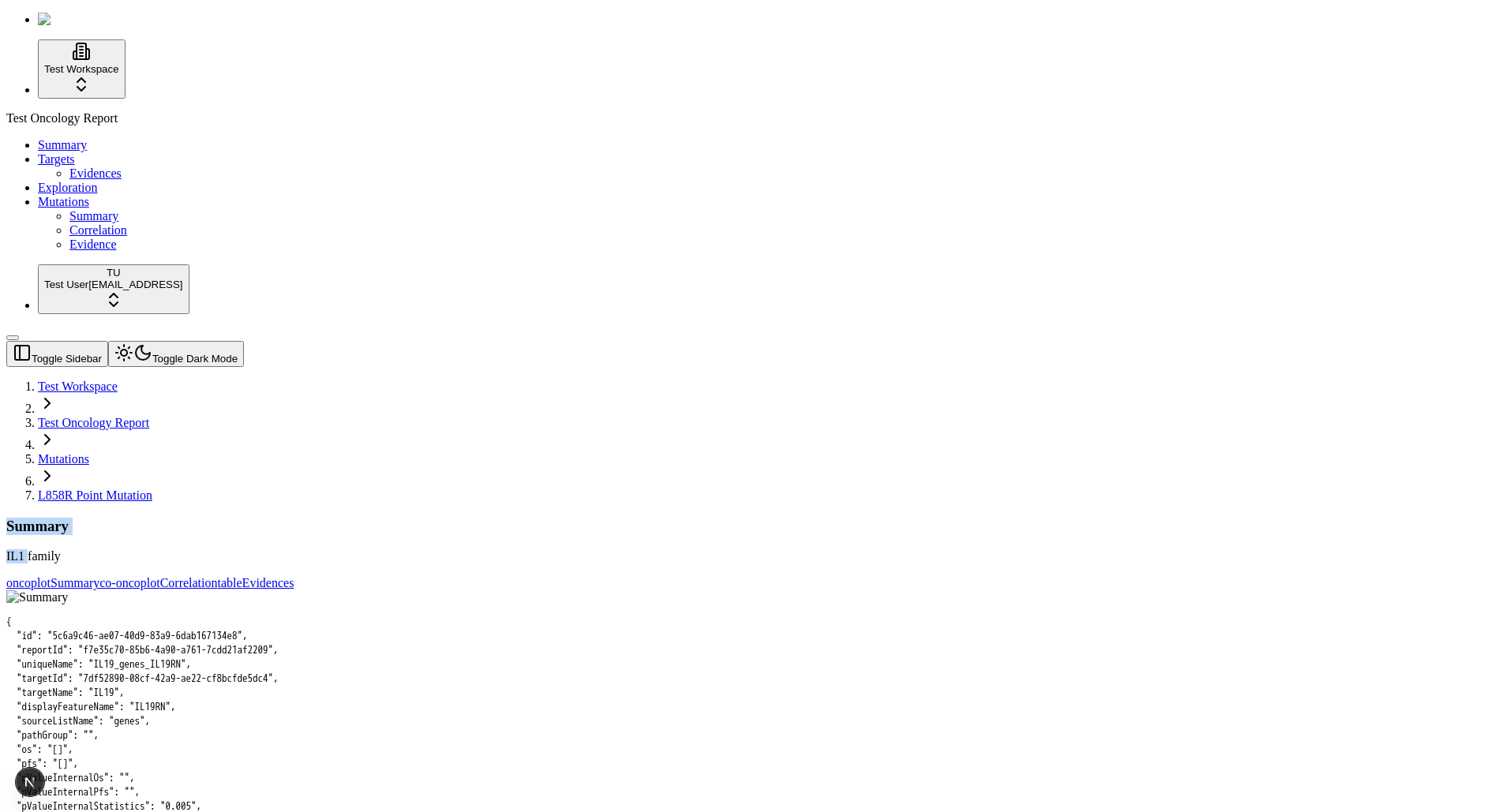 drag, startPoint x: 222, startPoint y: 88, endPoint x: 222, endPoint y: 110, distance: 22 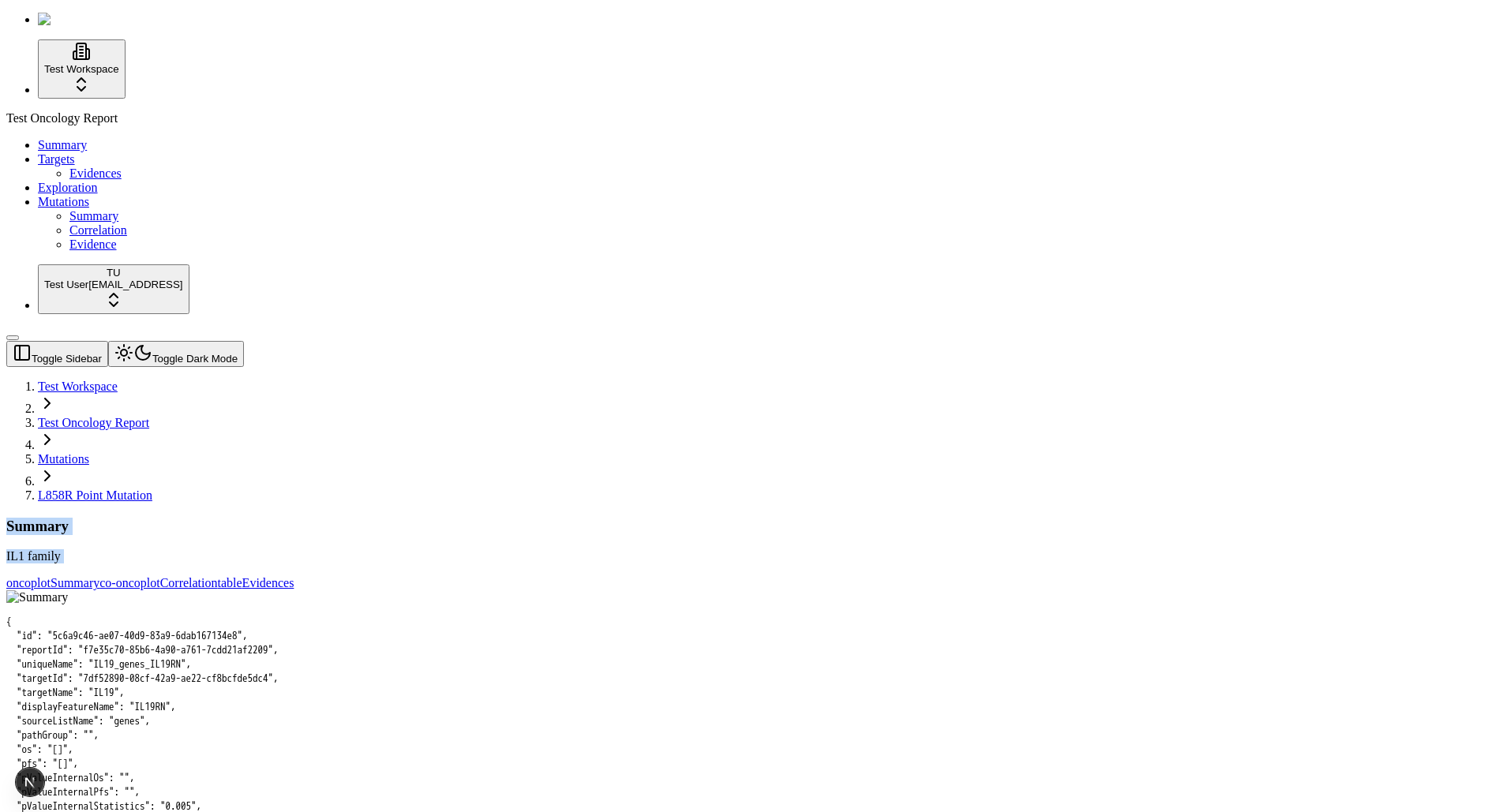 click on "IL1 family" at bounding box center (746, 556) 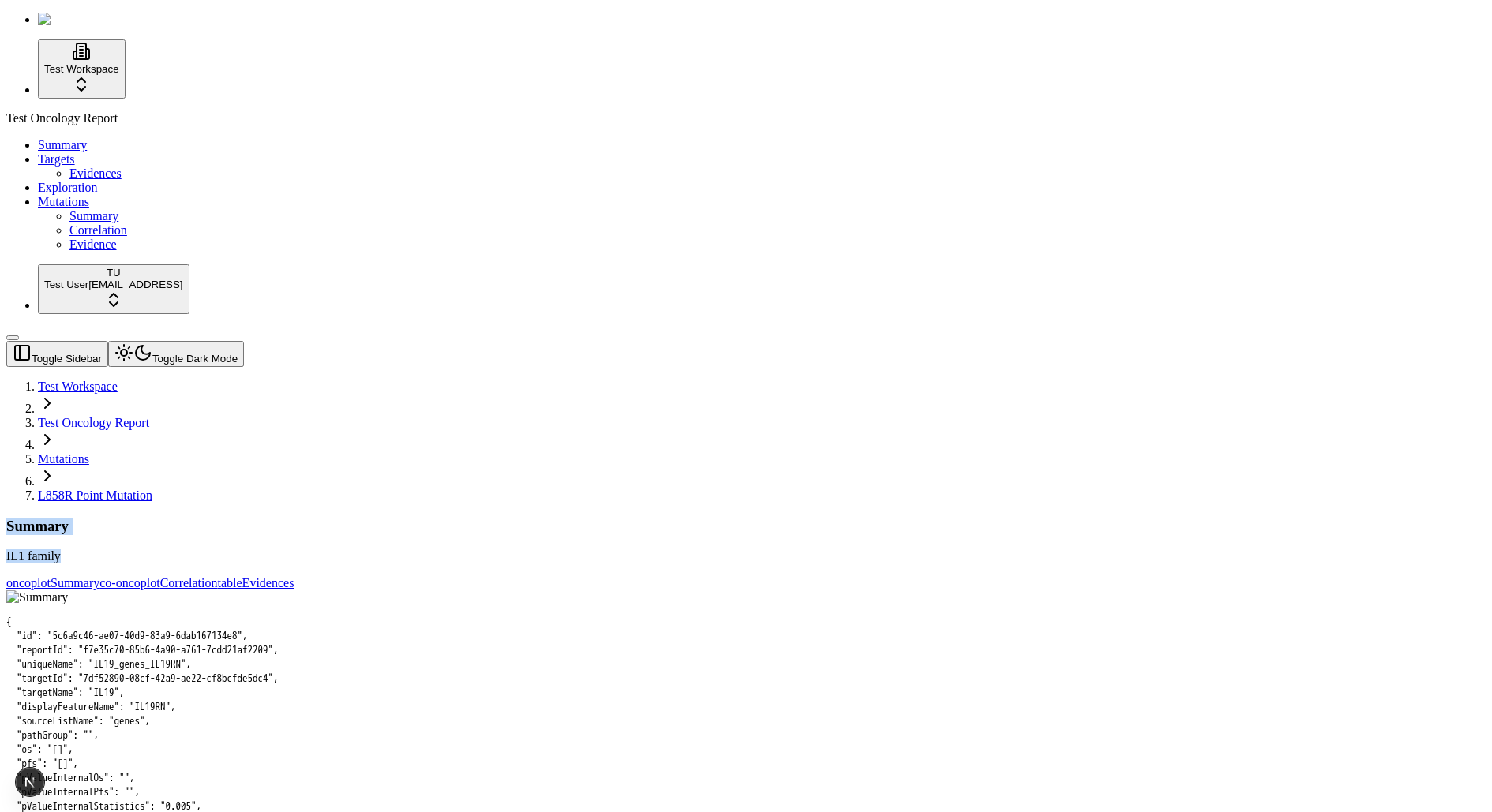drag, startPoint x: 257, startPoint y: 112, endPoint x: 201, endPoint y: 90, distance: 60.166436 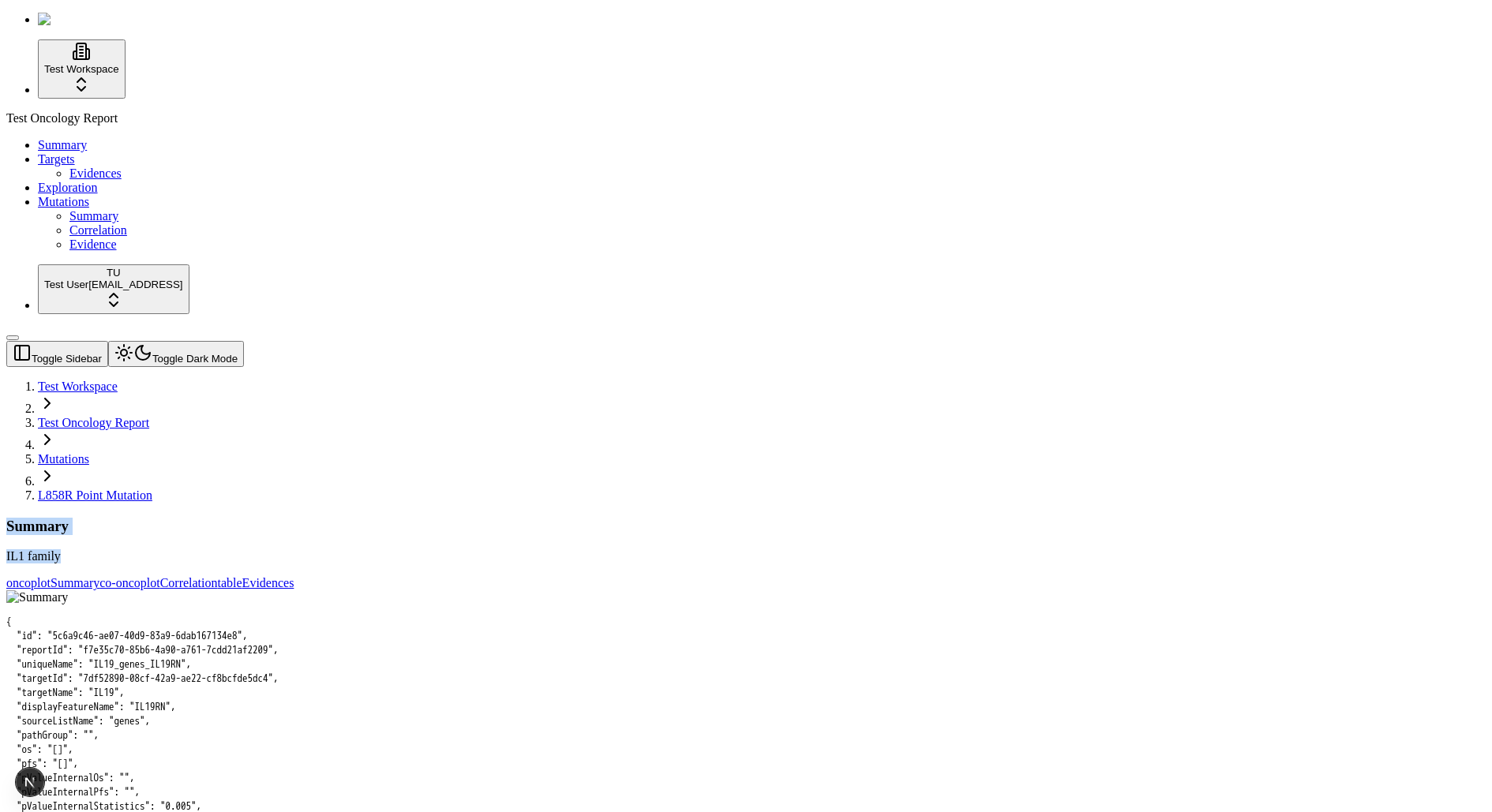 click on "Summary IL1 family" at bounding box center (746, 541) 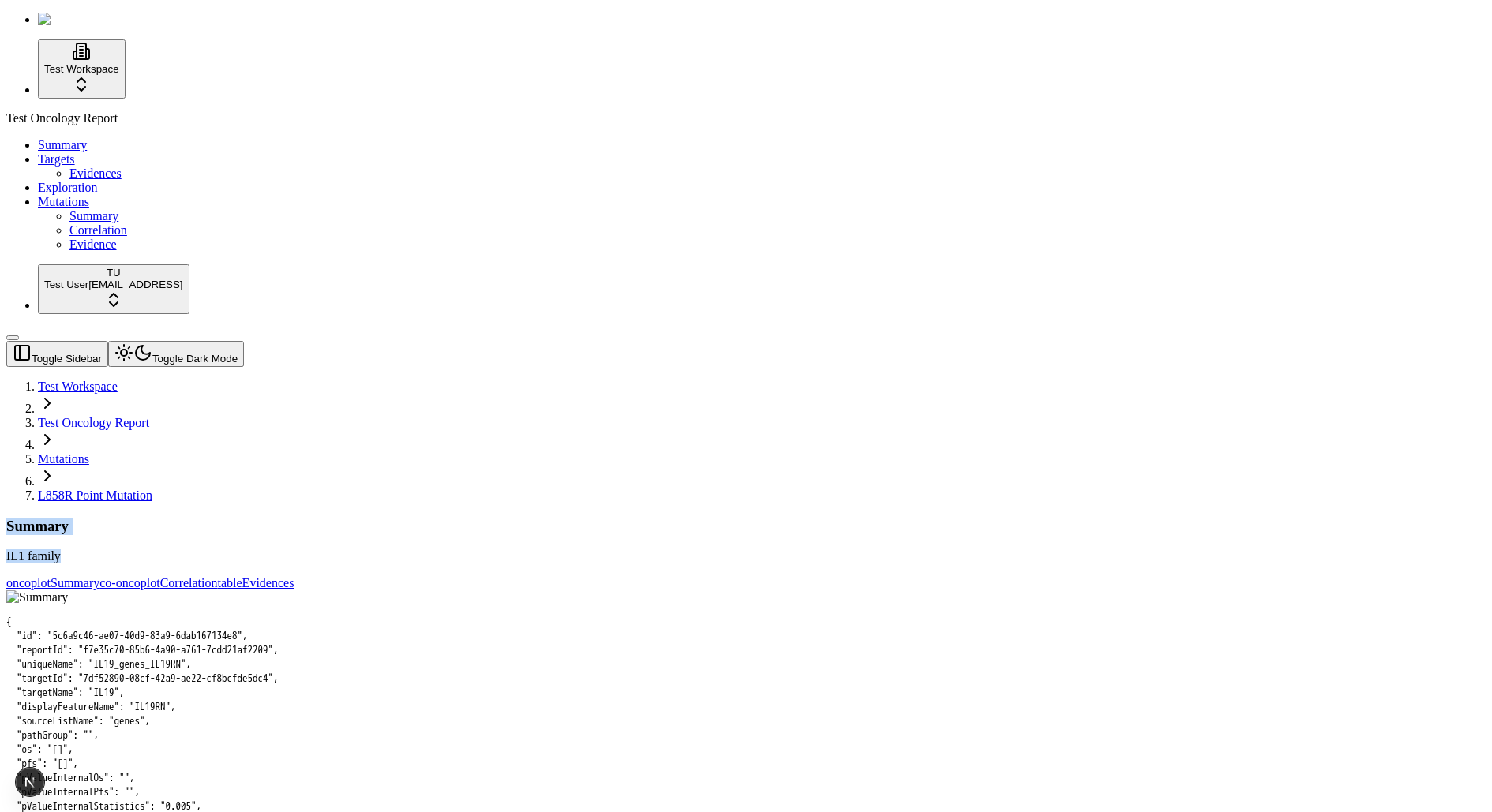 click on "Summary" at bounding box center [746, 526] 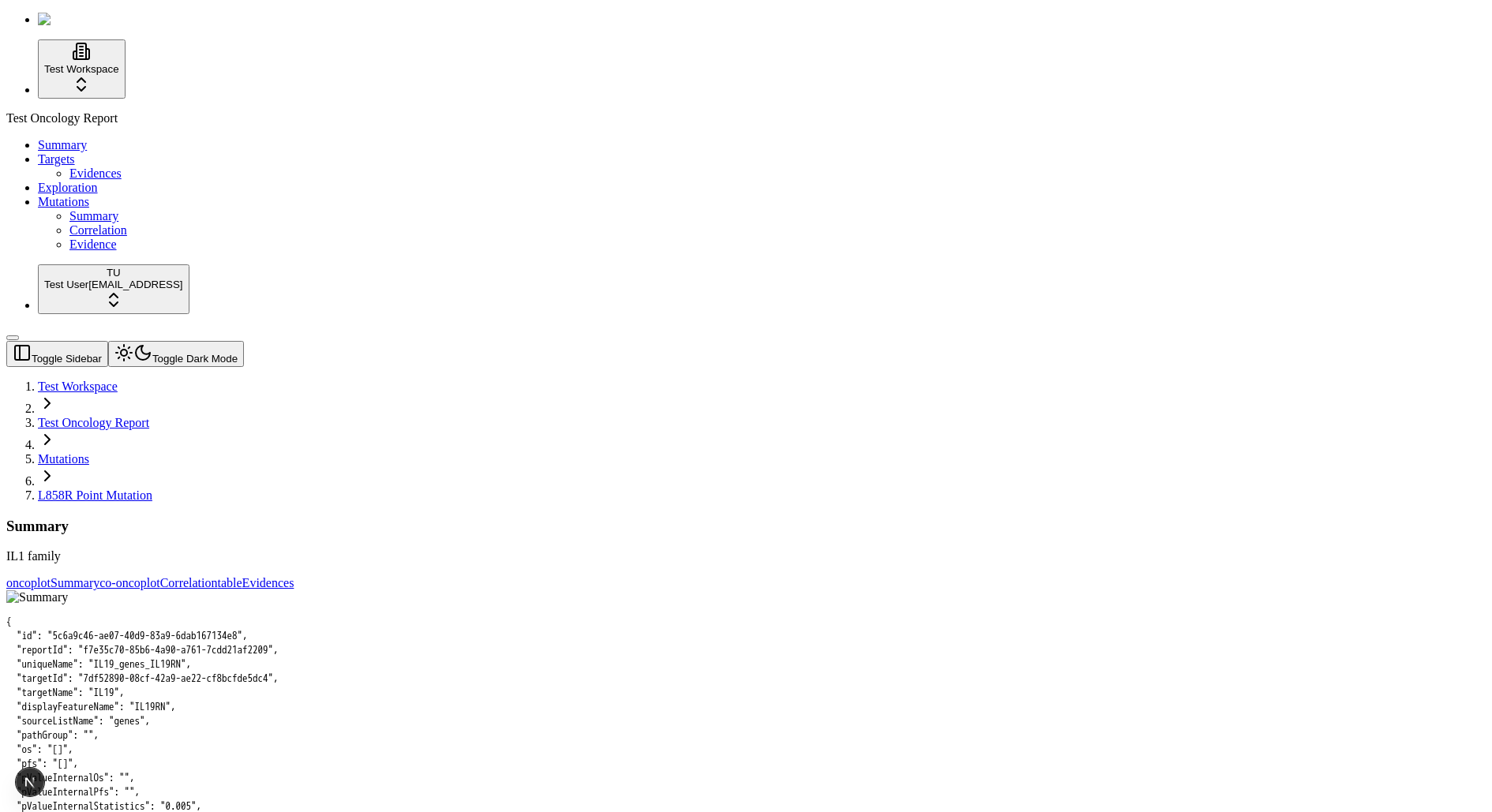 click on "Summary" at bounding box center (746, 526) 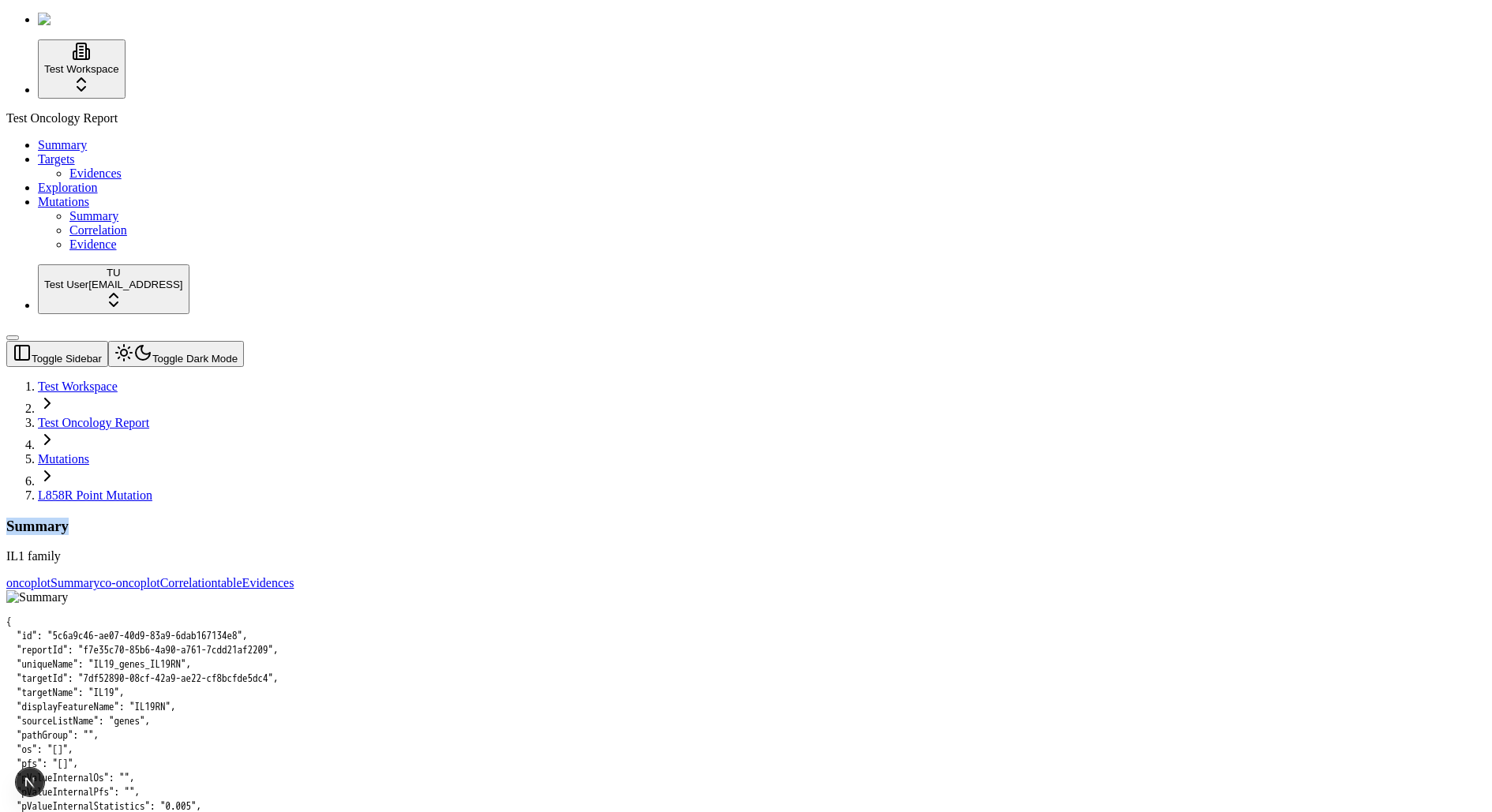 click on "Summary" at bounding box center [746, 526] 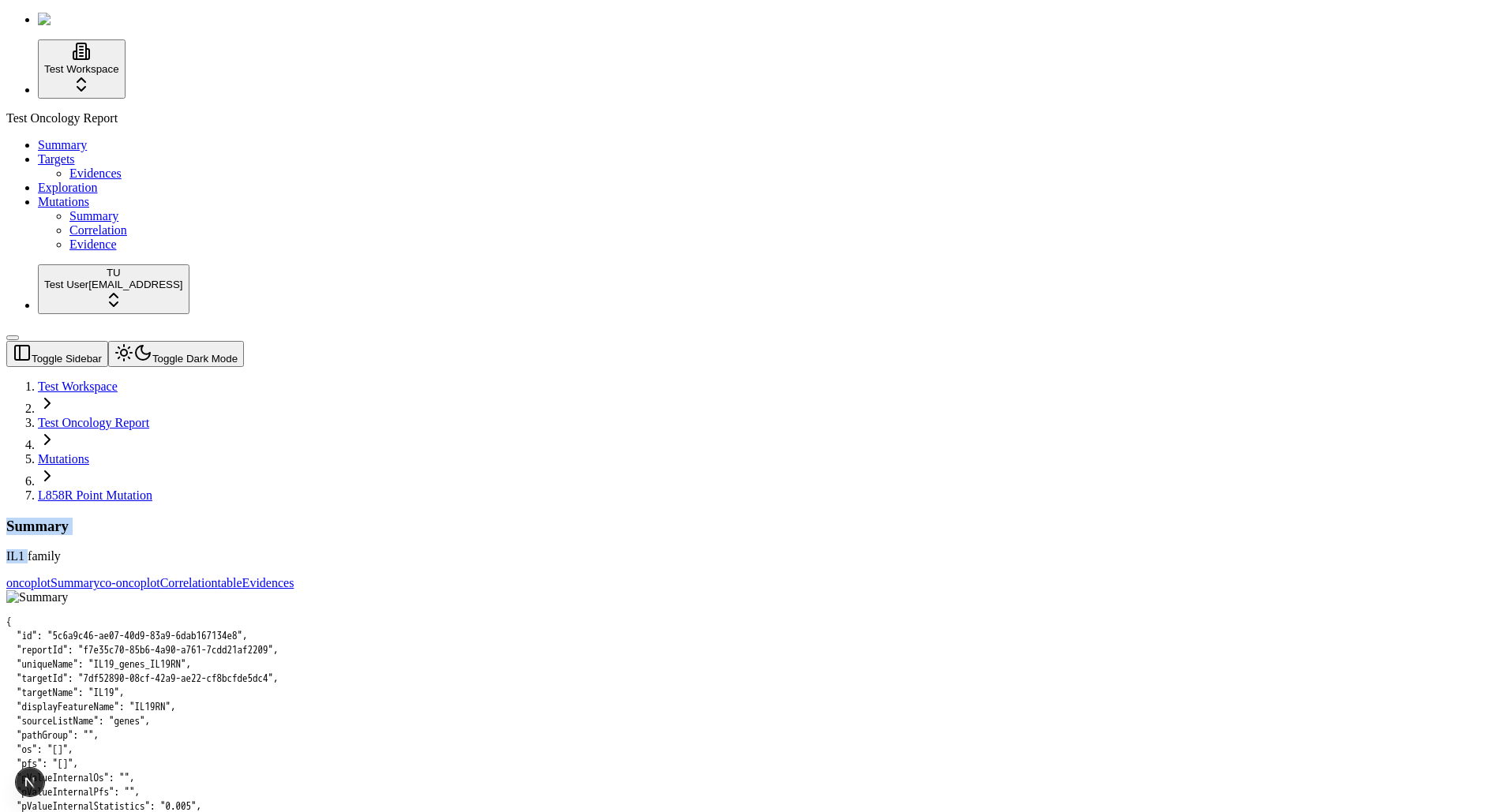 click on "IL1 family" at bounding box center [746, 556] 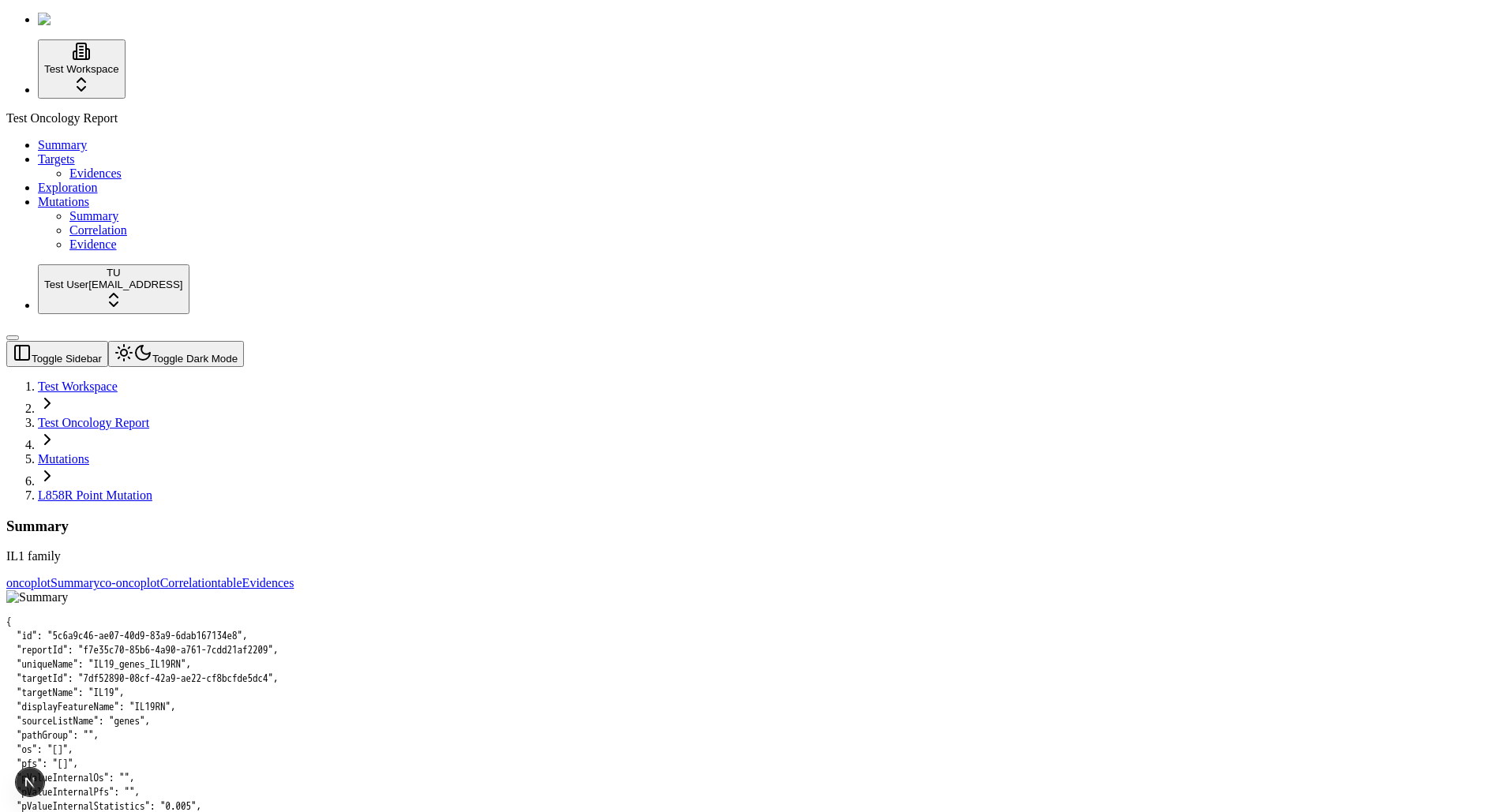 click on "IL1 family" at bounding box center (746, 556) 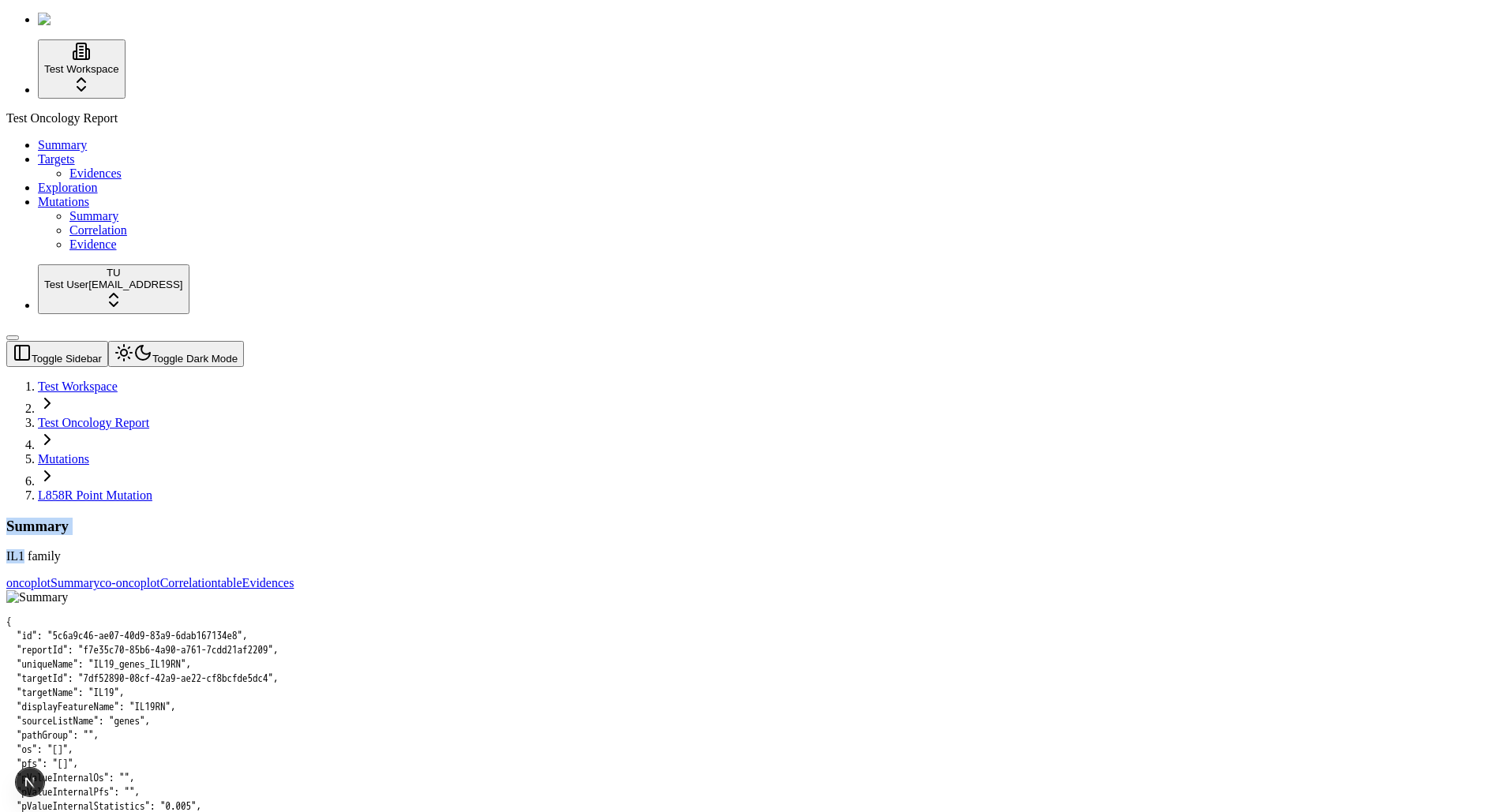 drag, startPoint x: 234, startPoint y: 93, endPoint x: 217, endPoint y: 114, distance: 27.018512 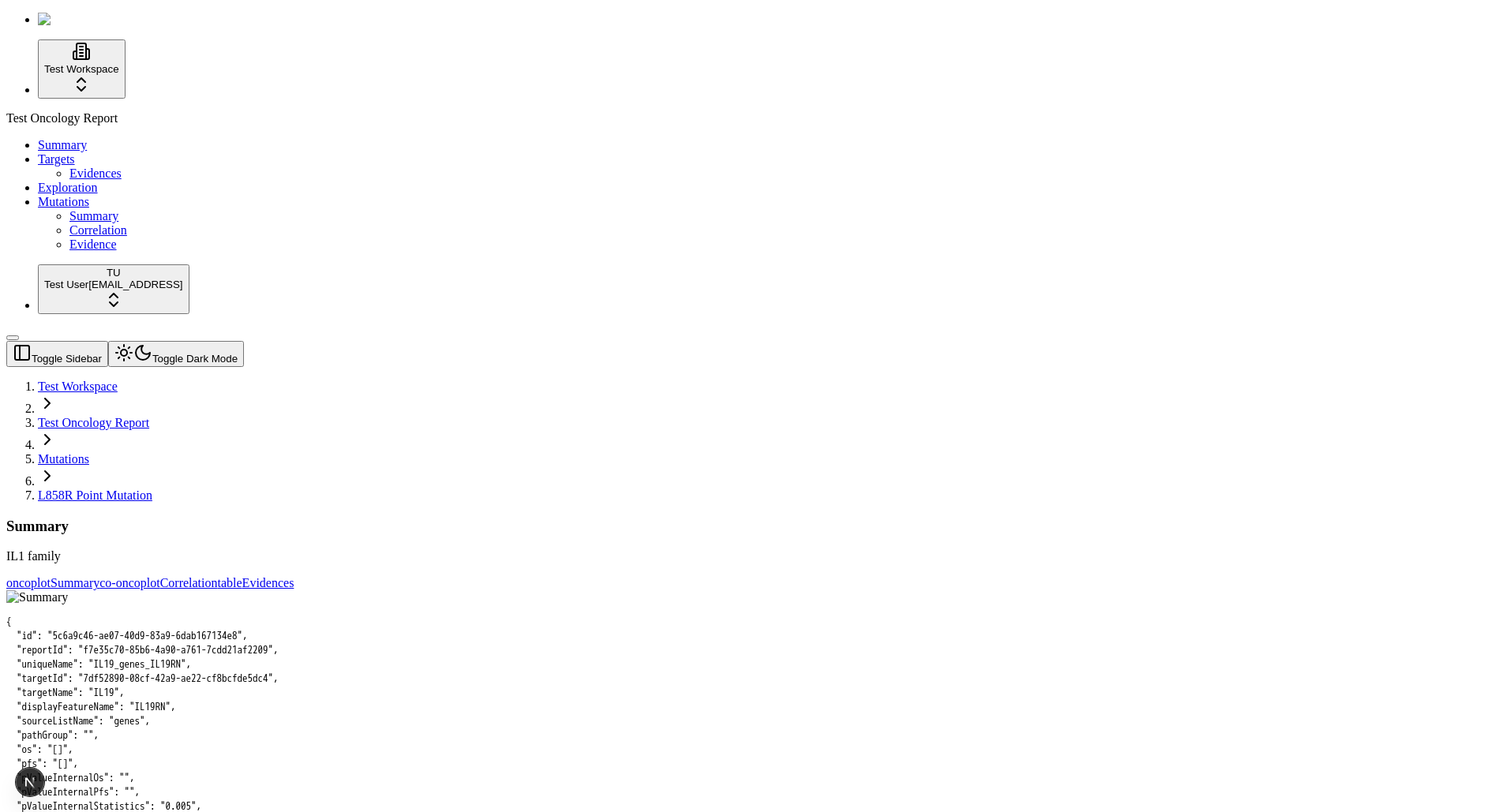 click on "IL1 family" at bounding box center (746, 556) 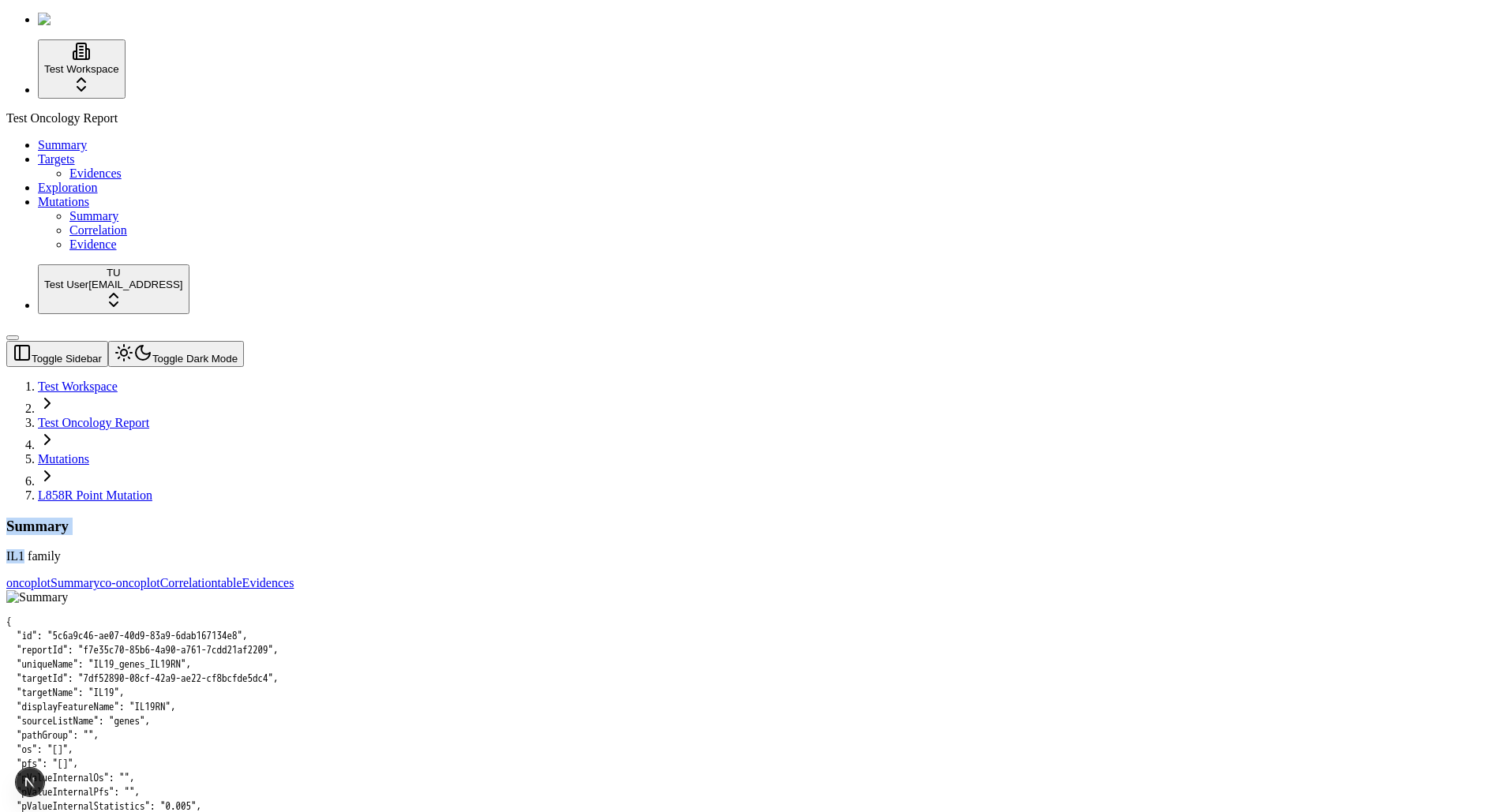 drag, startPoint x: 212, startPoint y: 113, endPoint x: 223, endPoint y: 92, distance: 23.706539 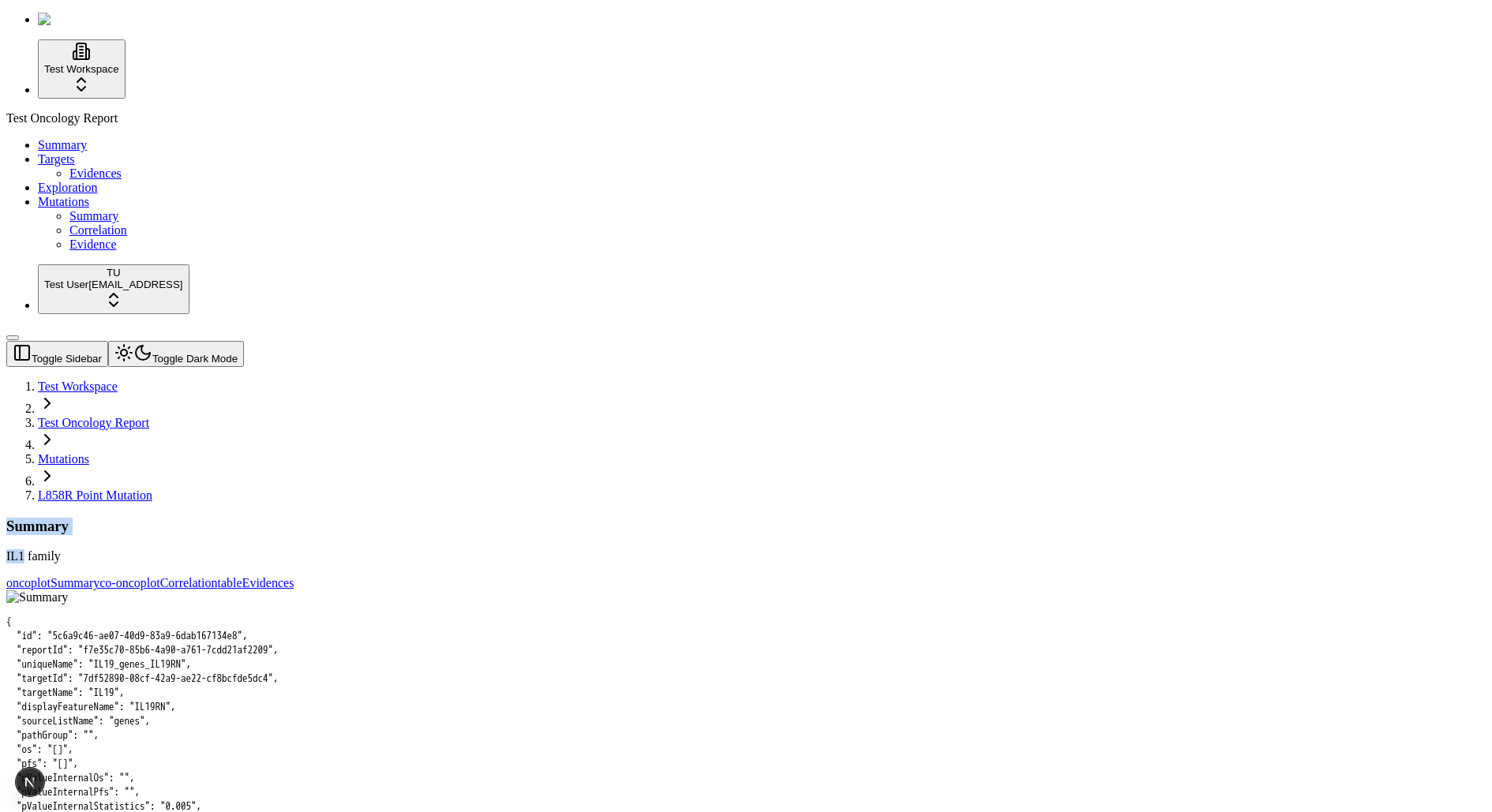 click on "Summary IL1 family" at bounding box center [746, 541] 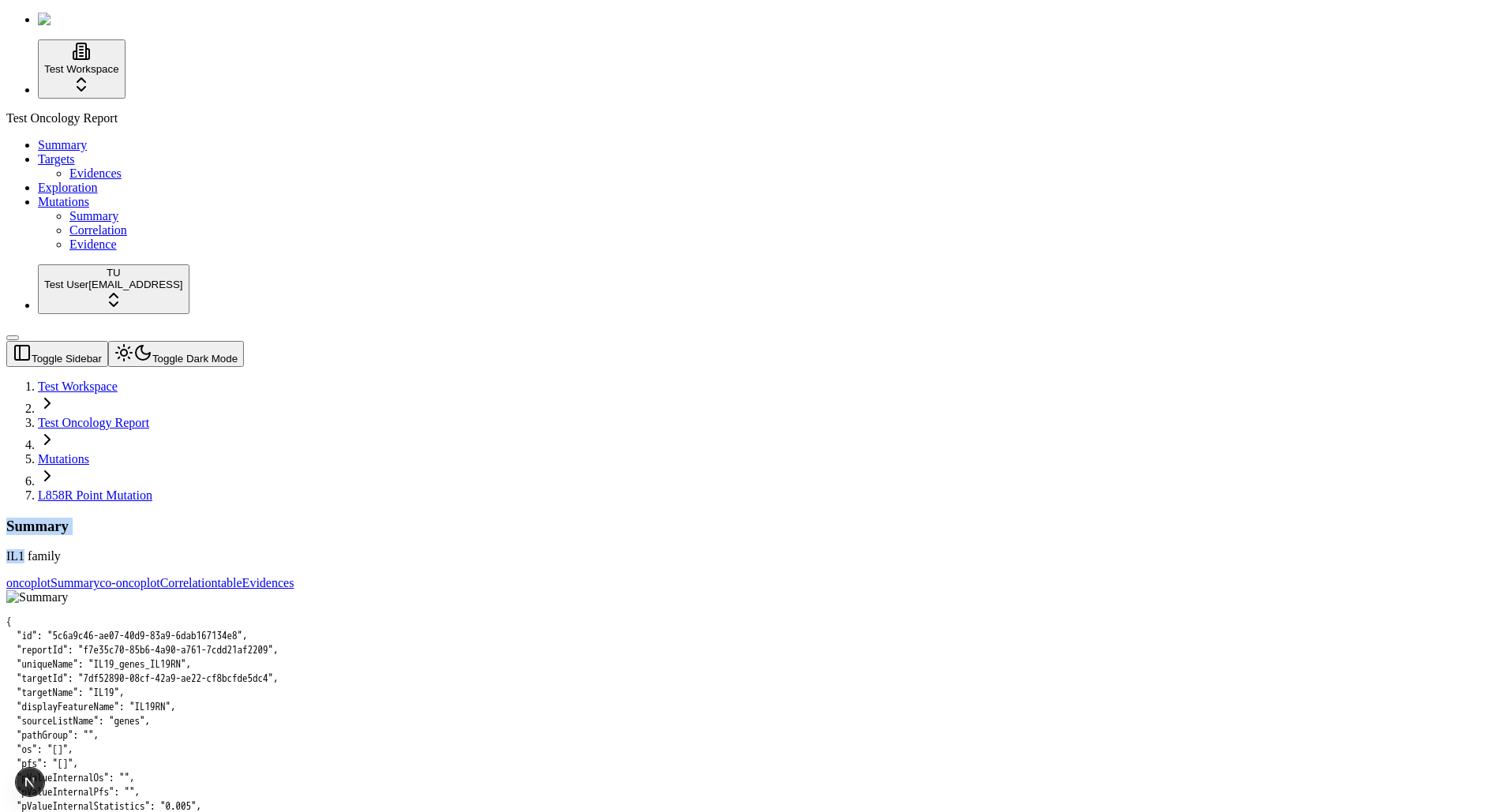 click on "Summary" at bounding box center [746, 526] 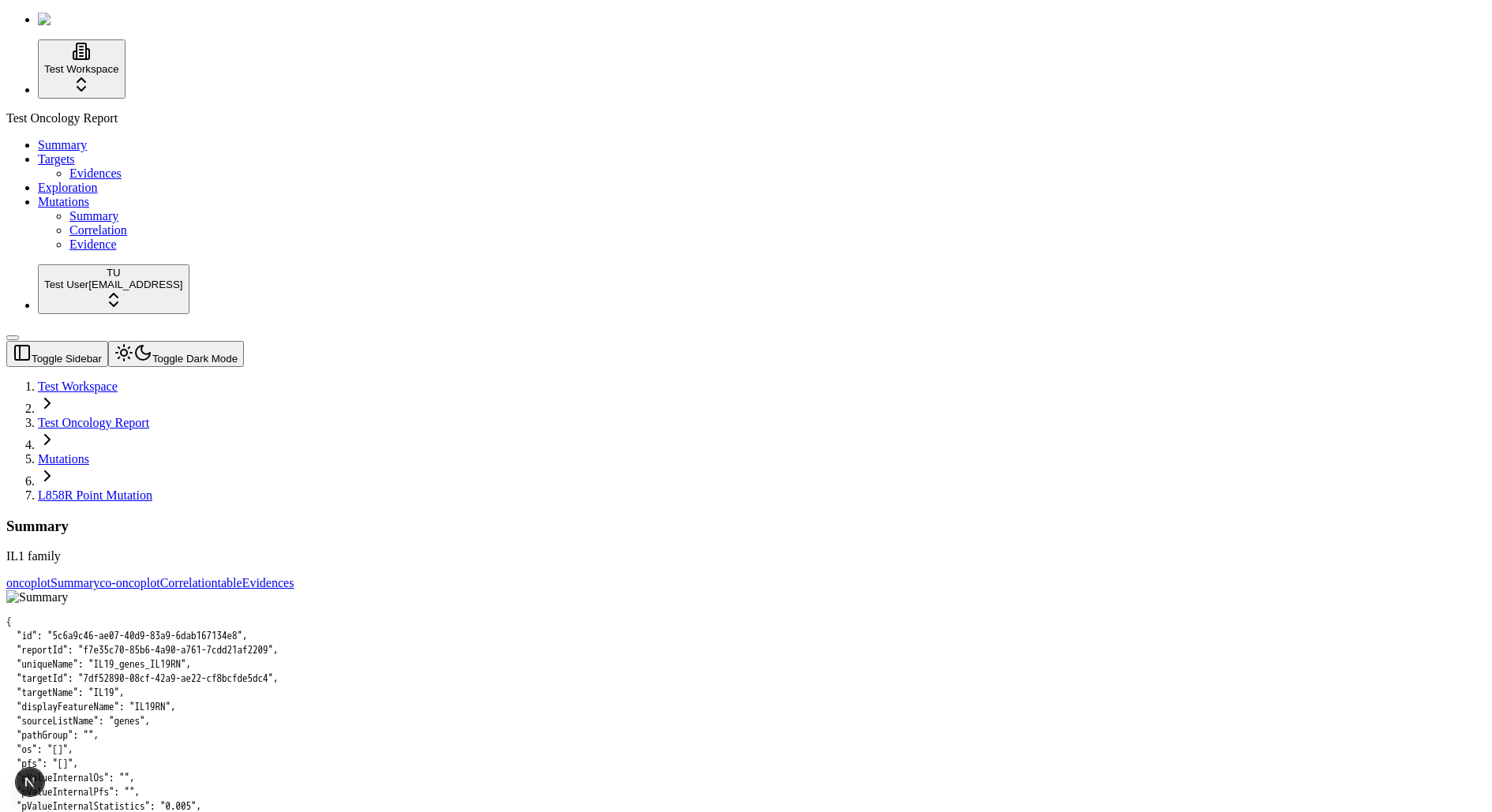 click on "Summary" at bounding box center [746, 526] 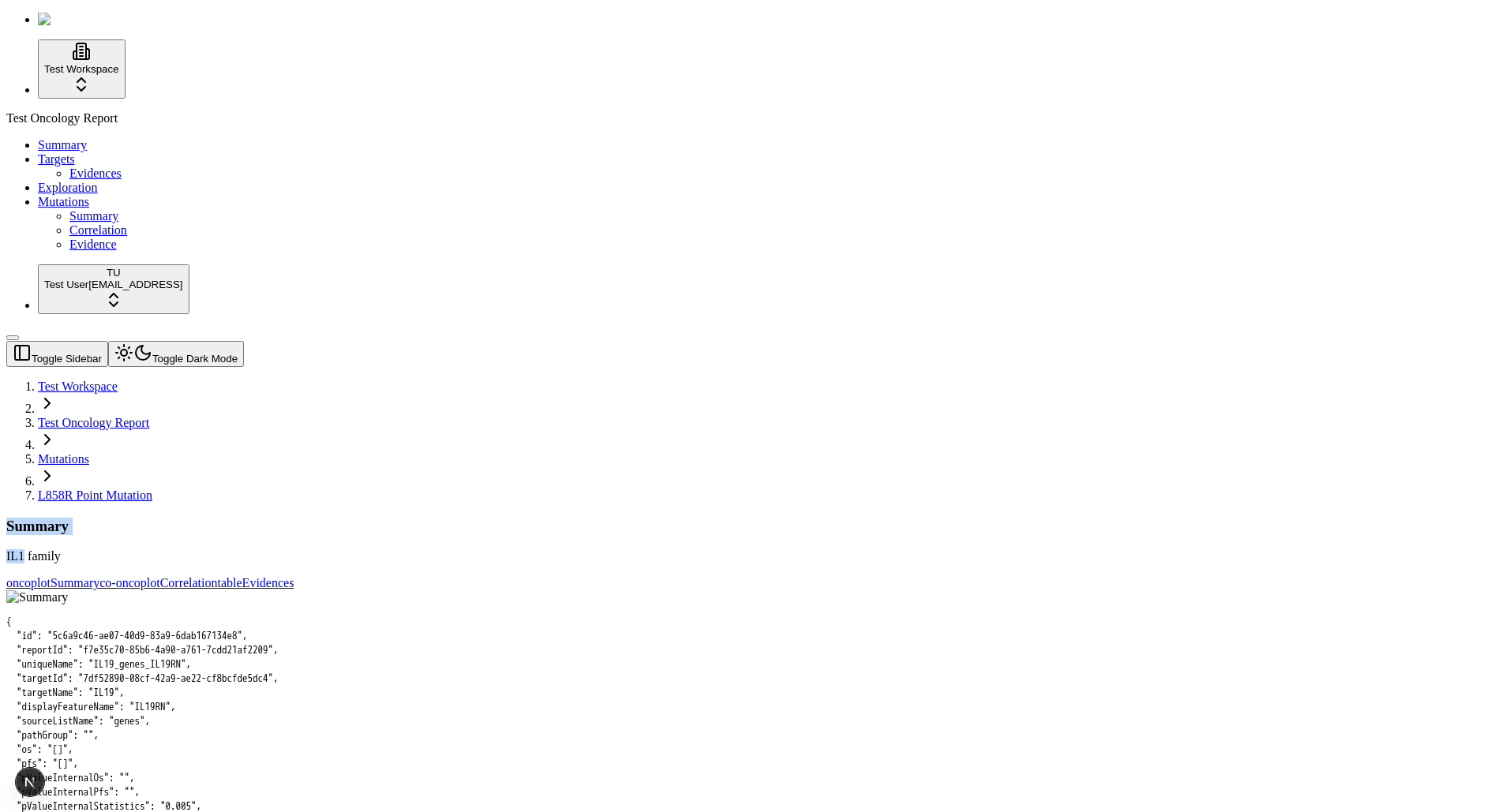 drag, startPoint x: 216, startPoint y: 91, endPoint x: 207, endPoint y: 107, distance: 18.35756 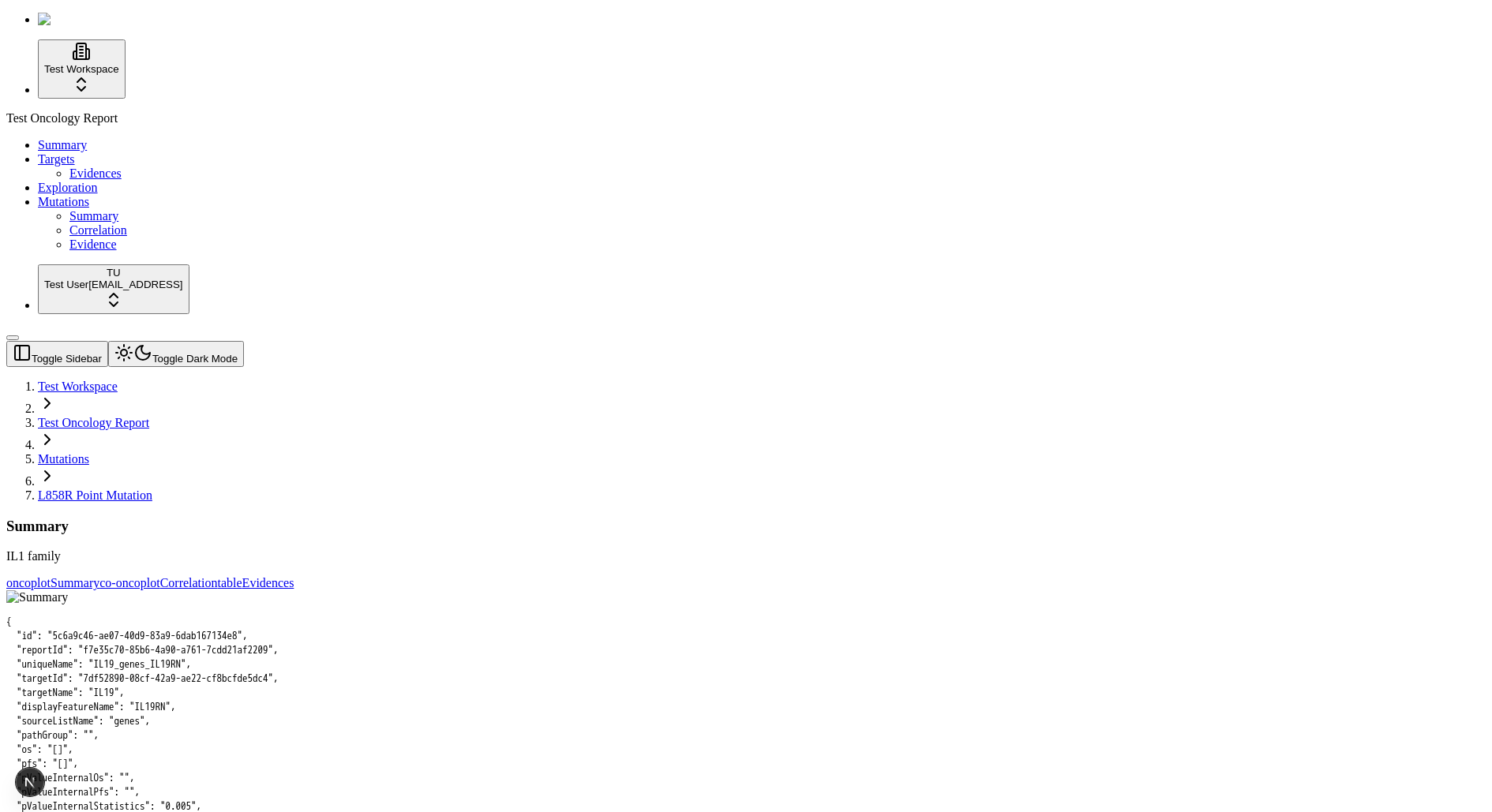 click on "IL1 family" at bounding box center [746, 556] 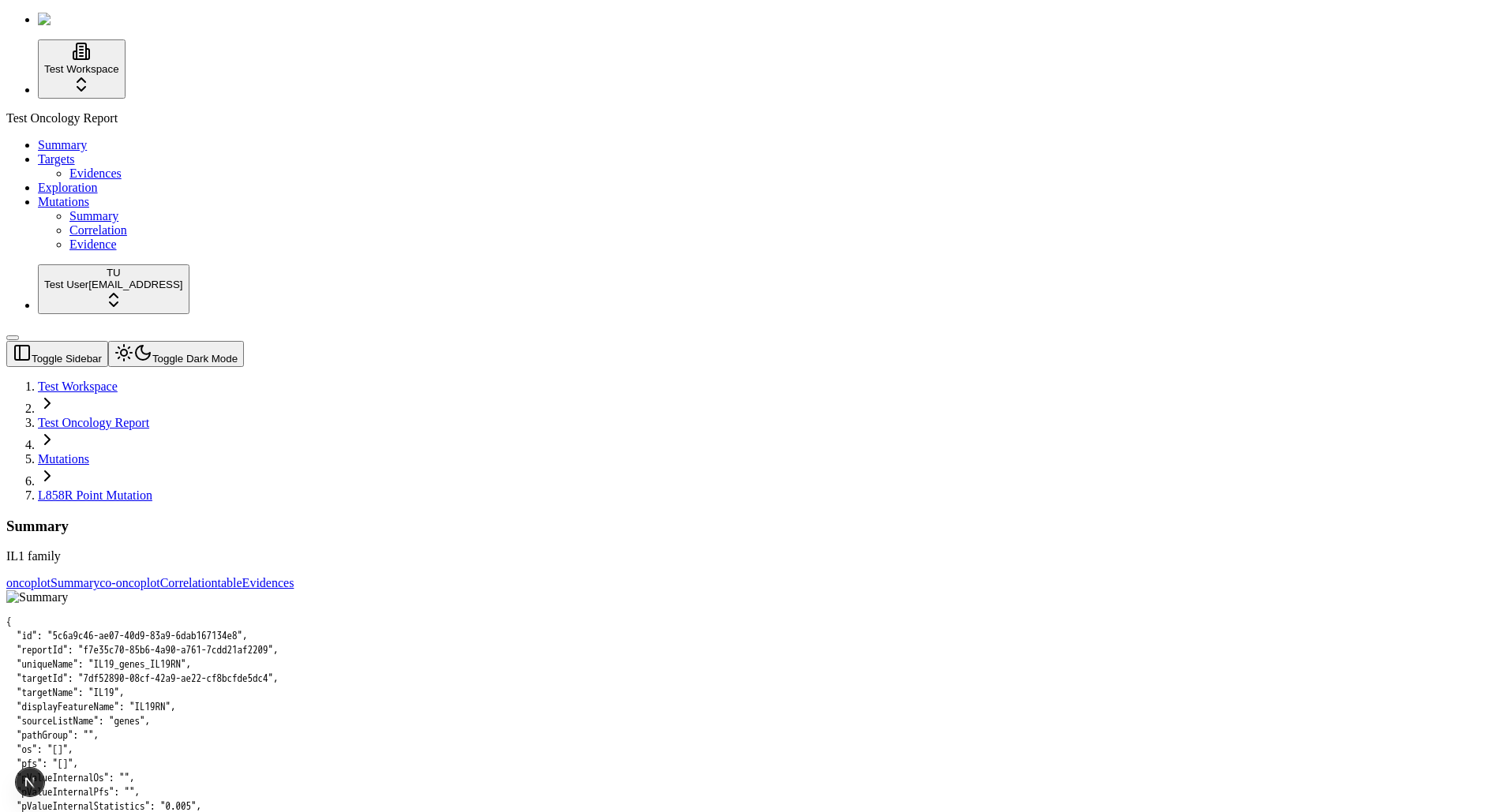 click on "co-oncoplot" at bounding box center [129, 582] 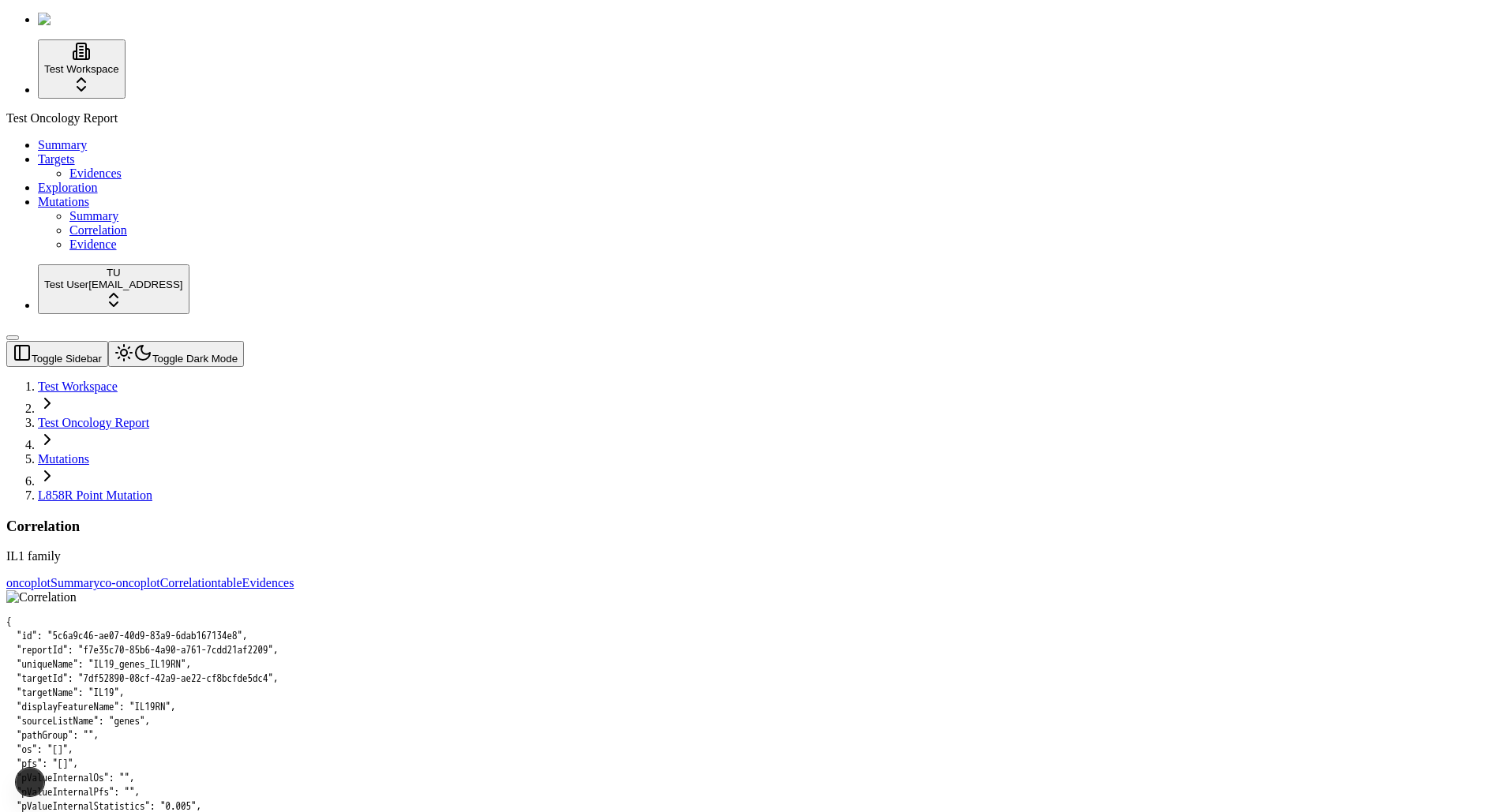 scroll, scrollTop: 0, scrollLeft: 0, axis: both 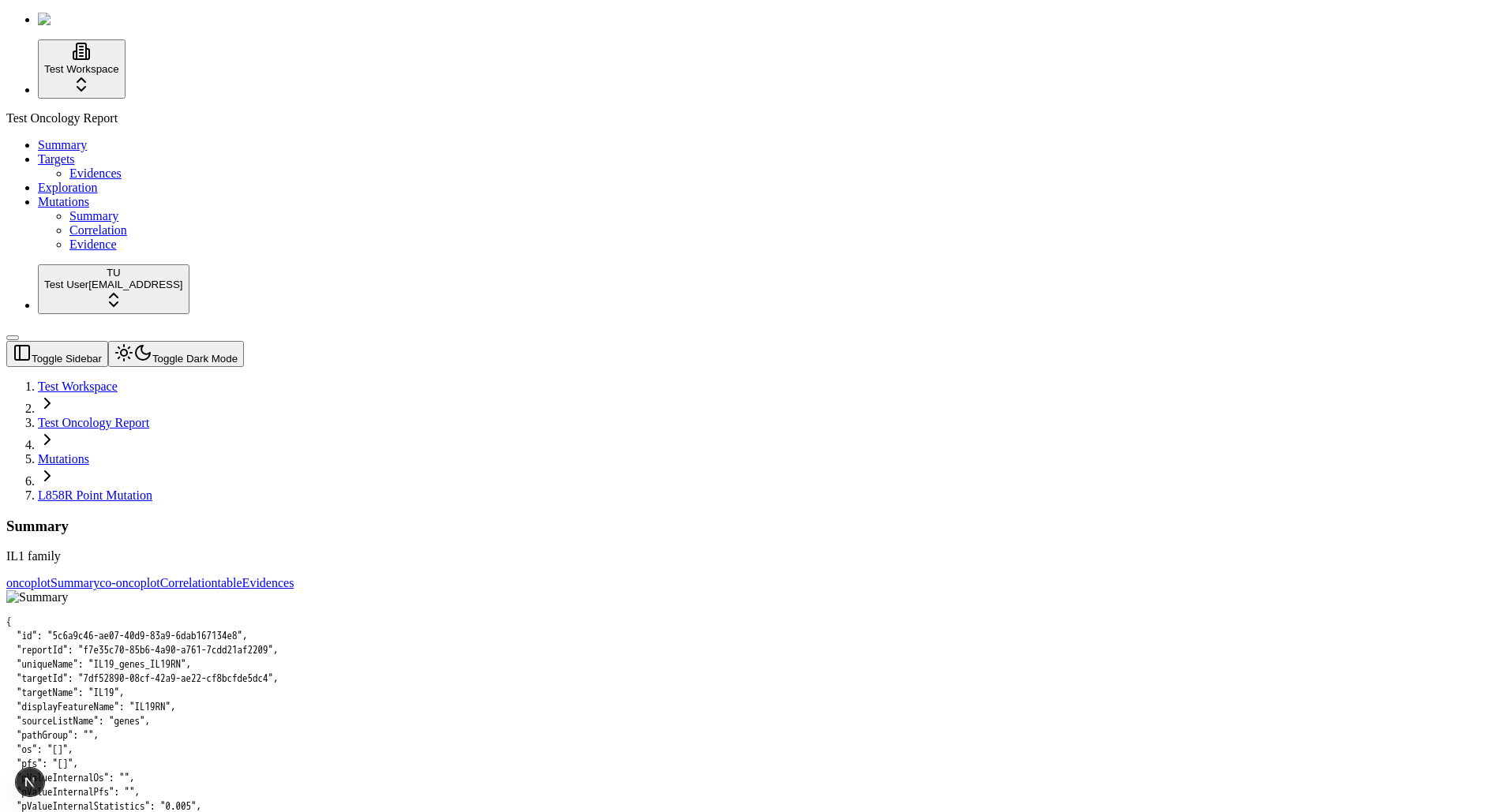 click on "Summary" at bounding box center (746, 526) 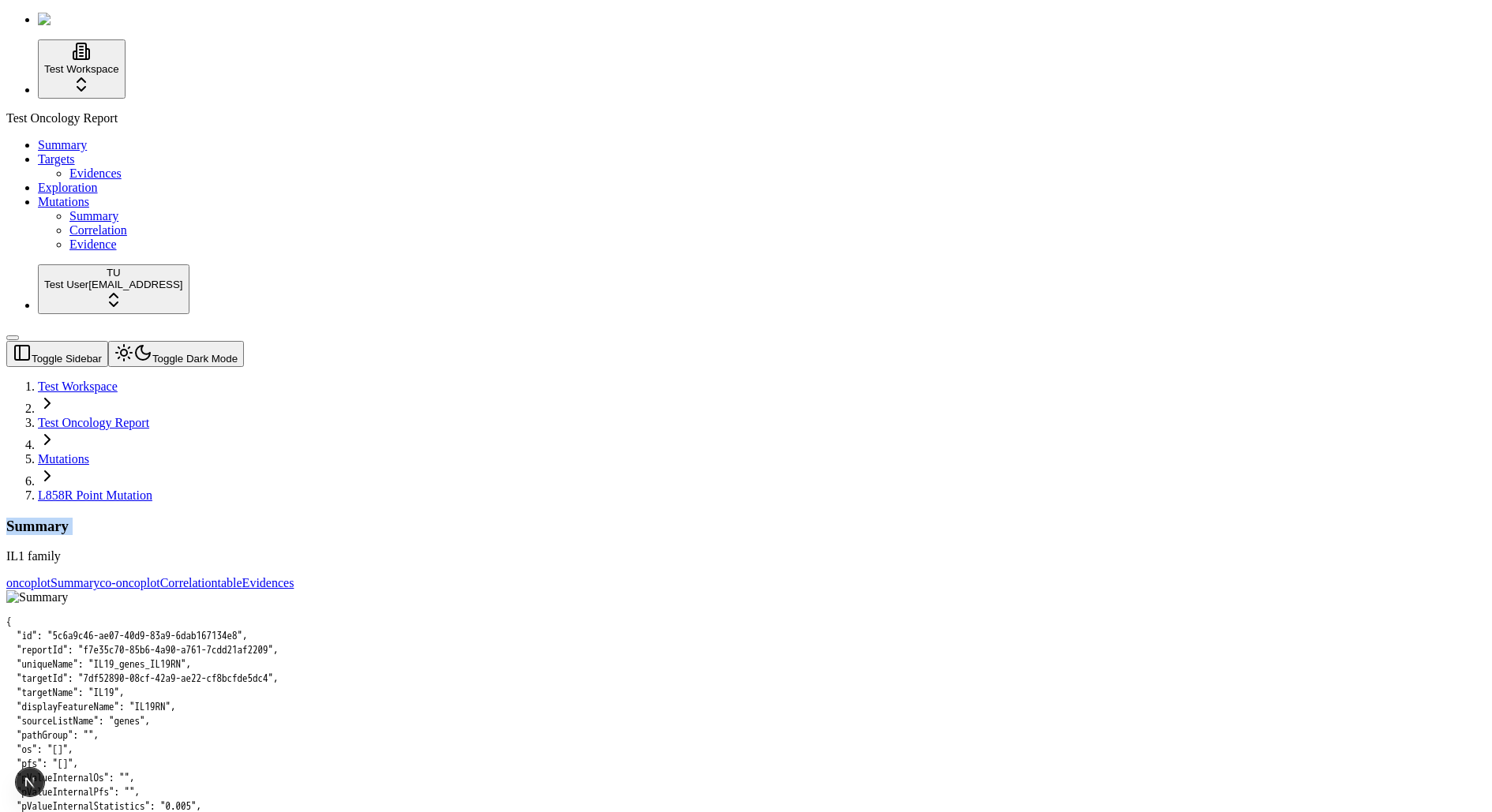 click on "Summary" at bounding box center [746, 526] 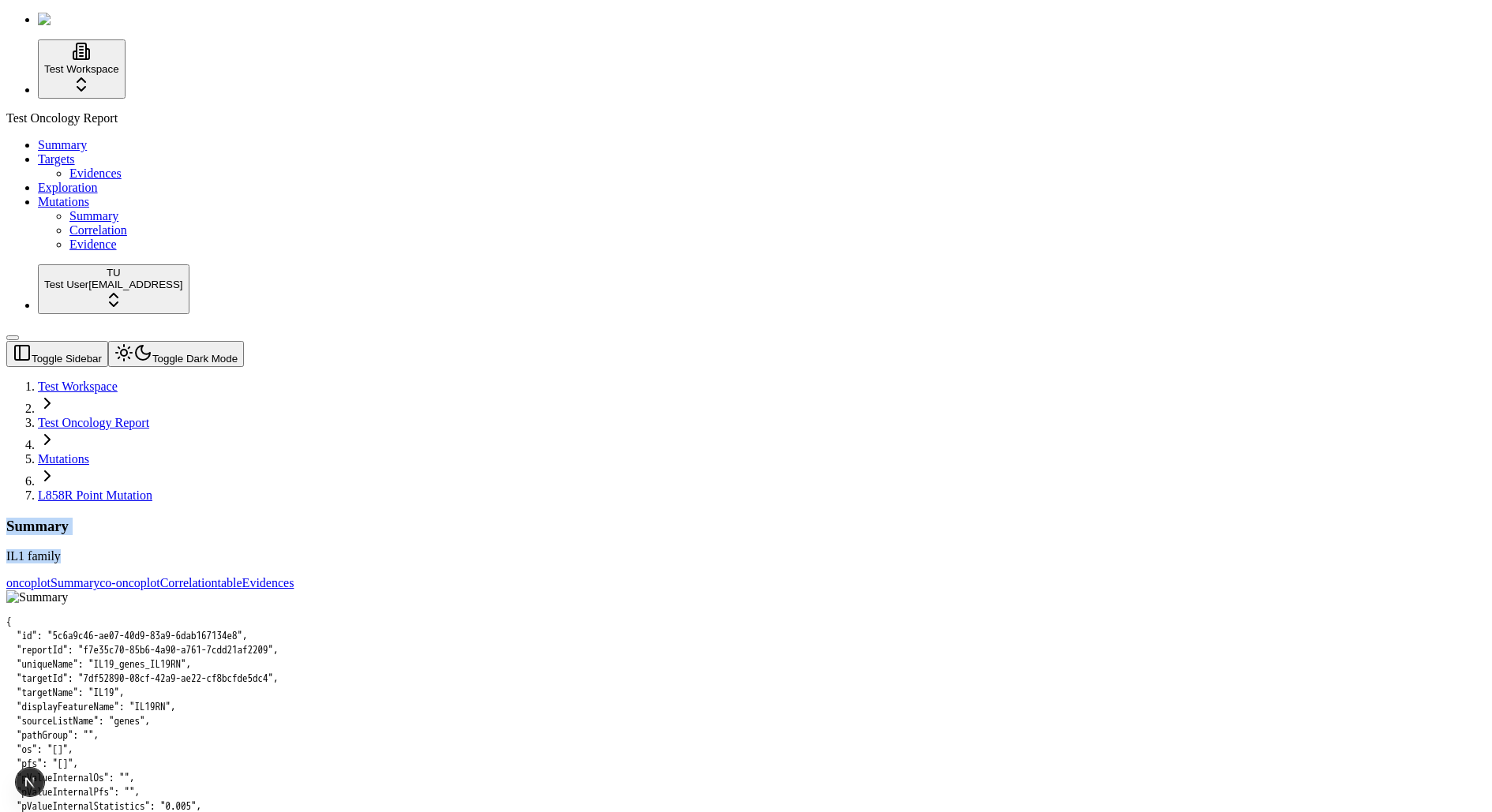 drag, startPoint x: 362, startPoint y: 107, endPoint x: 225, endPoint y: 73, distance: 141.15594 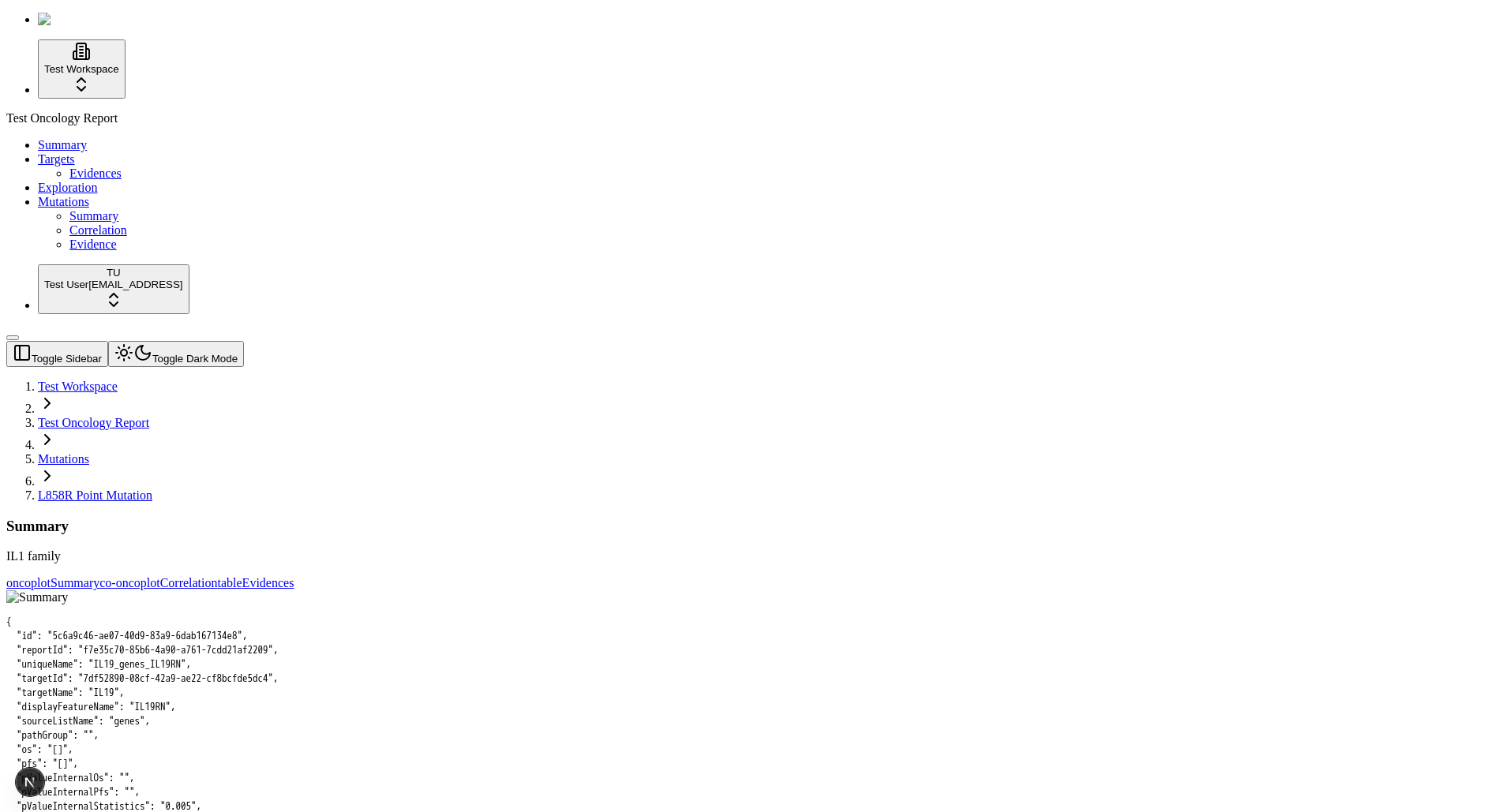 click on "Toggle Sidebar Toggle Dark Mode Test Workspace Test Oncology Report Mutations L858R Point Mutation" at bounding box center [746, 421] 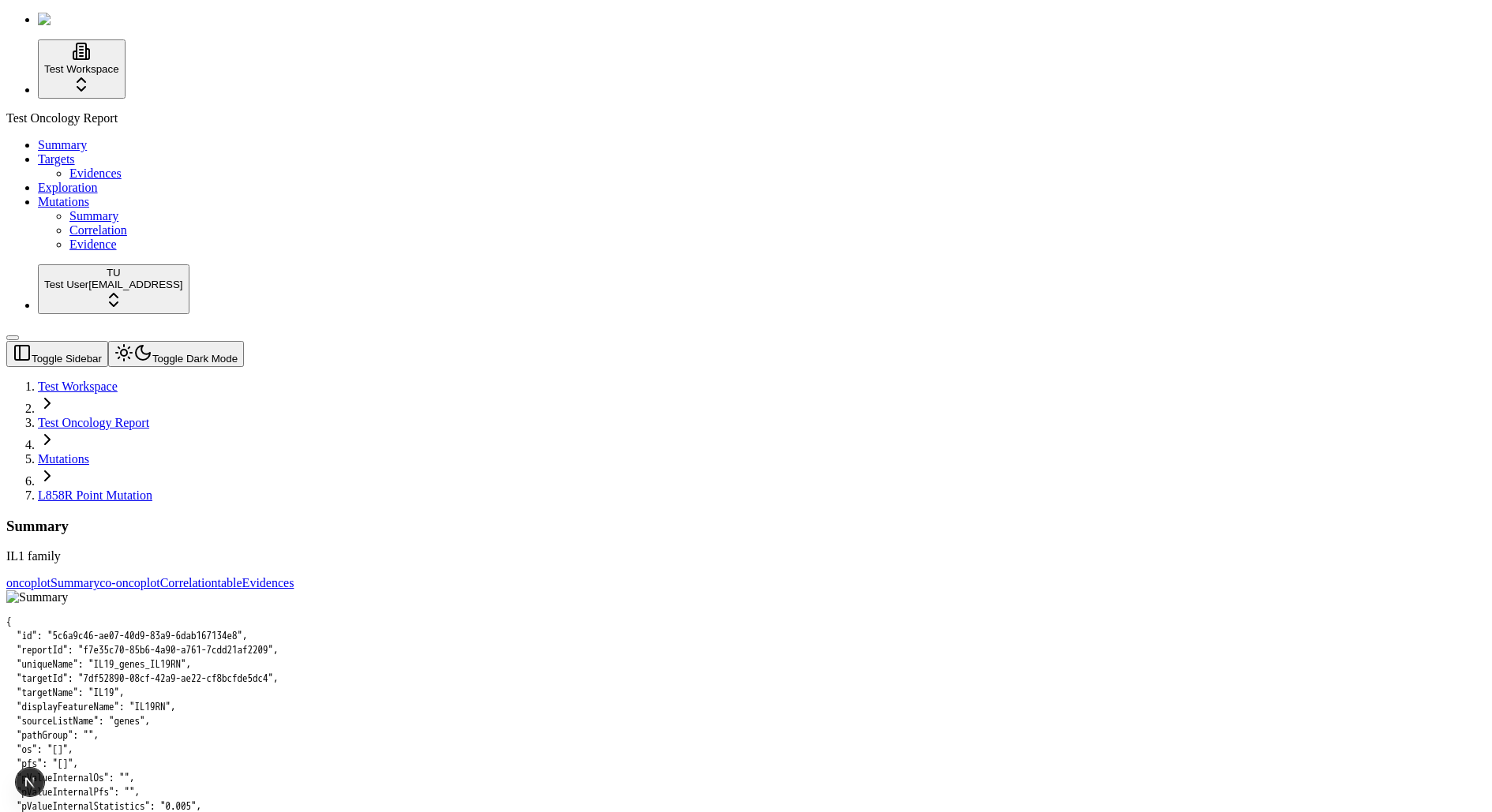 click on "IL1 family" at bounding box center [746, 556] 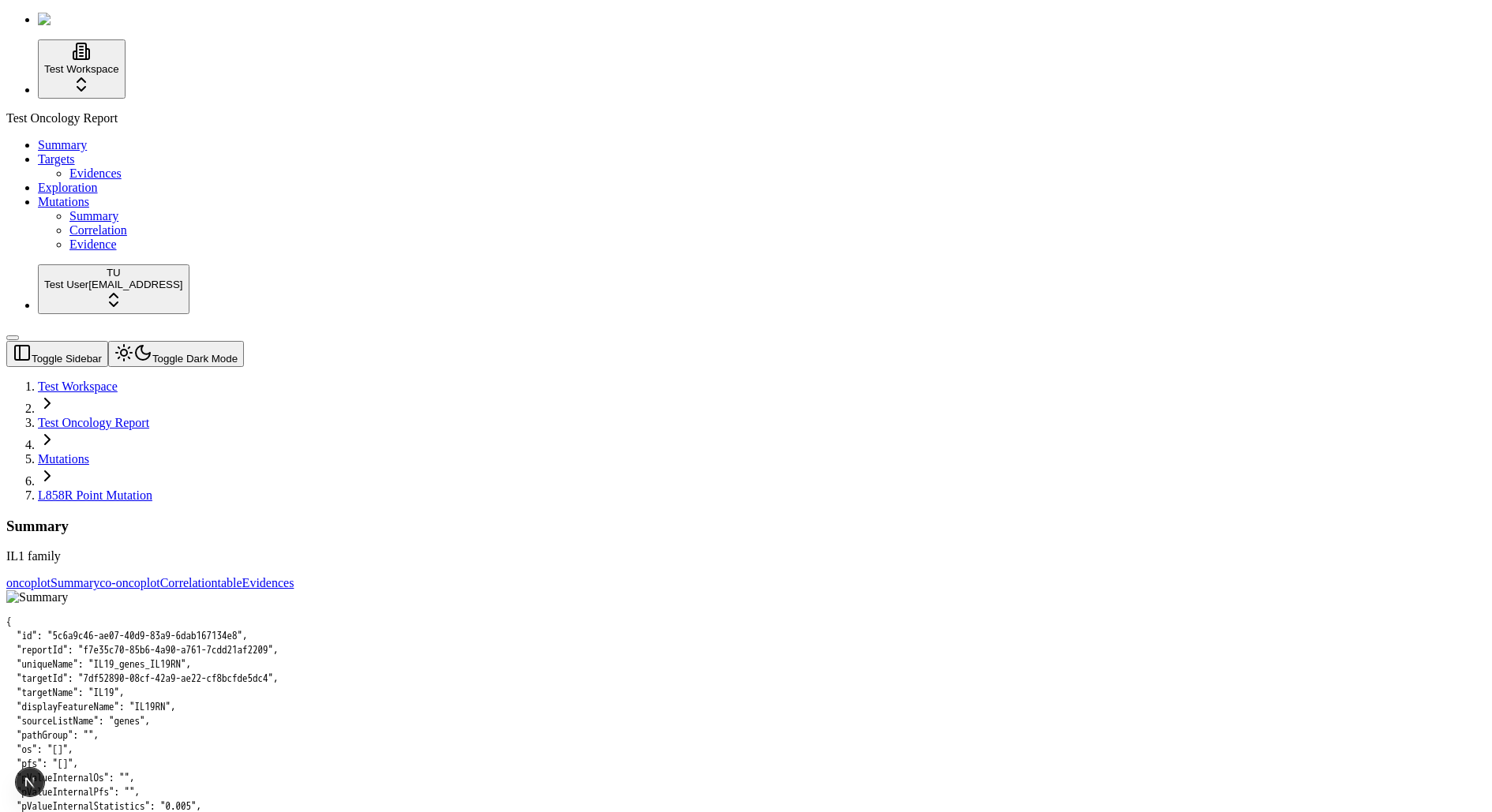 click on "IL1 family" at bounding box center [746, 556] 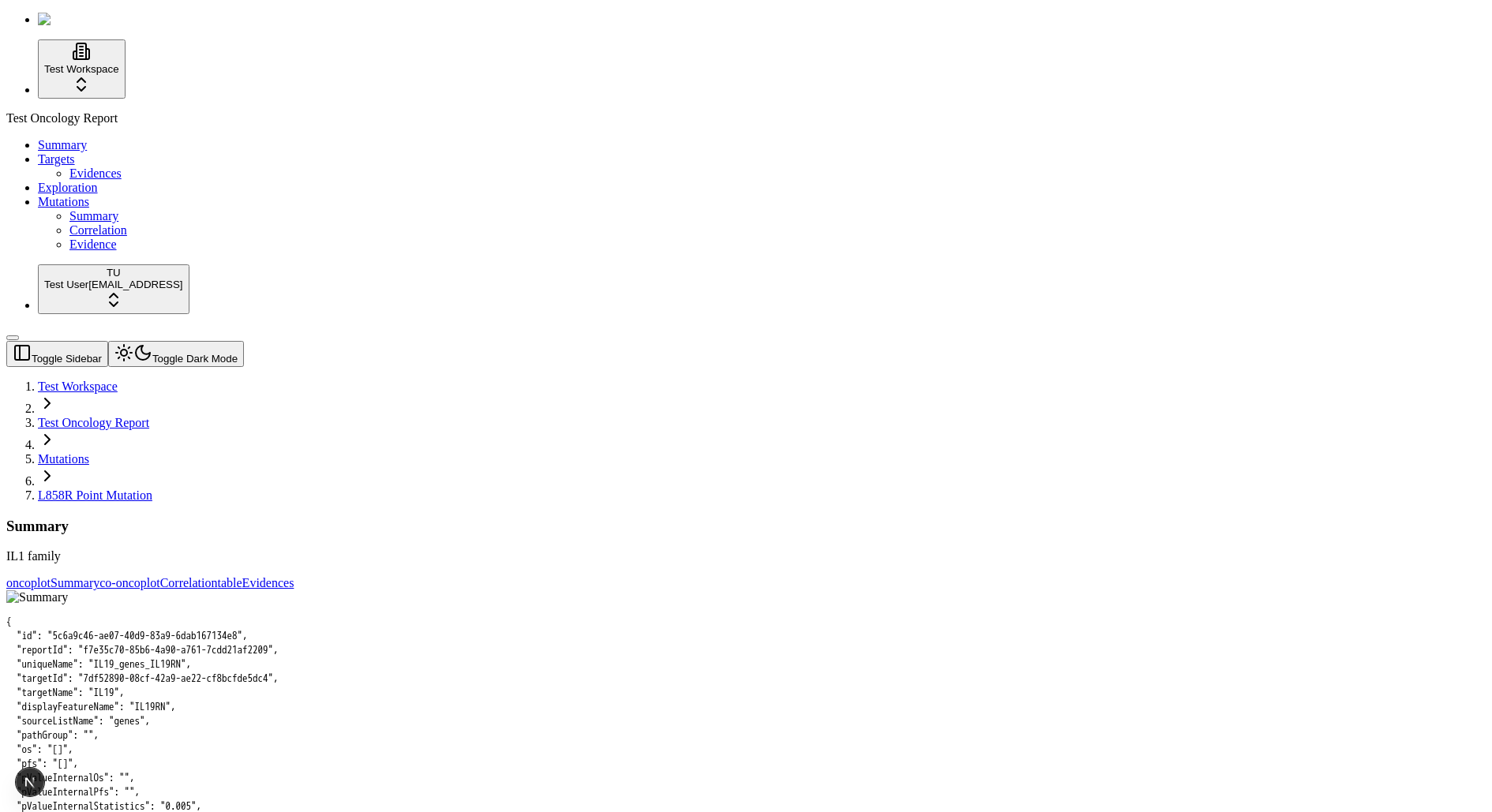 click on "Summary IL1 family" at bounding box center (746, 541) 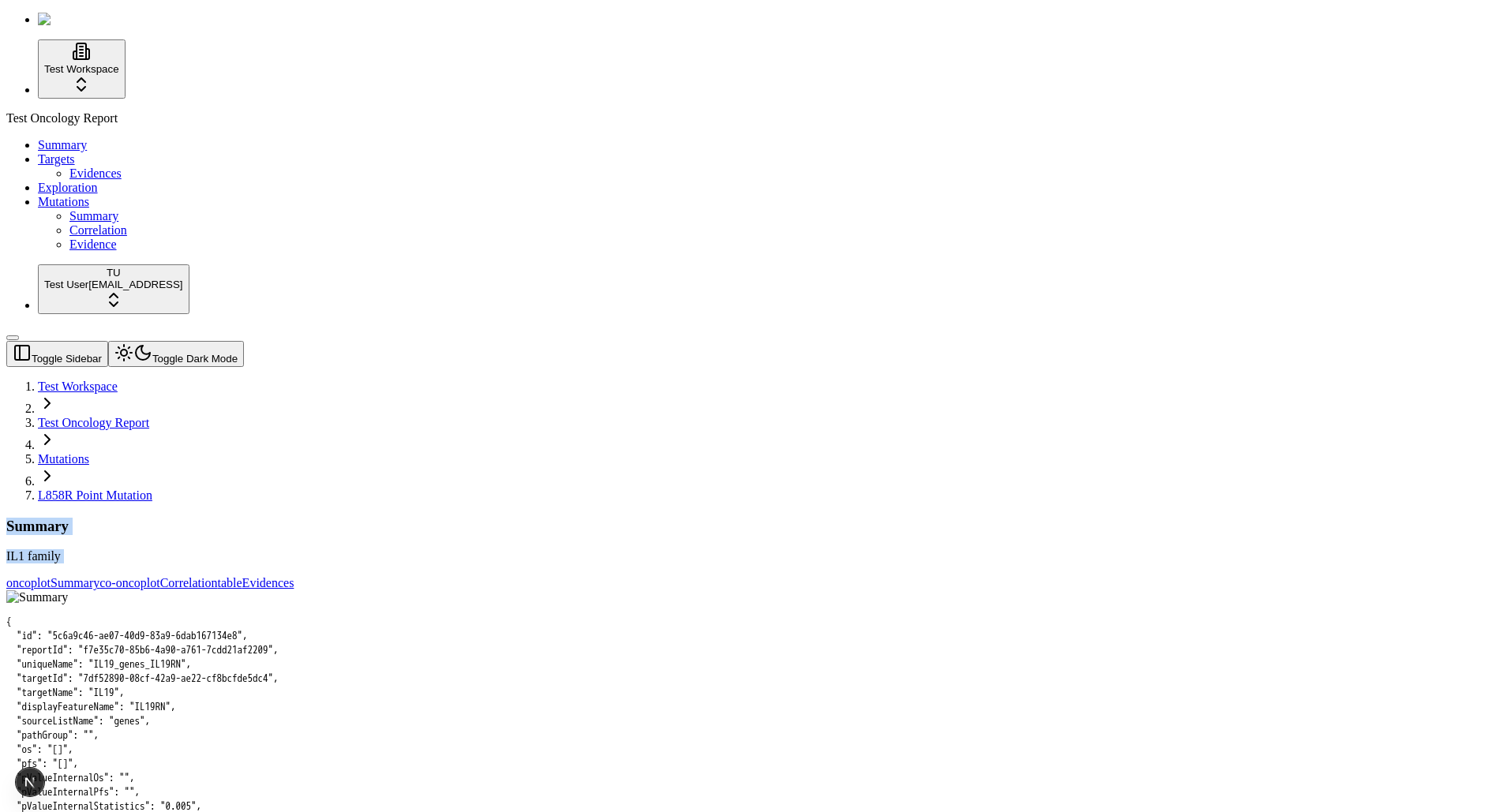 drag, startPoint x: 403, startPoint y: 123, endPoint x: 237, endPoint y: 89, distance: 169.44616 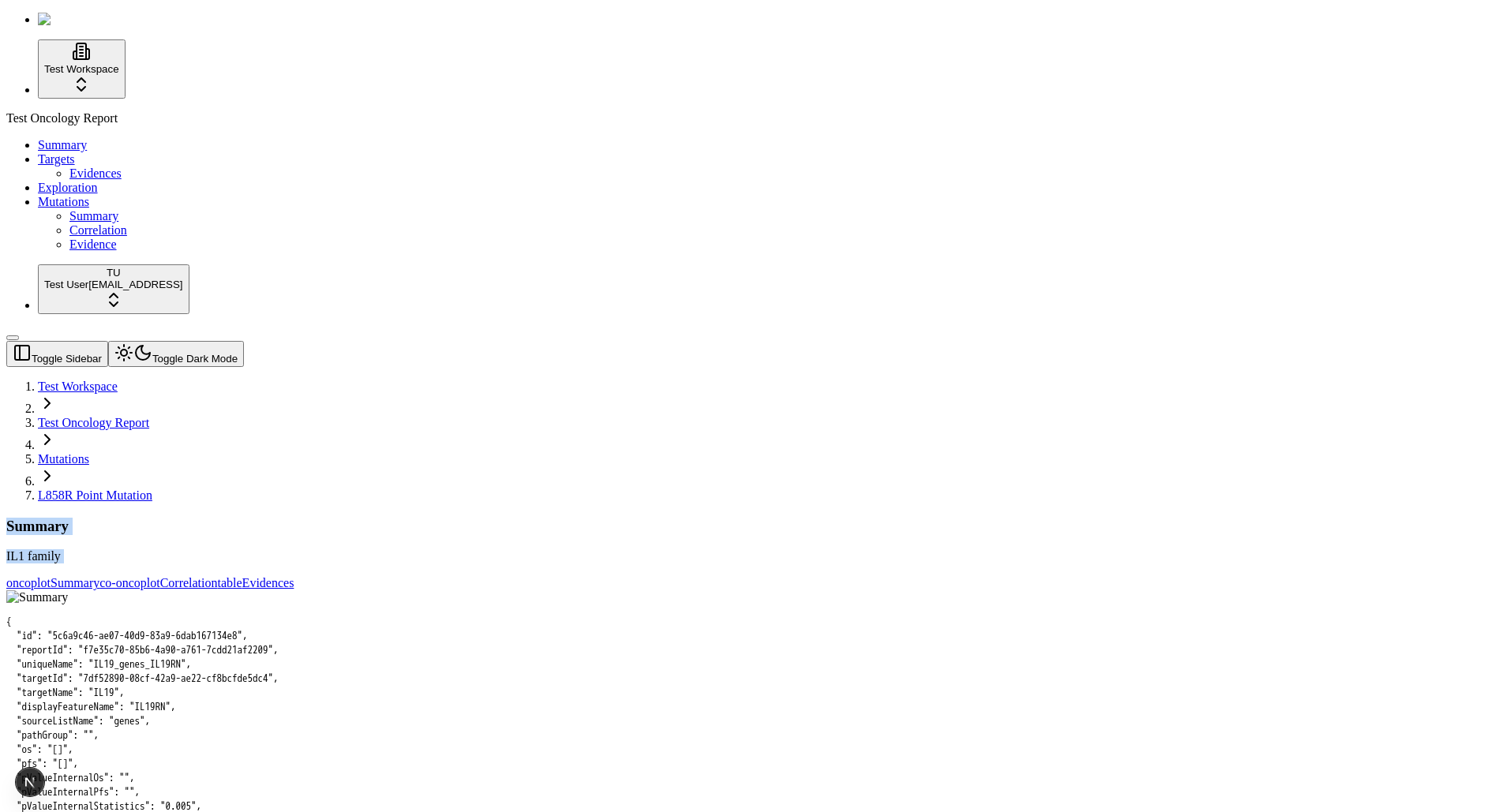 click on "Summary IL1 family" at bounding box center (746, 541) 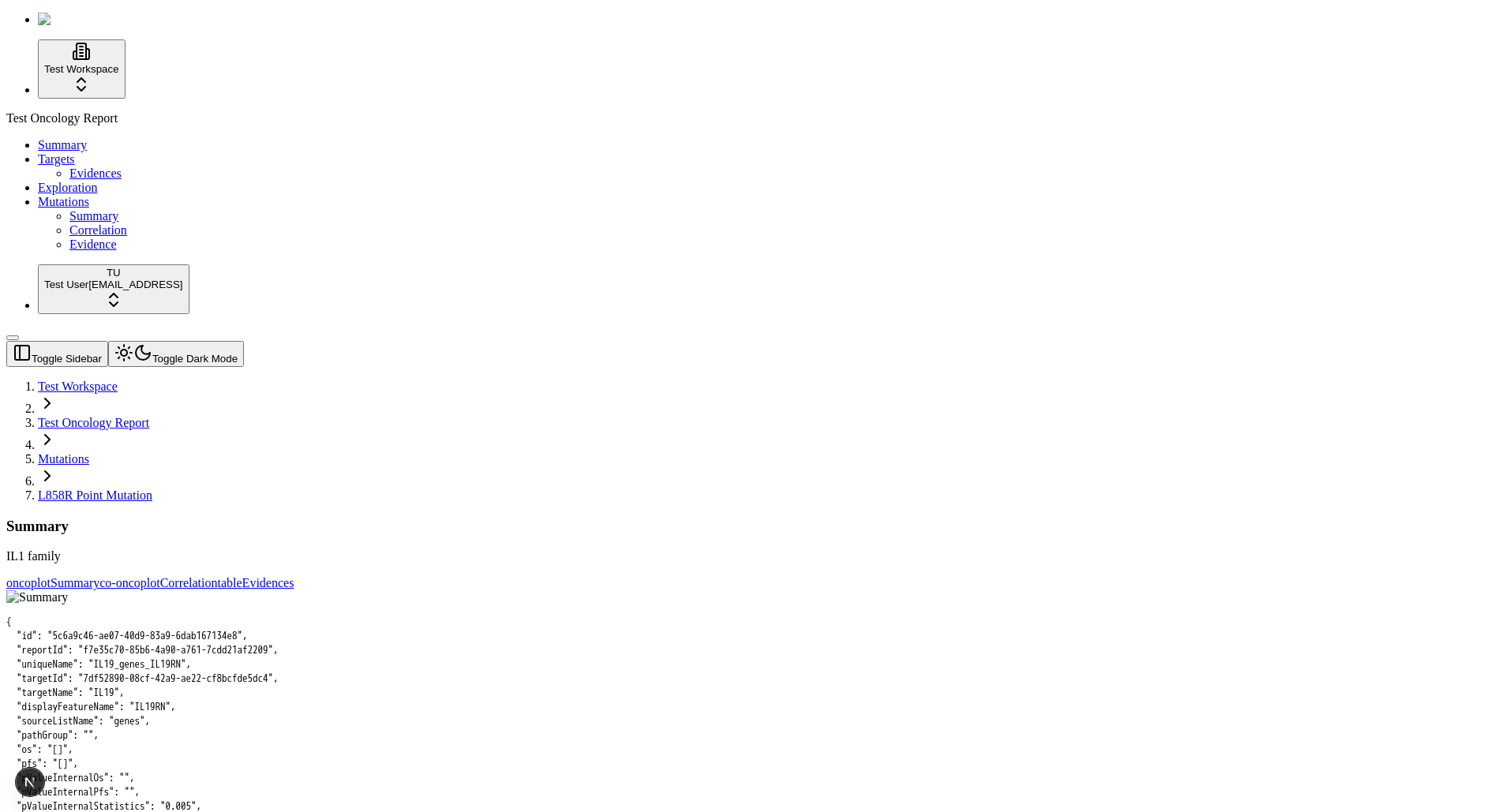 click on "Summary" at bounding box center (746, 526) 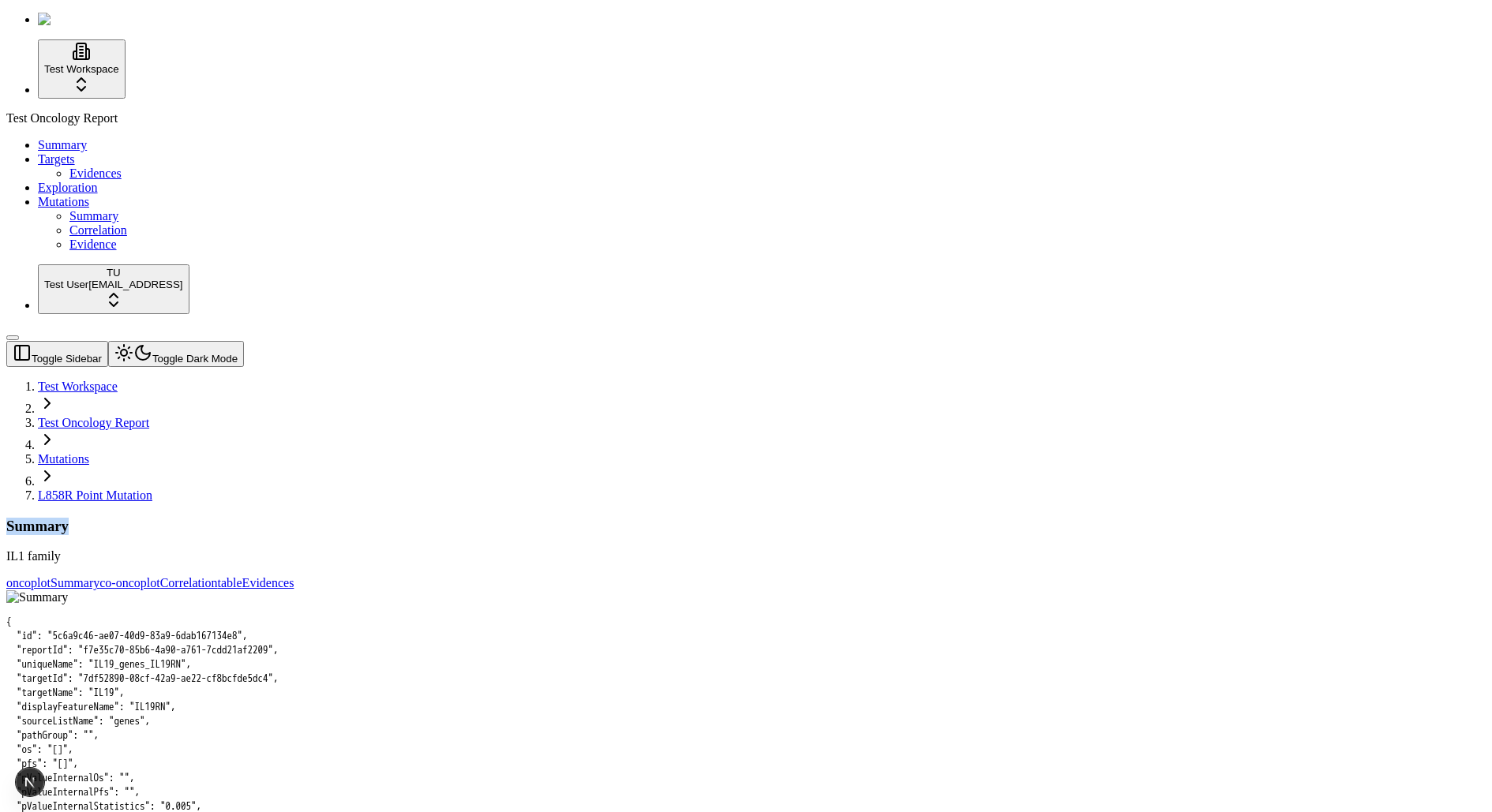 click on "Summary" at bounding box center (746, 526) 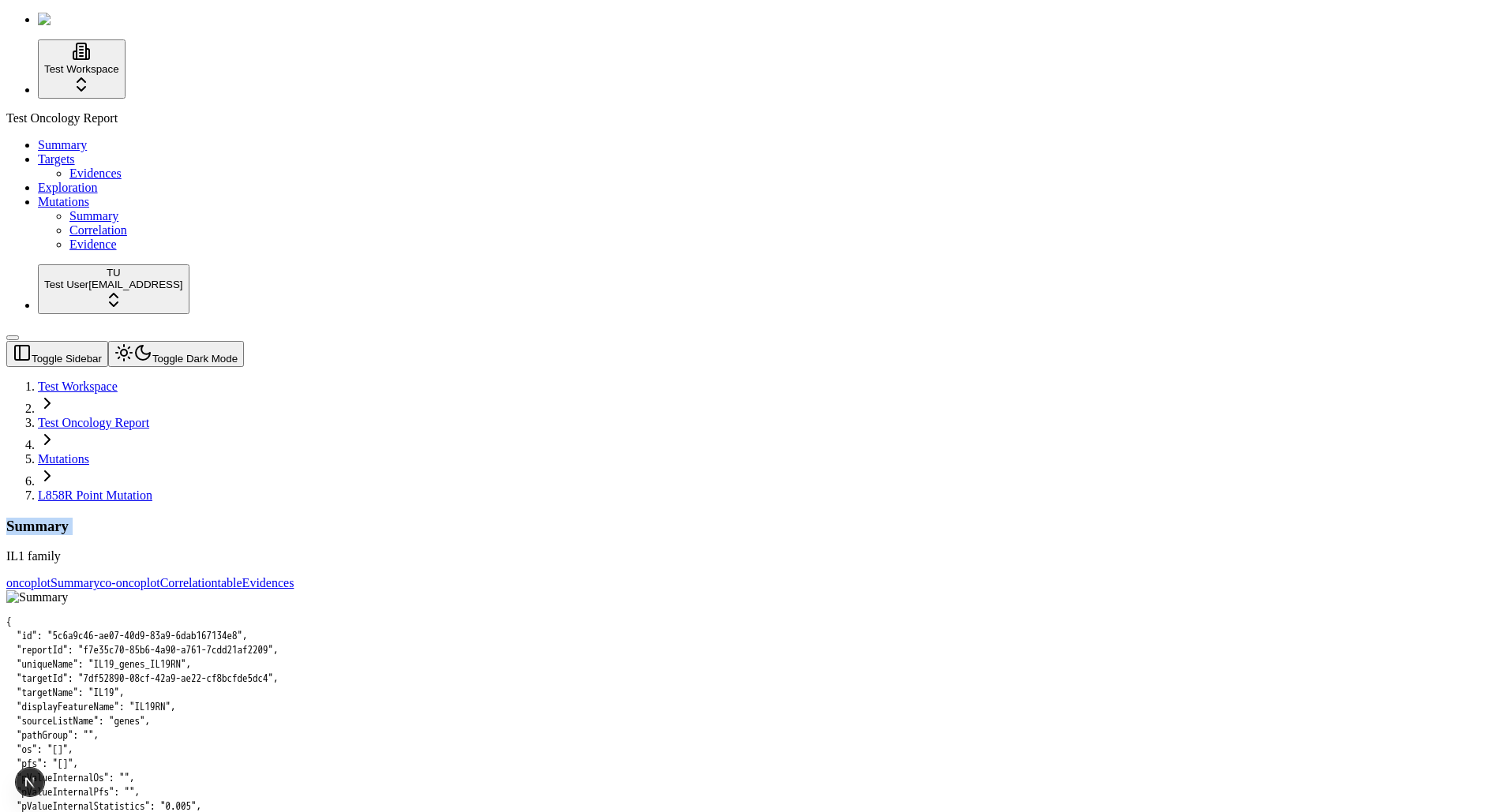 click on "Summary" at bounding box center (746, 526) 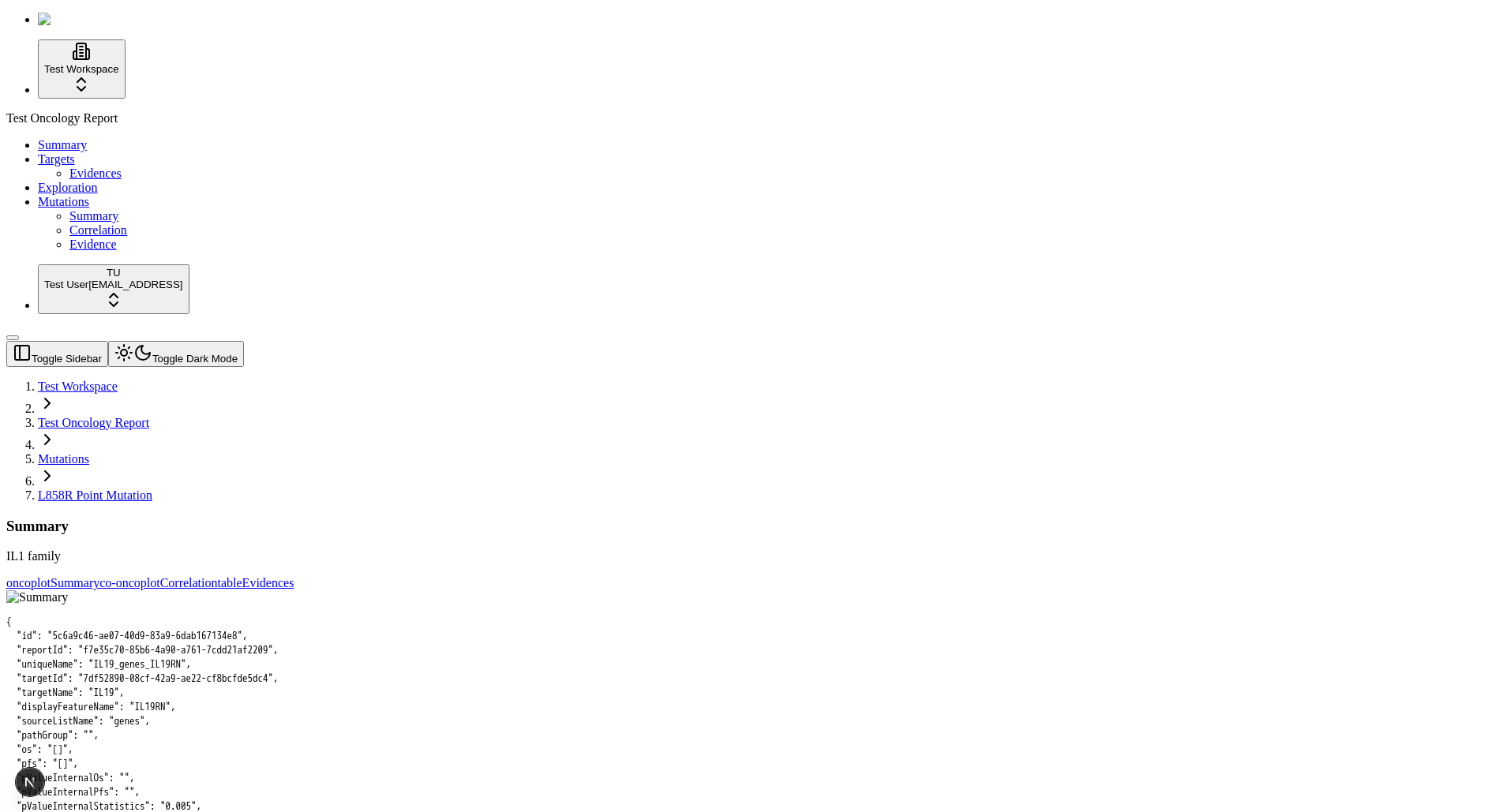 click on "IL1 family" at bounding box center [746, 556] 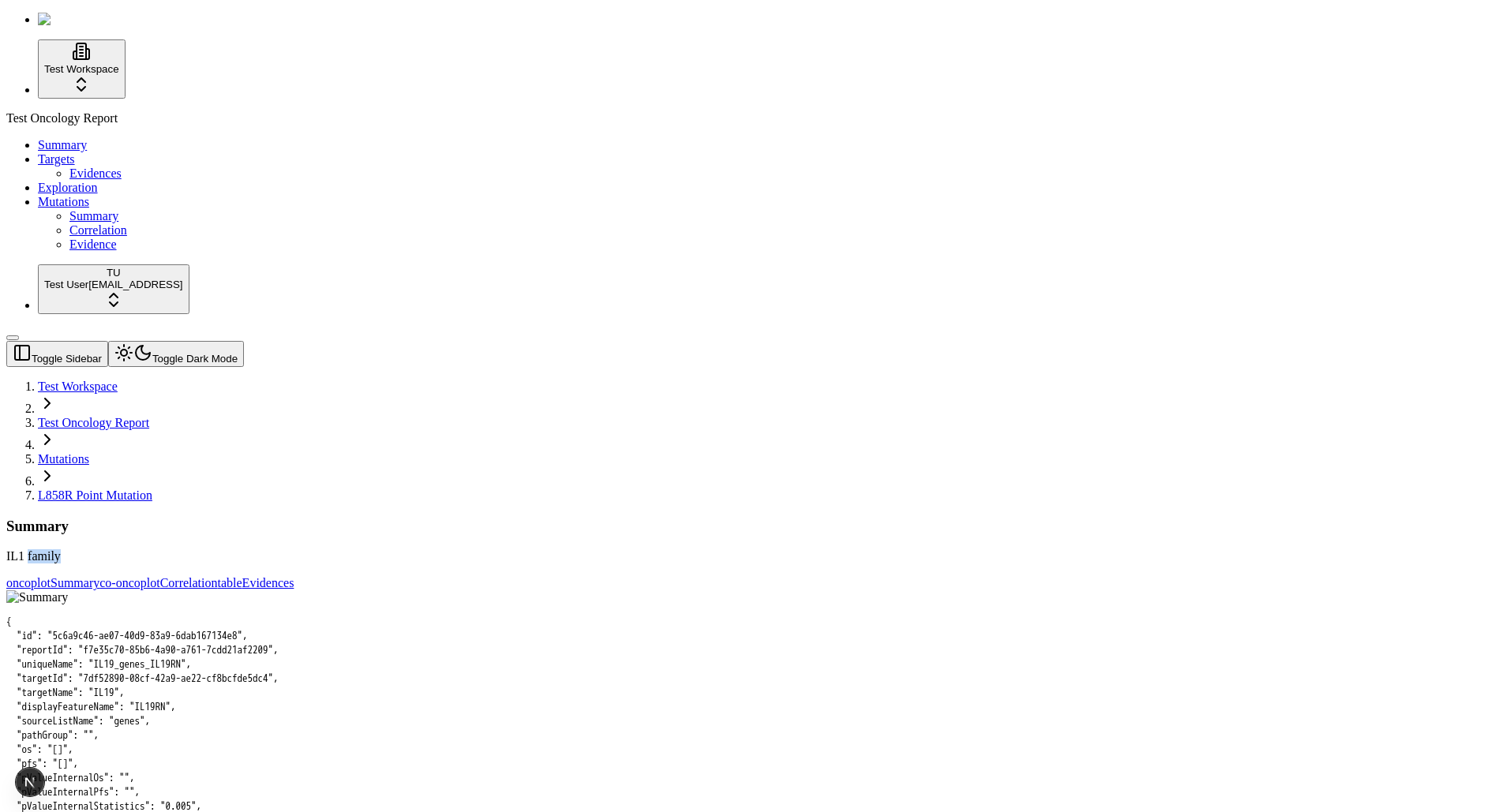 click on "IL1 family" at bounding box center (746, 556) 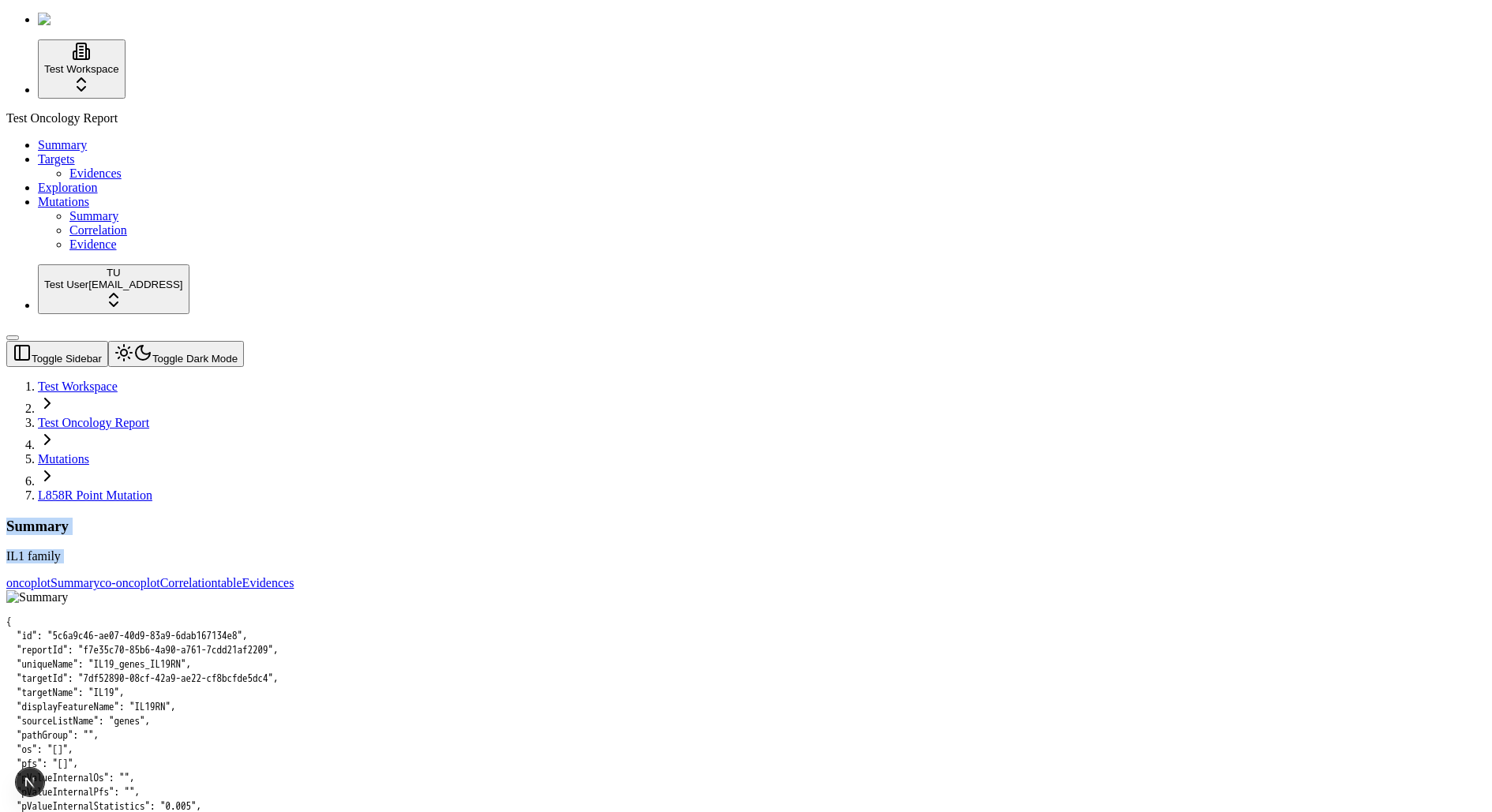 drag, startPoint x: 232, startPoint y: 114, endPoint x: 226, endPoint y: 83, distance: 31.575307 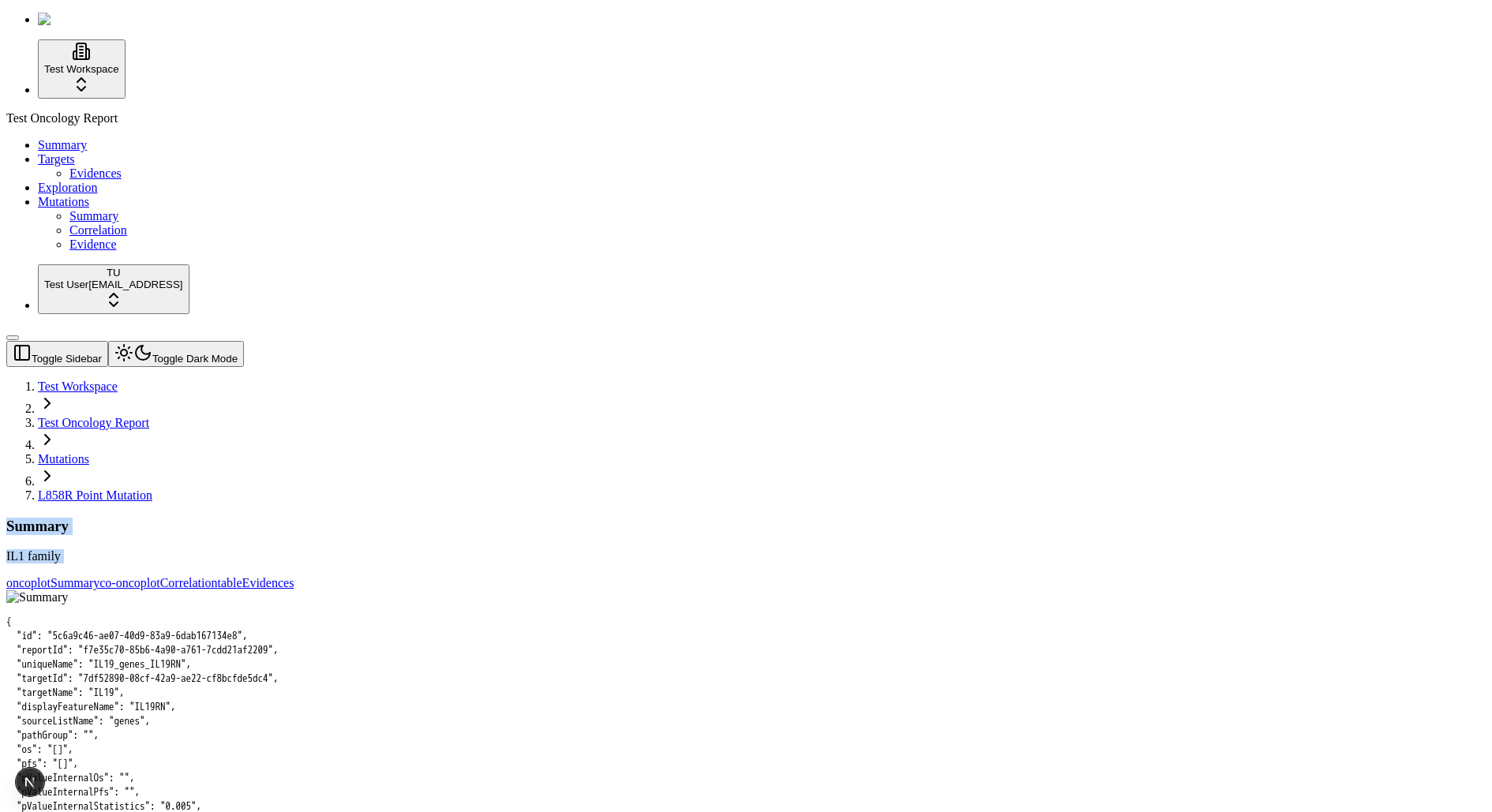 click on "Summary IL1 family" at bounding box center [746, 541] 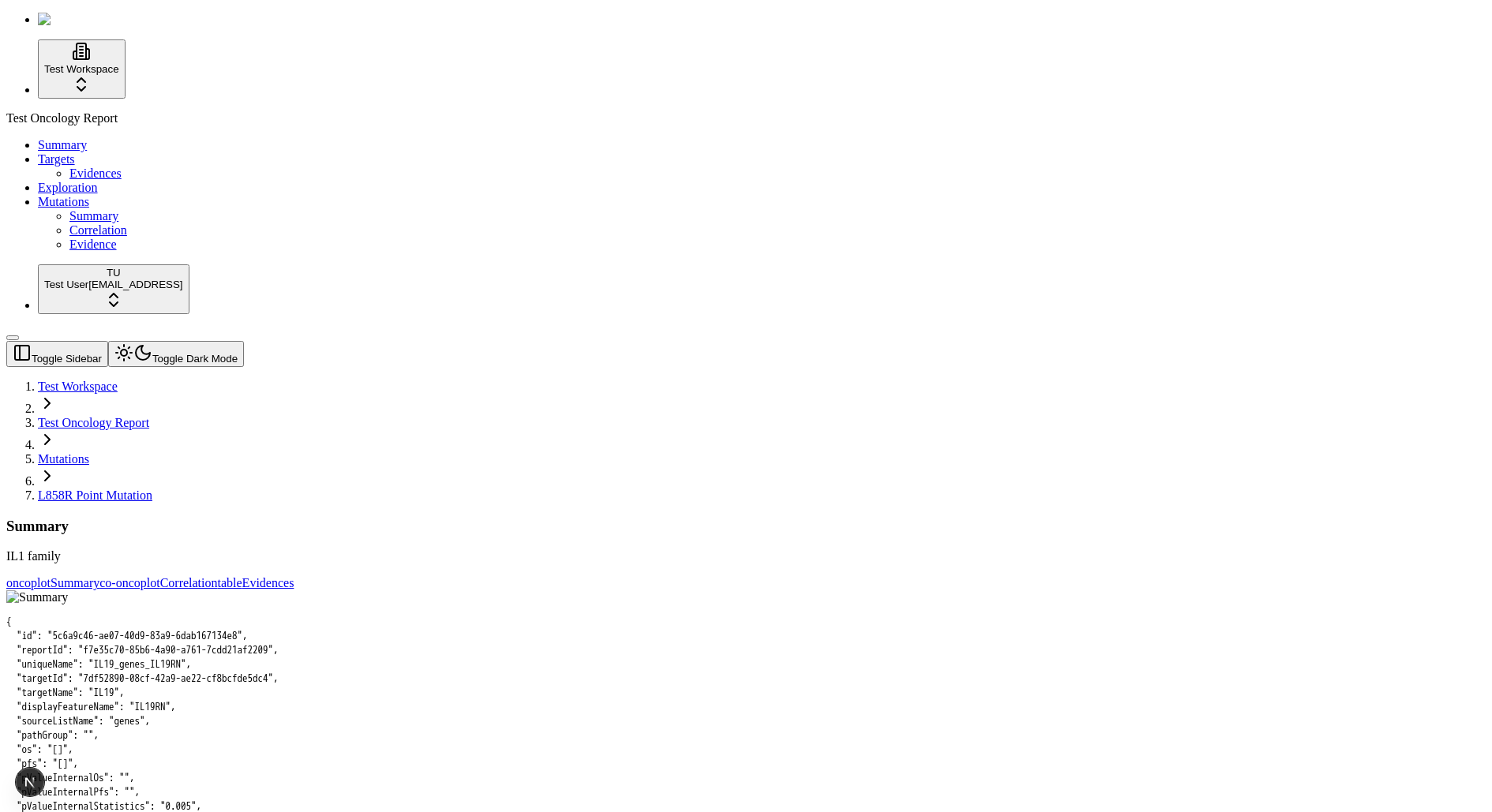 click on "Summary" at bounding box center [62, 144] 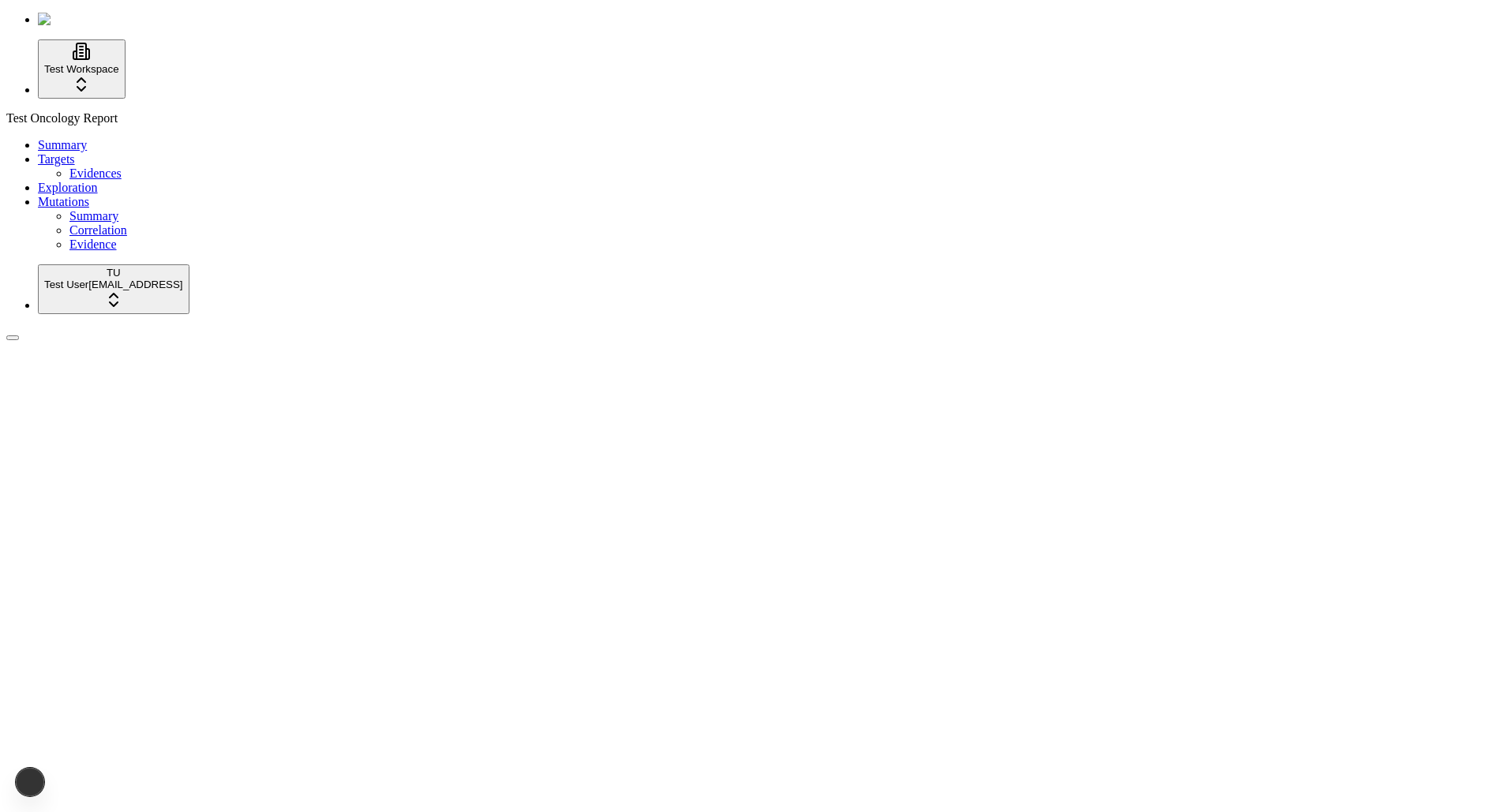 click on "Test Workspace Test Oncology Report Summary Targets Evidences Exploration Mutations Summary Correlation Evidence TU Test User [EMAIL_ADDRESS]" at bounding box center (746, 177) 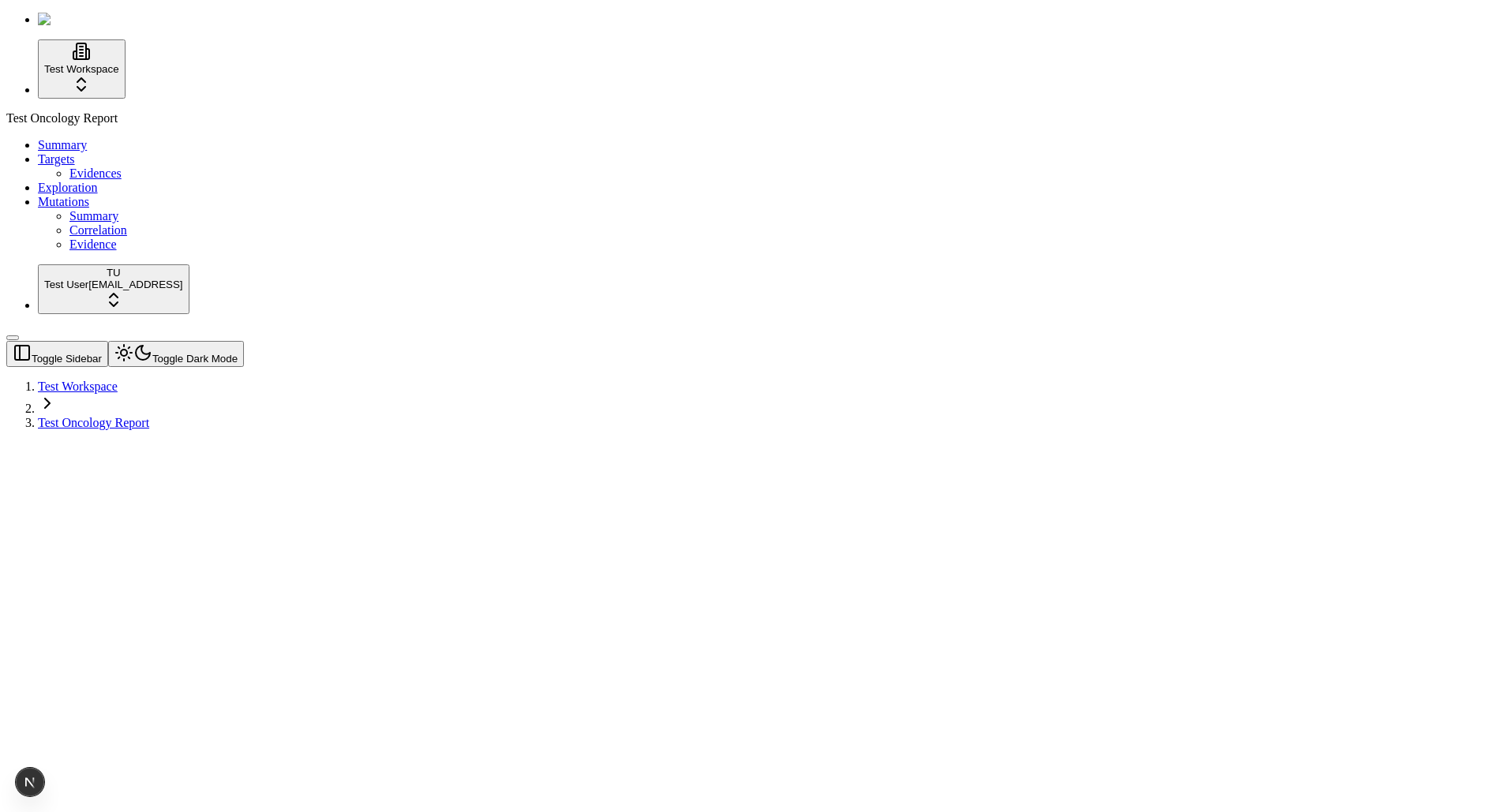 click on "Test Workspace Test Oncology Report Summary Targets Evidences Exploration Mutations Summary Correlation Evidence TU Test User [EMAIL_ADDRESS] Toggle Sidebar Toggle Dark Mode Test Workspace Test Oncology Report" at bounding box center (746, 221) 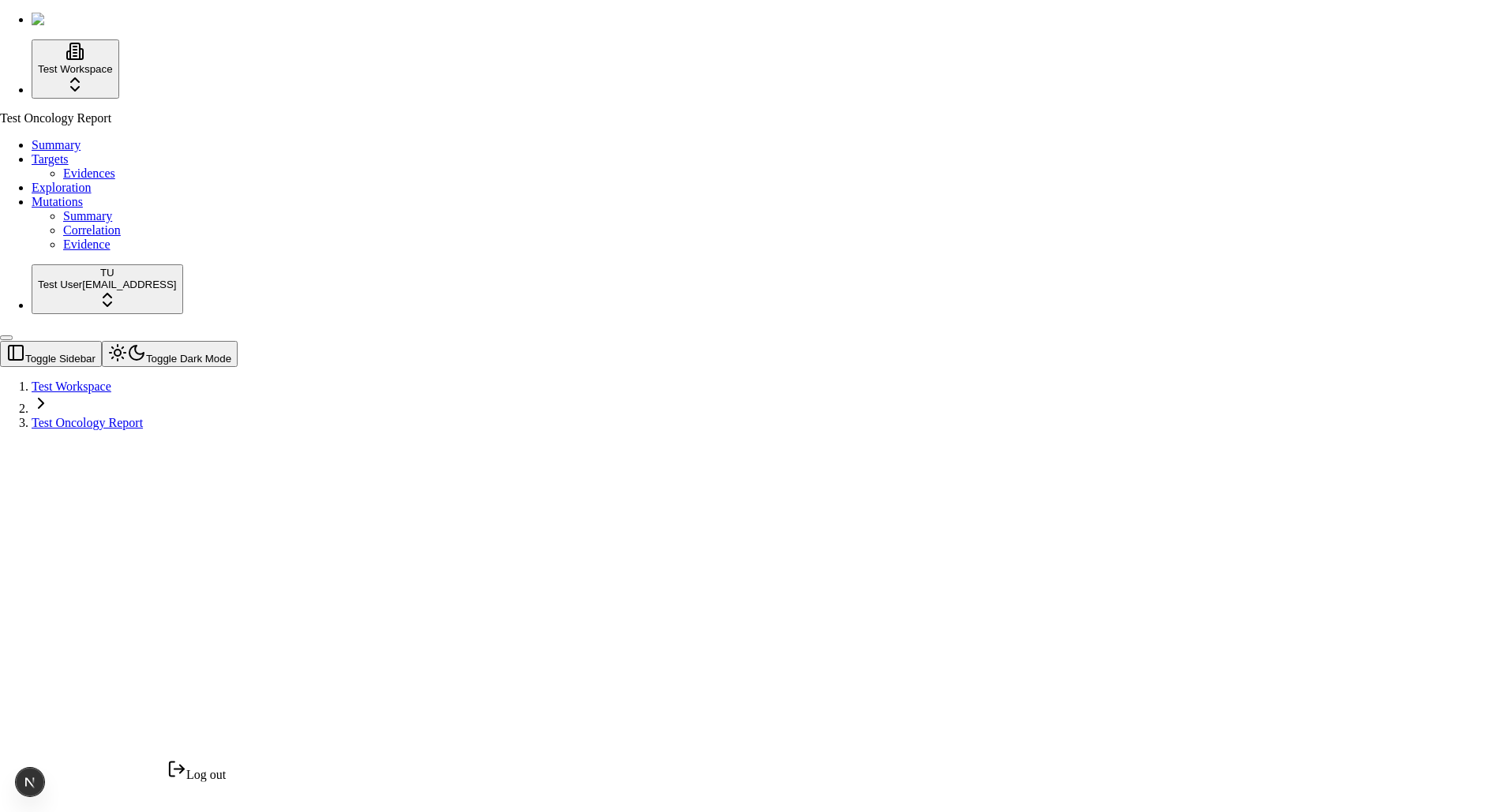 click on "Test Workspace Test Oncology Report Summary Targets Evidences Exploration Mutations Summary Correlation Evidence TU Test User [EMAIL_ADDRESS] Toggle Sidebar Toggle Dark Mode Test Workspace Test Oncology Report Log out" at bounding box center [746, 221] 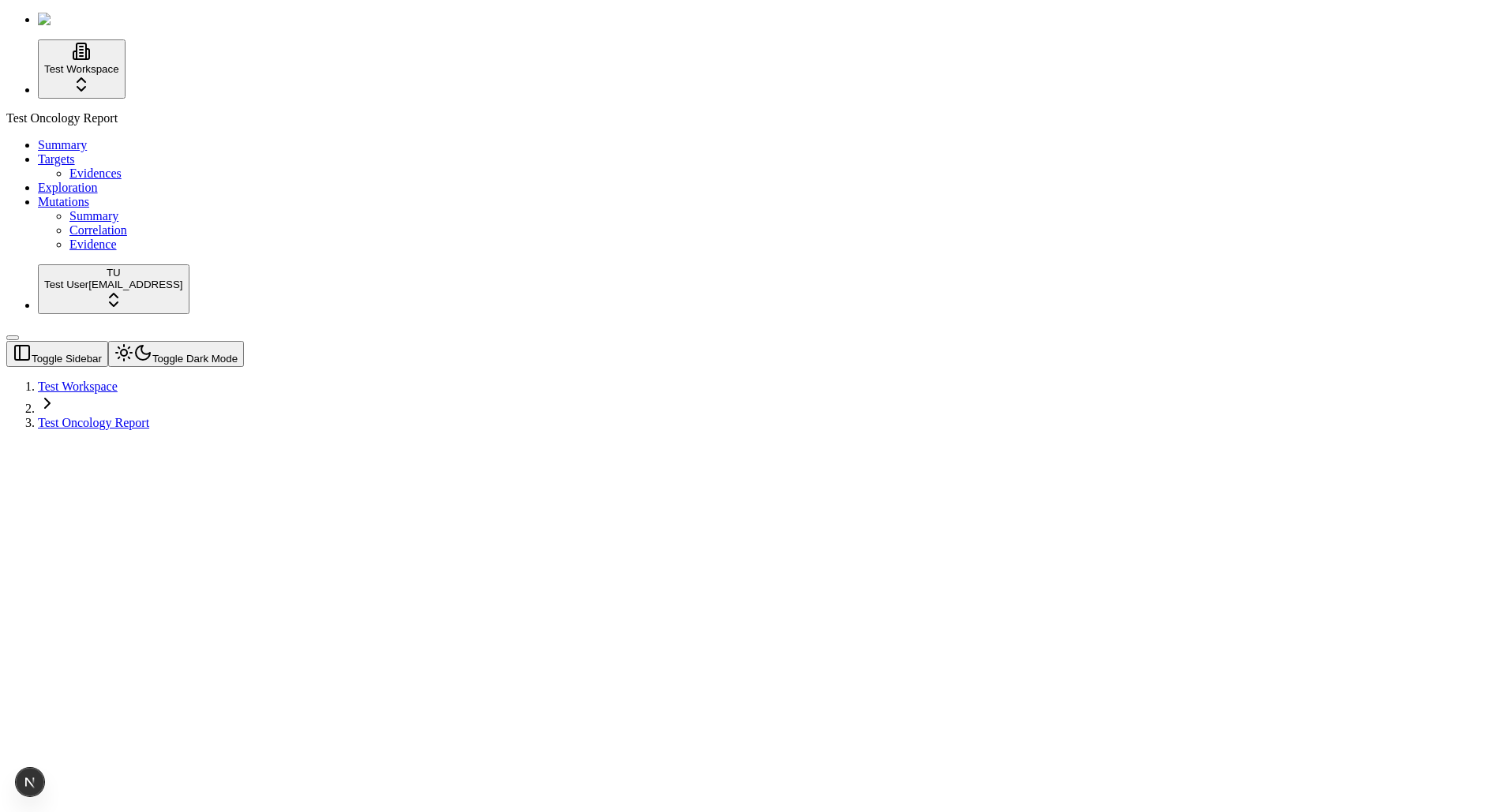 type 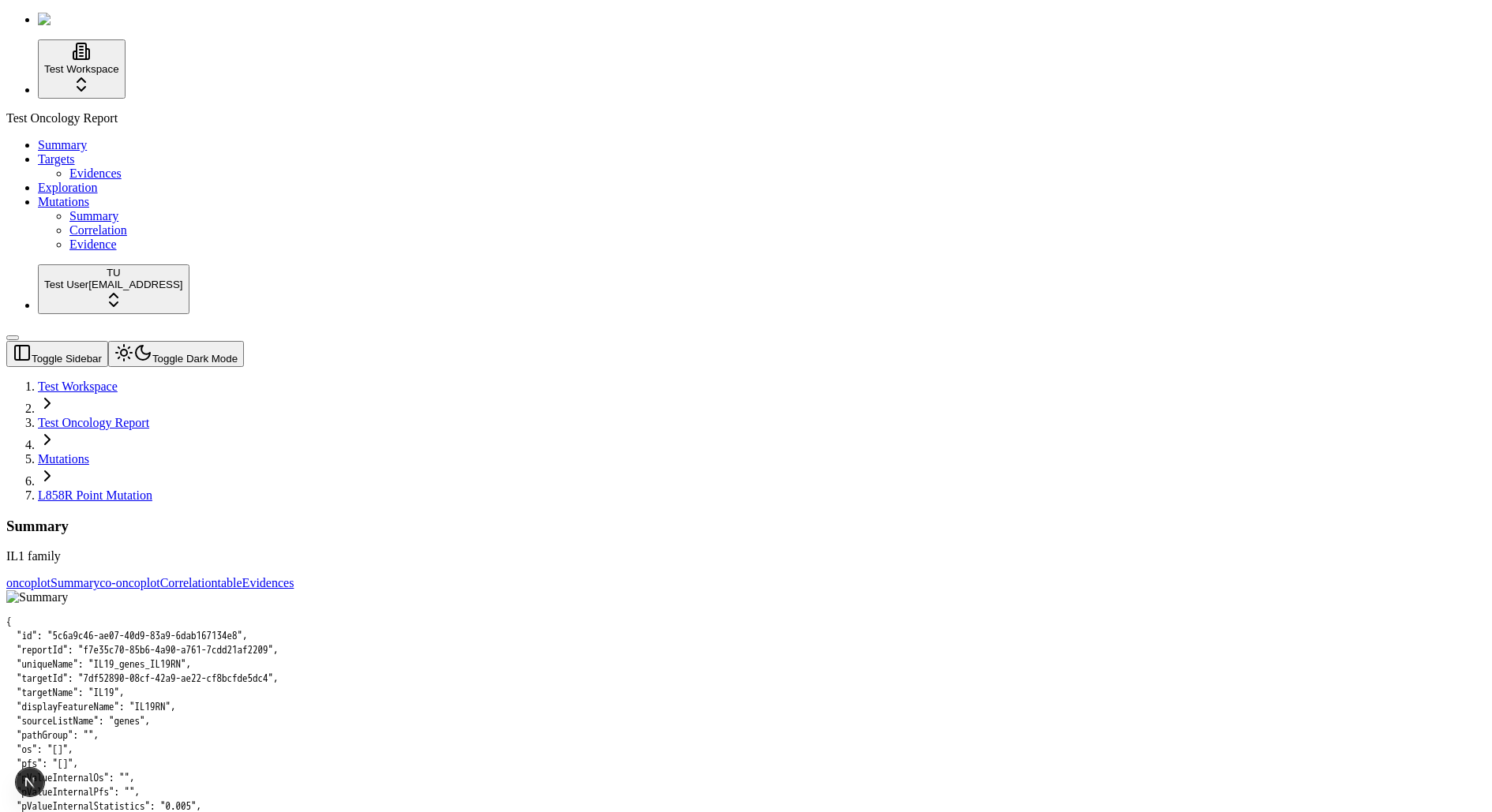 click on "Test Oncology Report Summary Targets Evidences Exploration Mutations Summary Correlation Evidence" at bounding box center [746, 181] 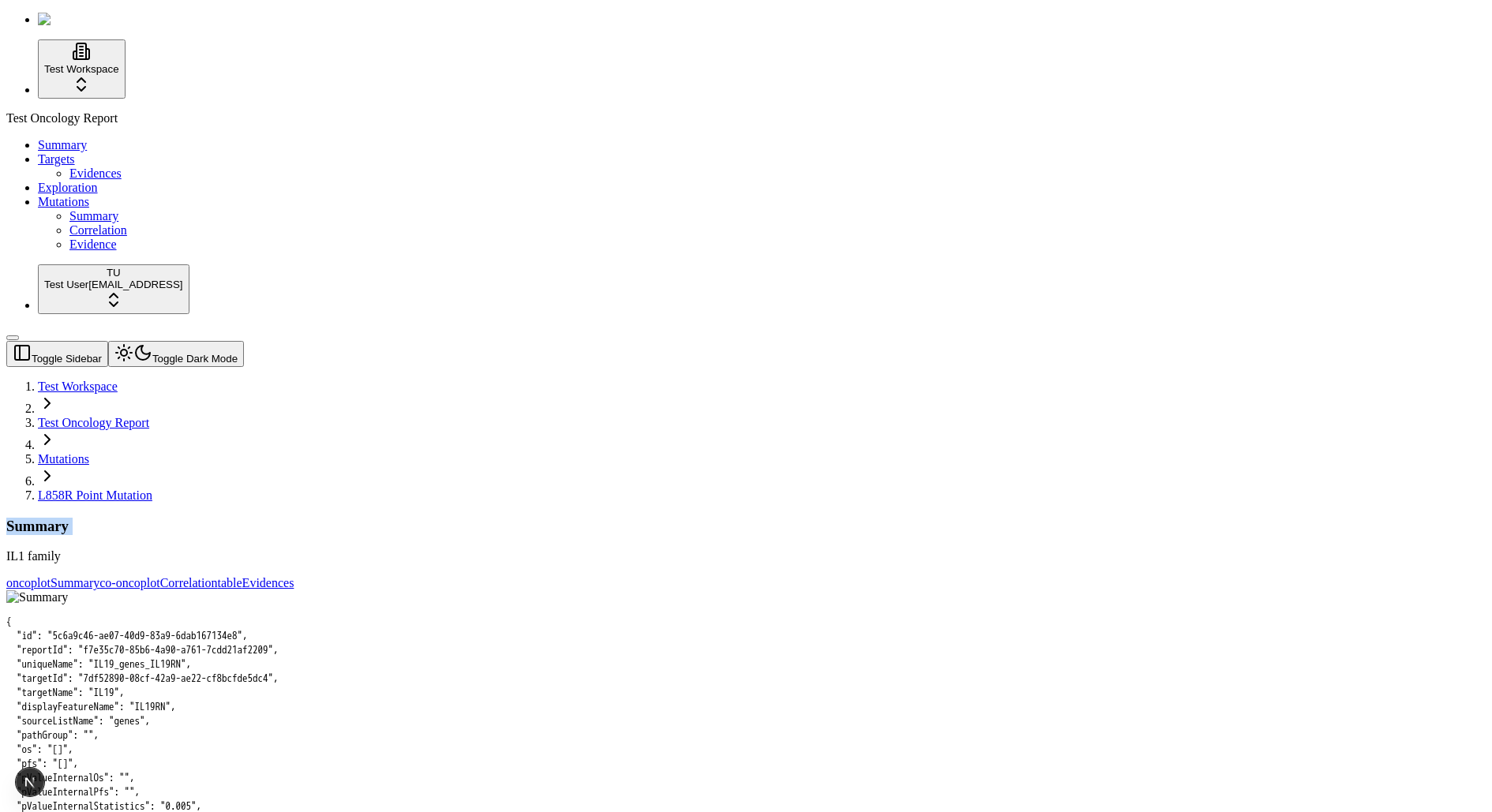 click on "Summary" at bounding box center (746, 526) 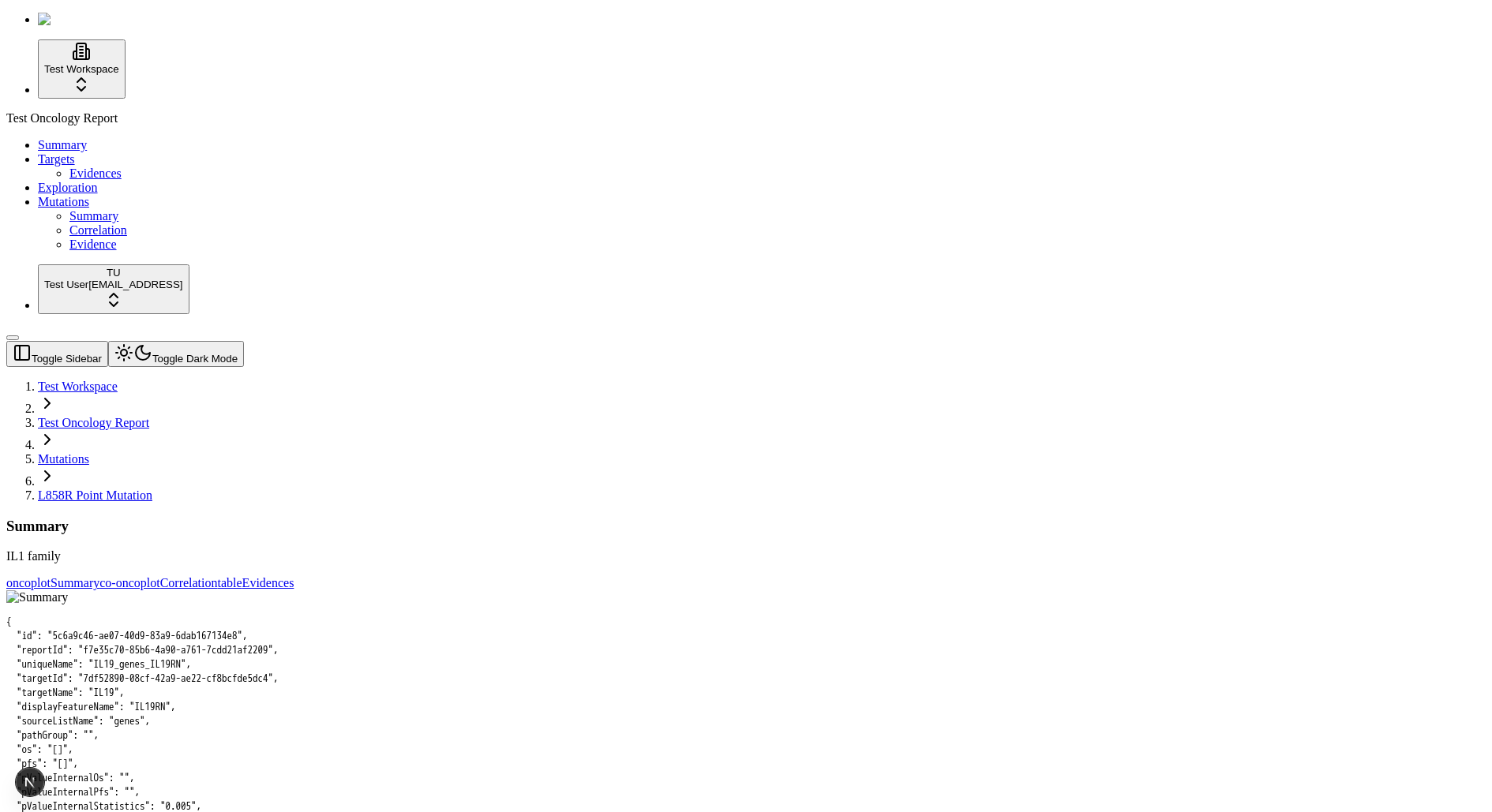 click on "IL1 family" at bounding box center [746, 556] 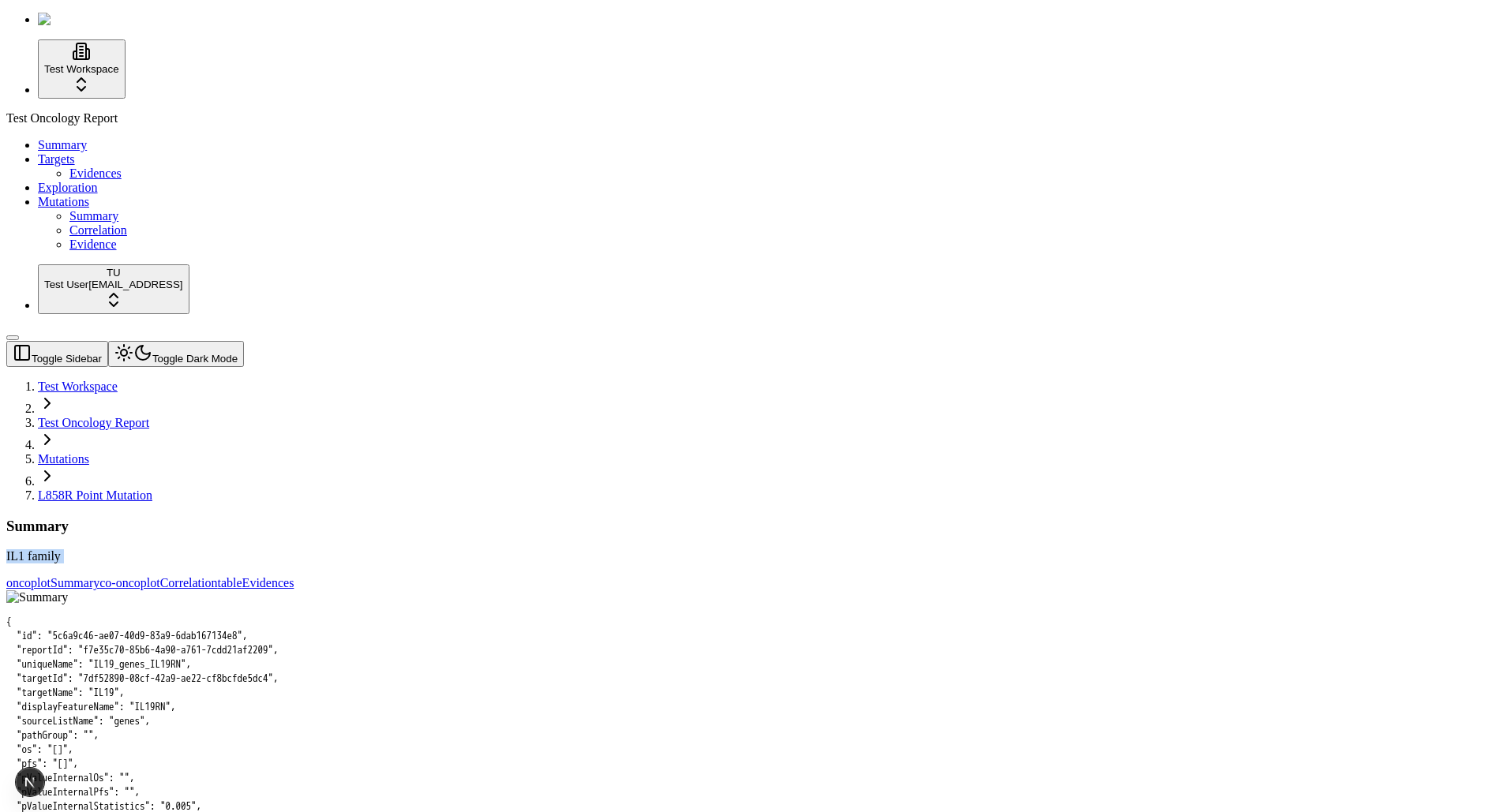 click on "IL1 family" at bounding box center (746, 556) 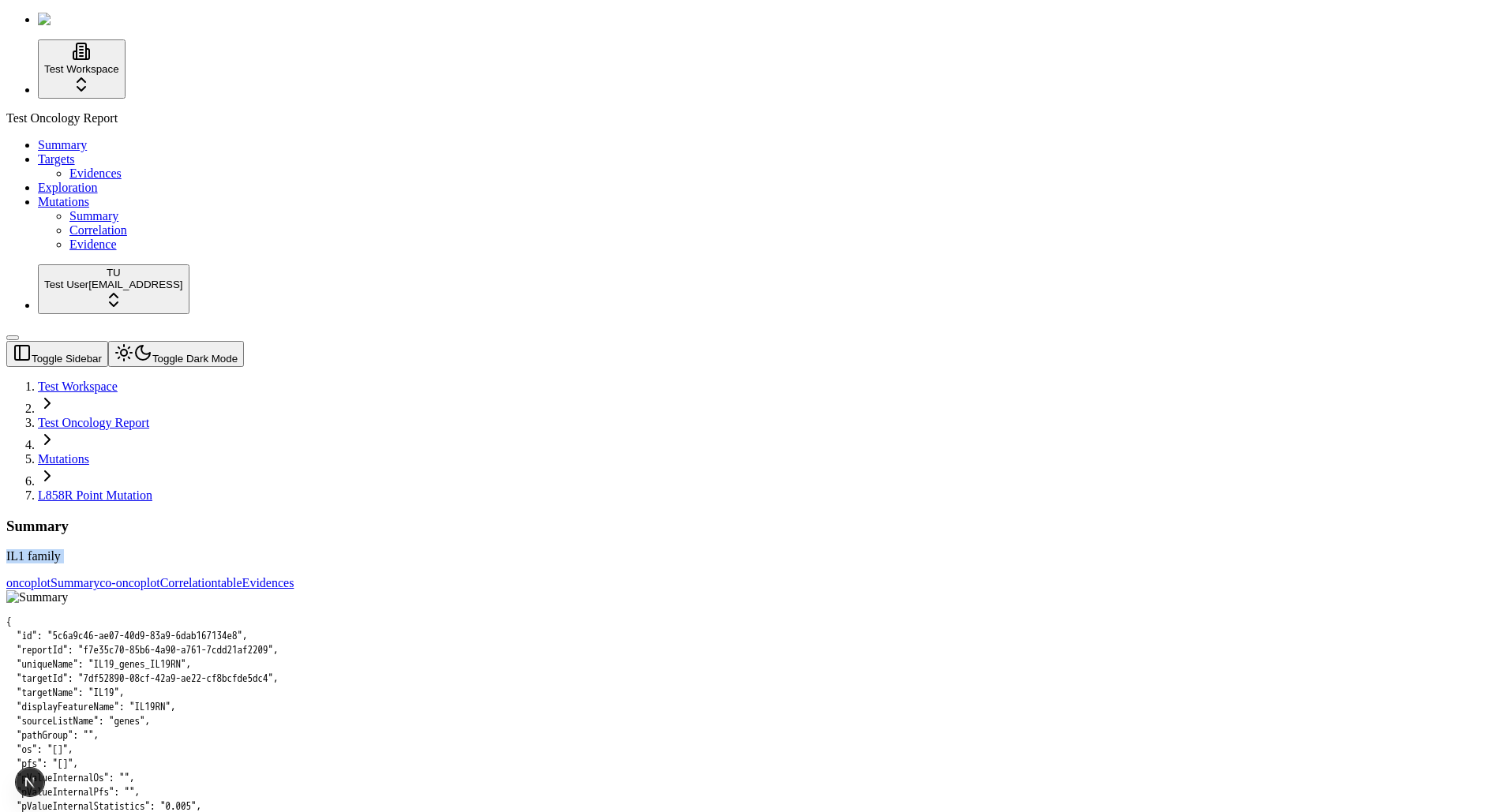 click on "IL1 family" at bounding box center (746, 556) 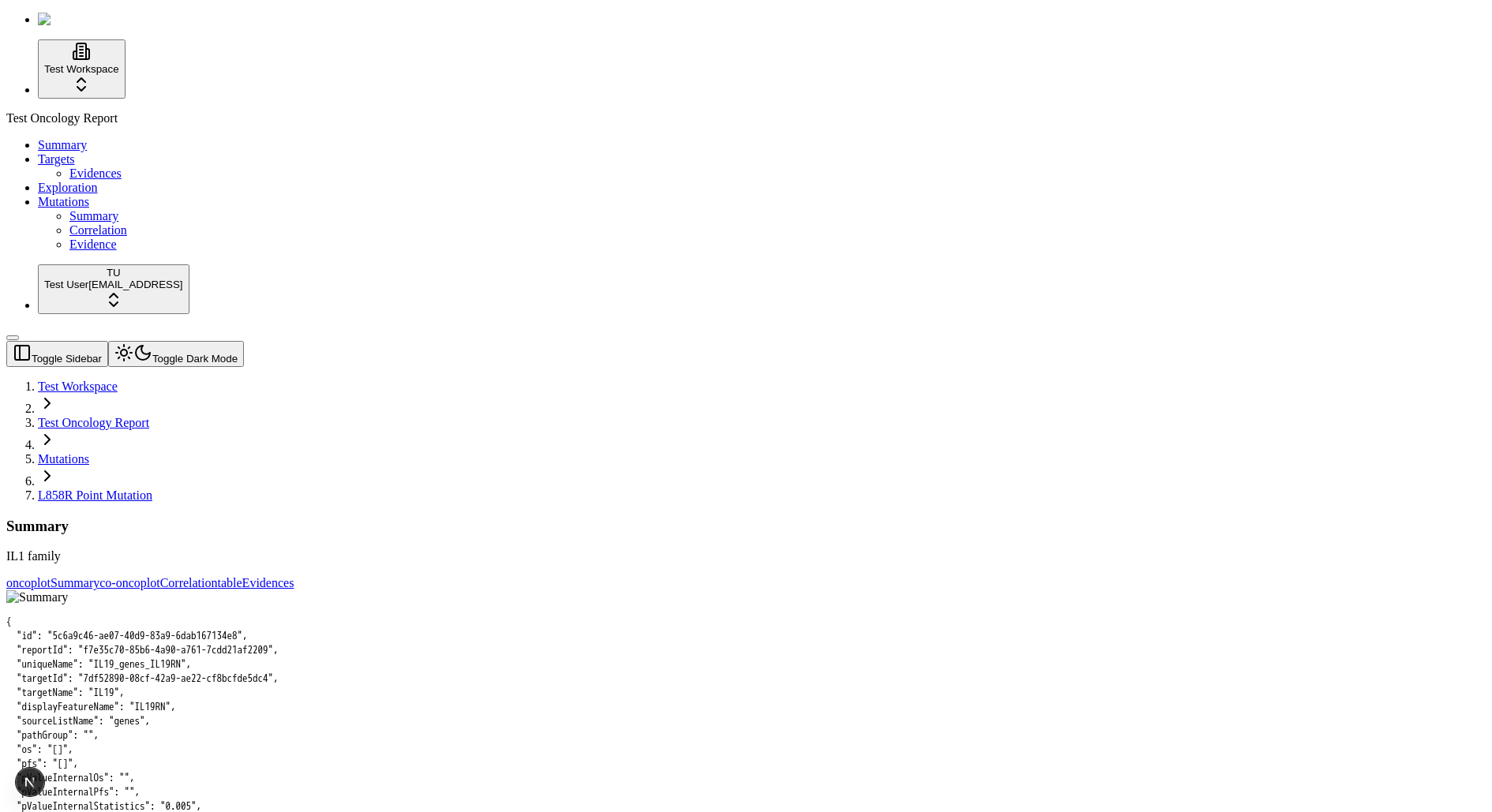 click on "IL1 family" at bounding box center (746, 556) 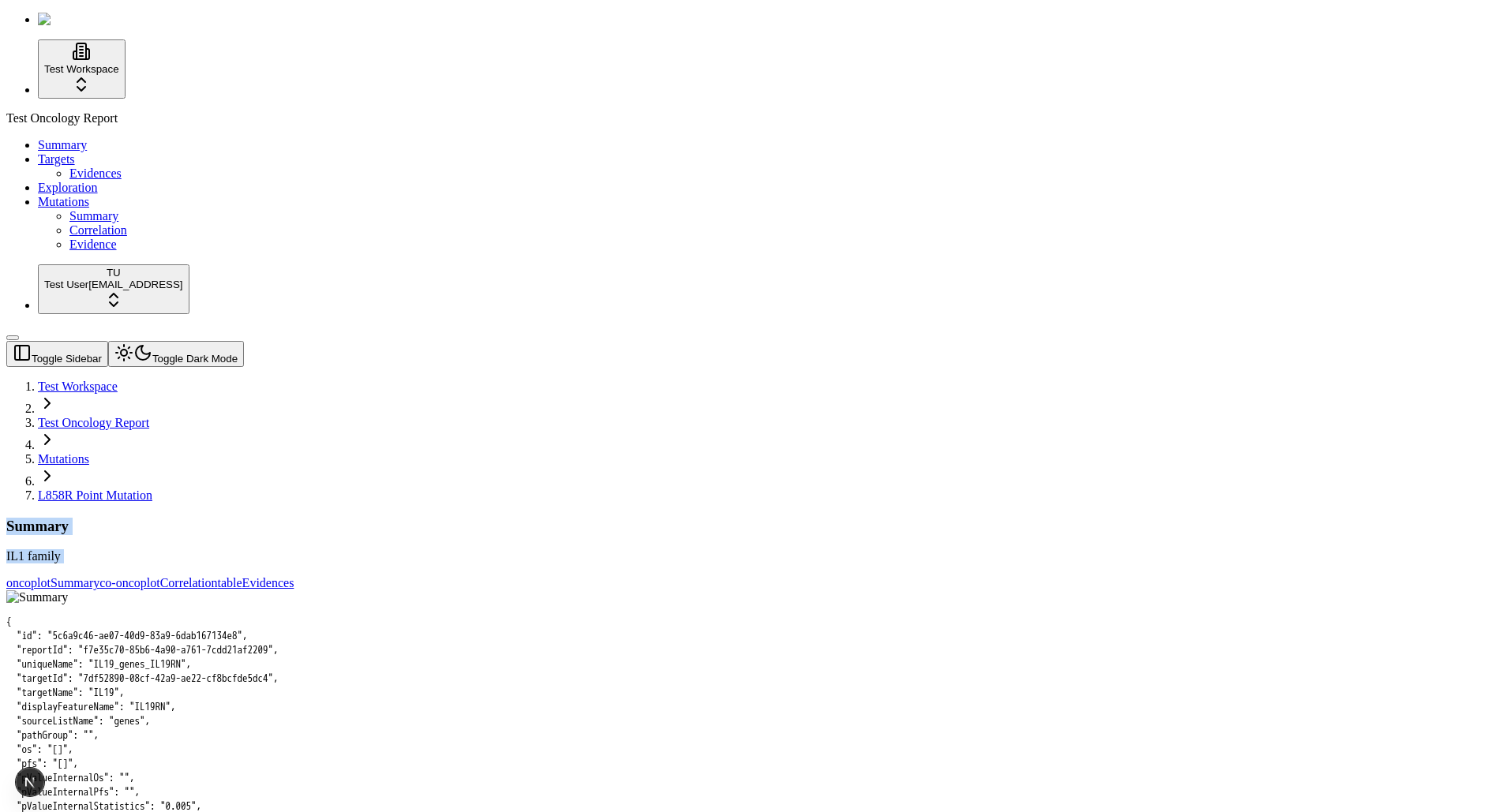 drag, startPoint x: 253, startPoint y: 110, endPoint x: 243, endPoint y: 95, distance: 18.027756 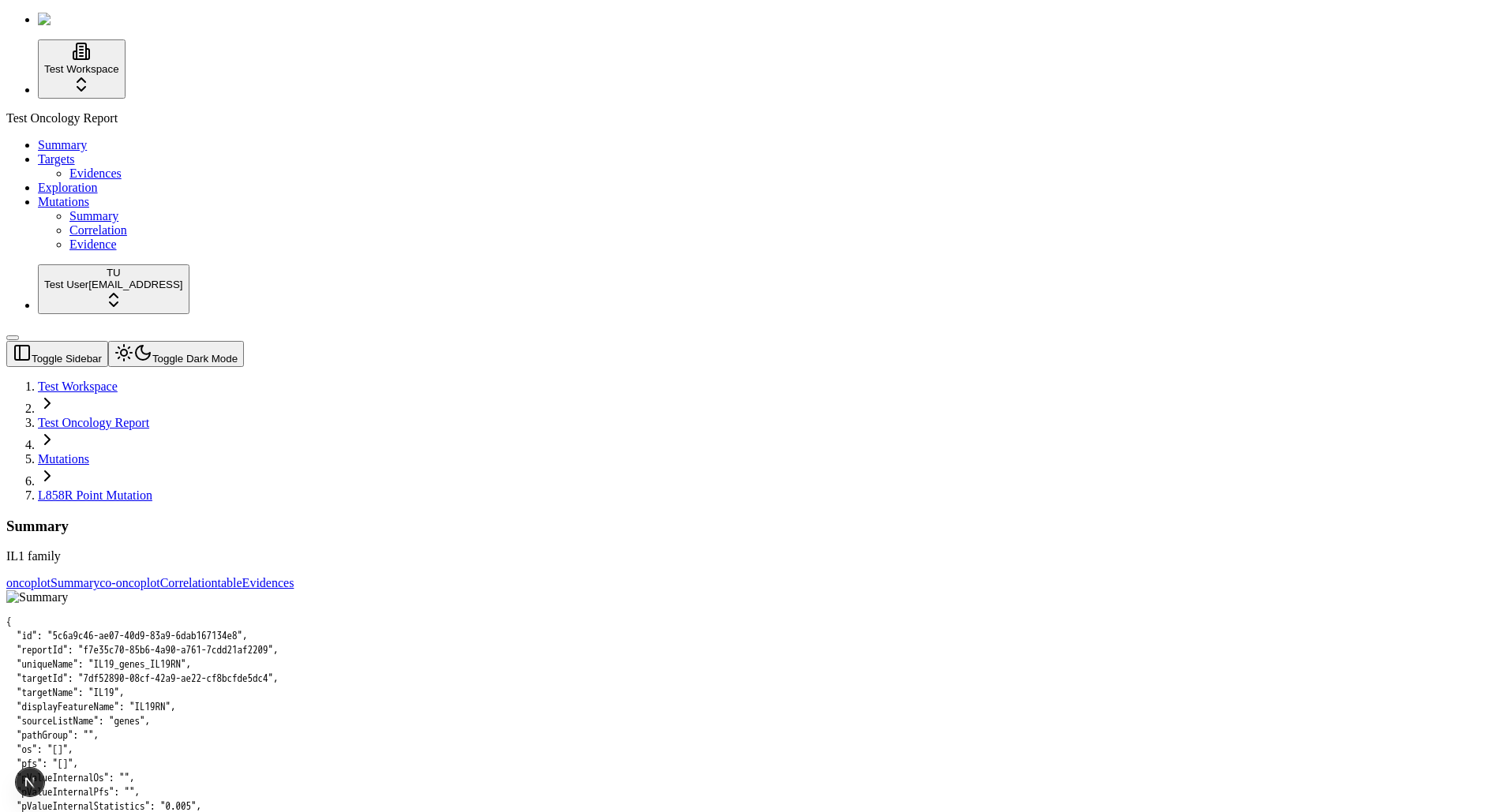click on "IL1 family" at bounding box center (746, 556) 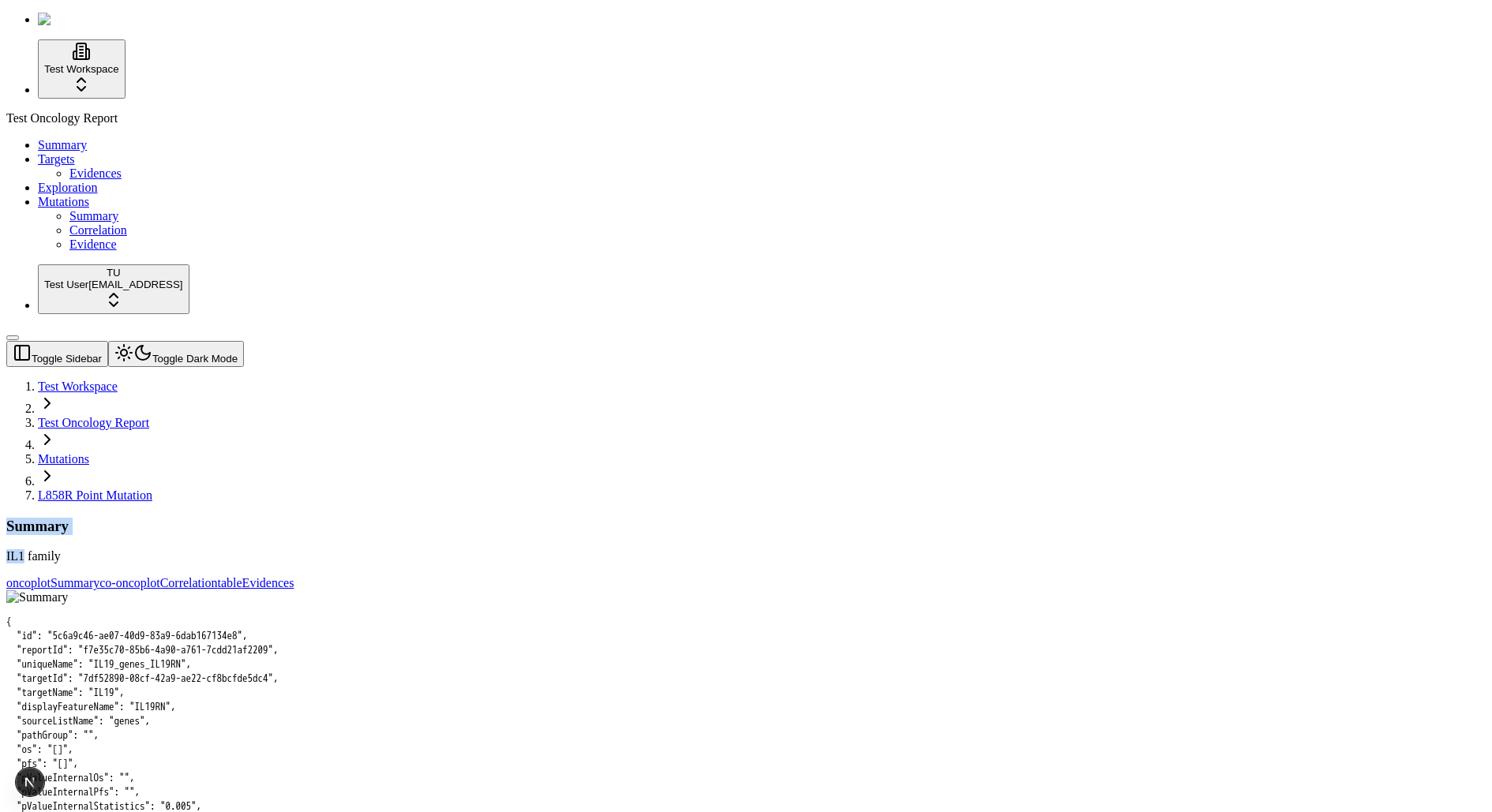 drag, startPoint x: 217, startPoint y: 109, endPoint x: 222, endPoint y: 84, distance: 25.4951 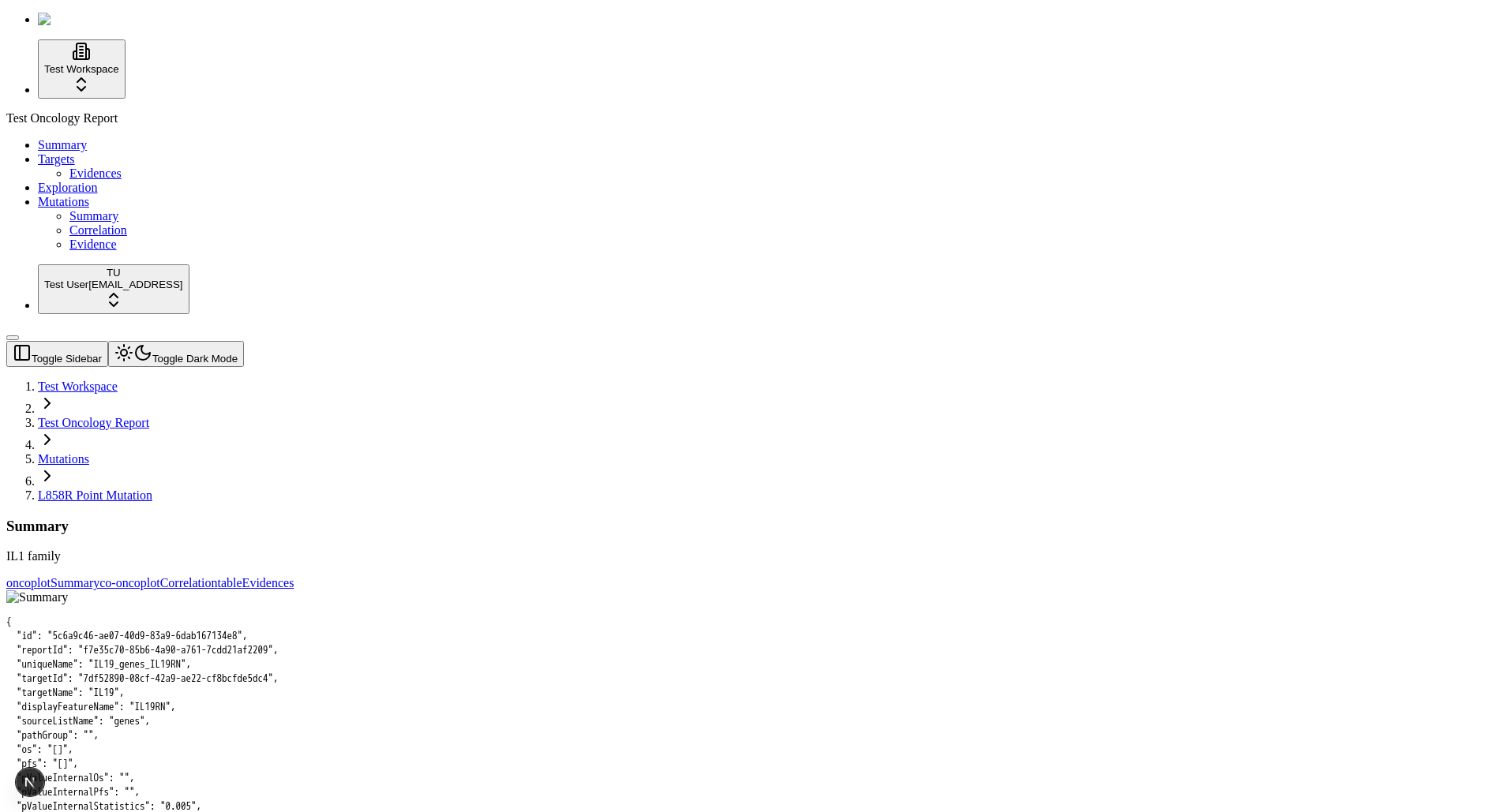 click on "IL1 family" at bounding box center (746, 556) 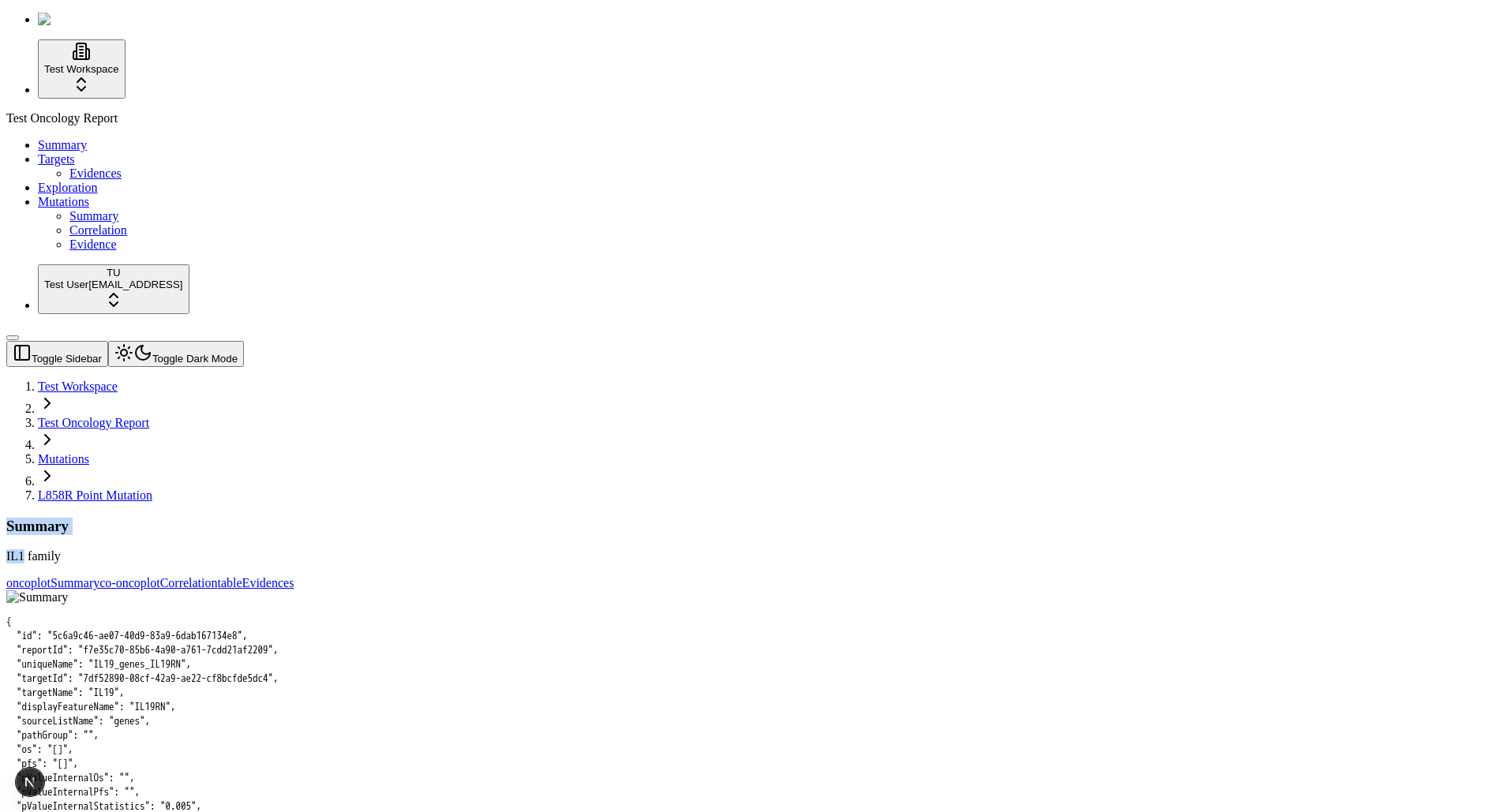 drag, startPoint x: 218, startPoint y: 109, endPoint x: 218, endPoint y: 91, distance: 18 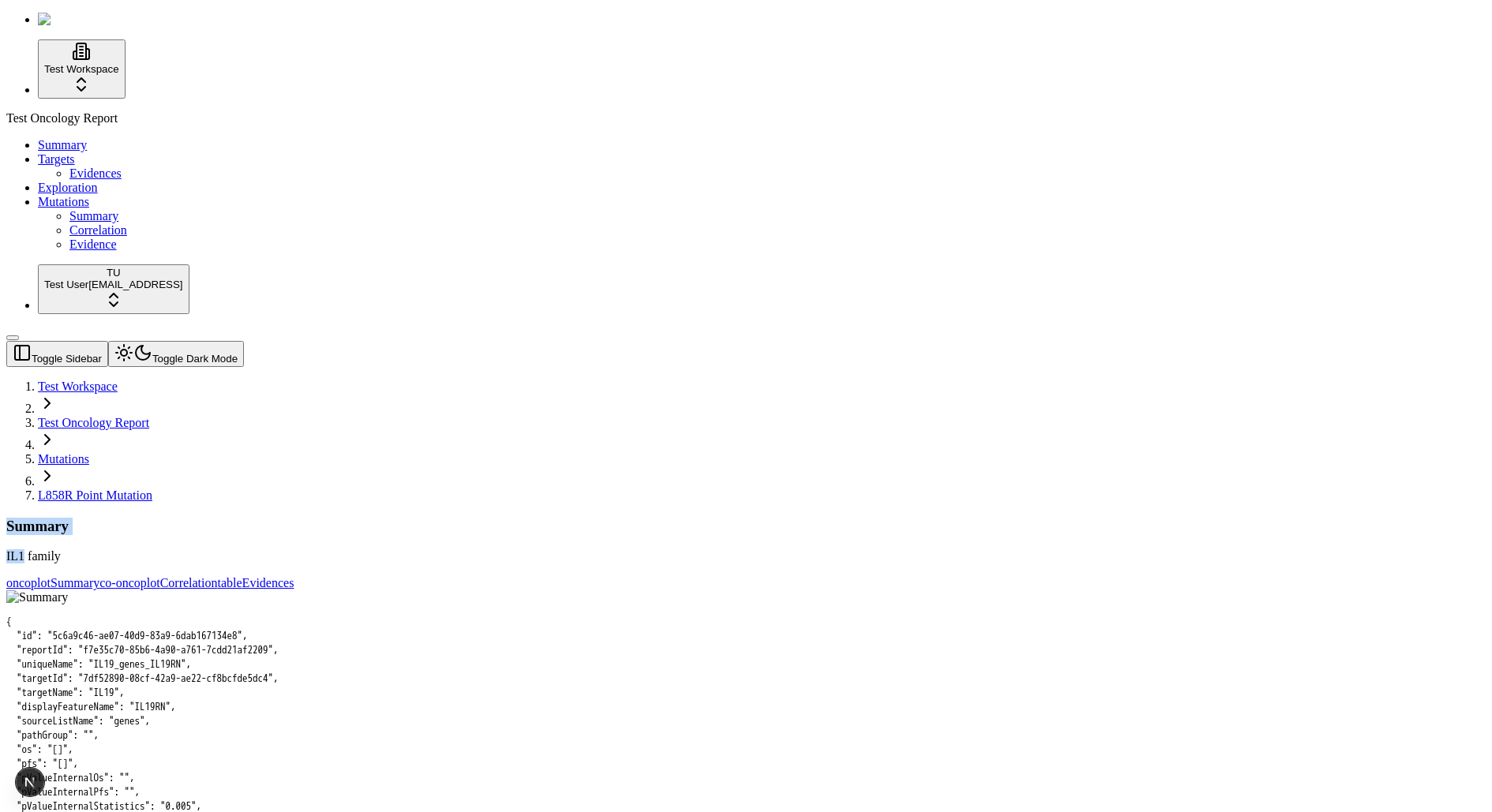 click on "Summary IL1 family" at bounding box center (746, 541) 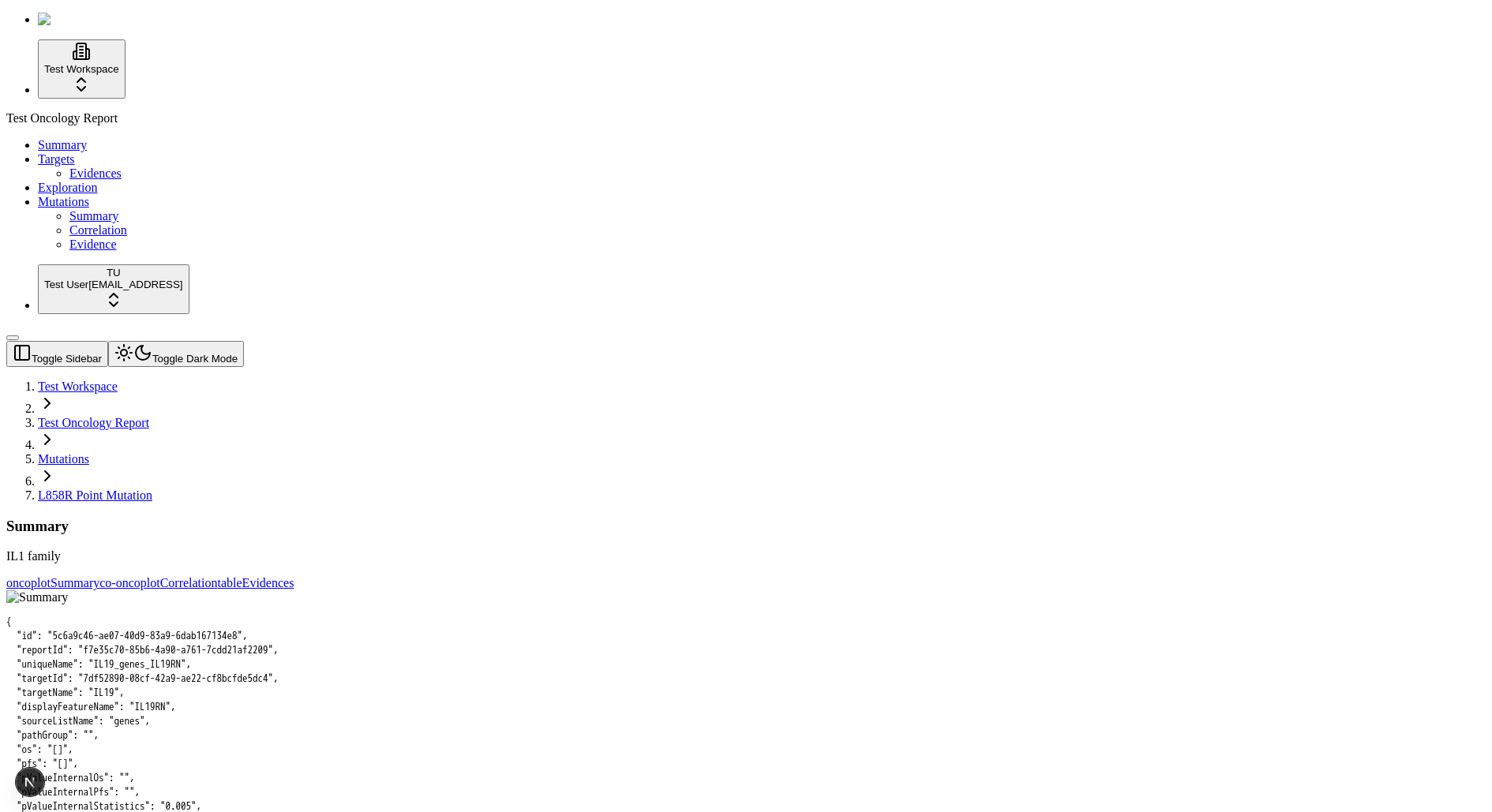click on "IL1 family" at bounding box center (746, 556) 